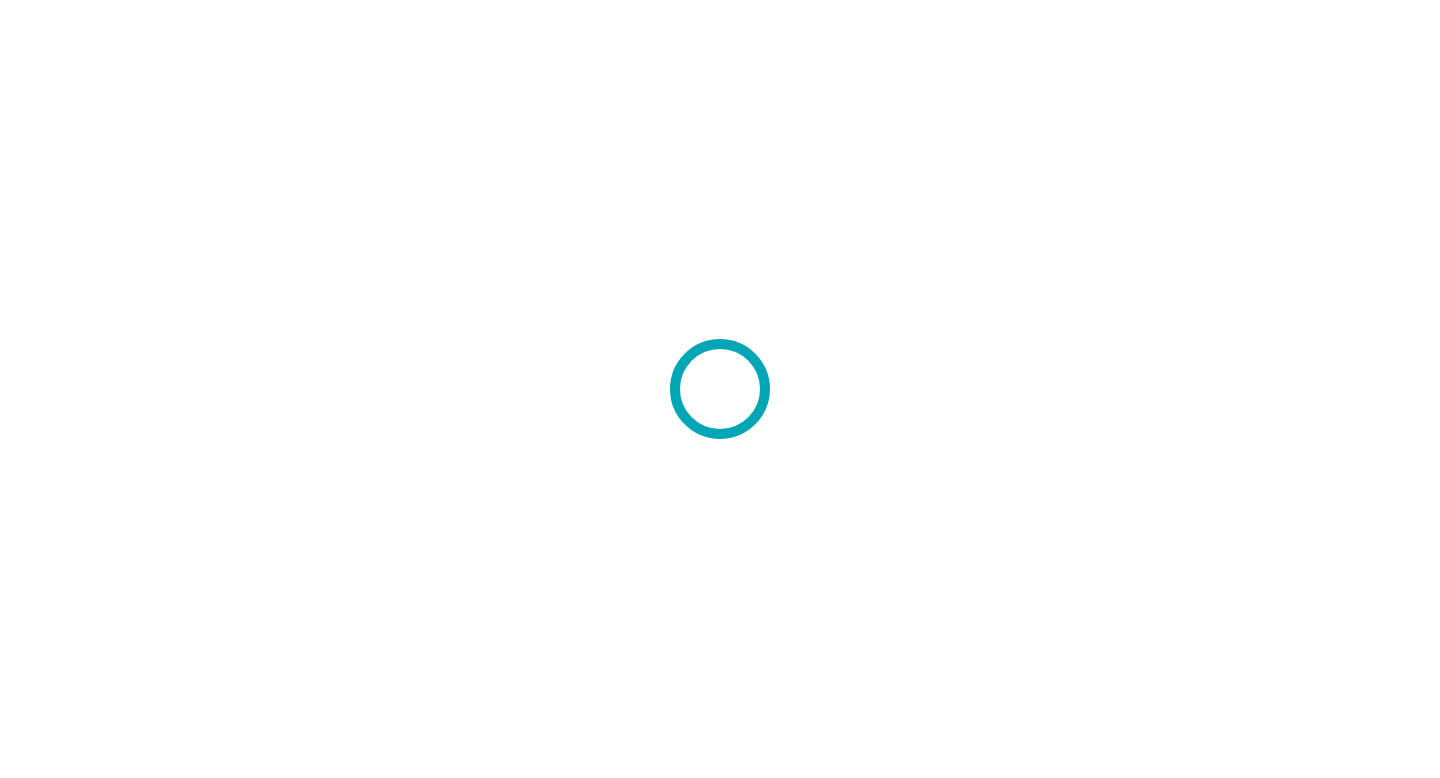 scroll, scrollTop: 0, scrollLeft: 0, axis: both 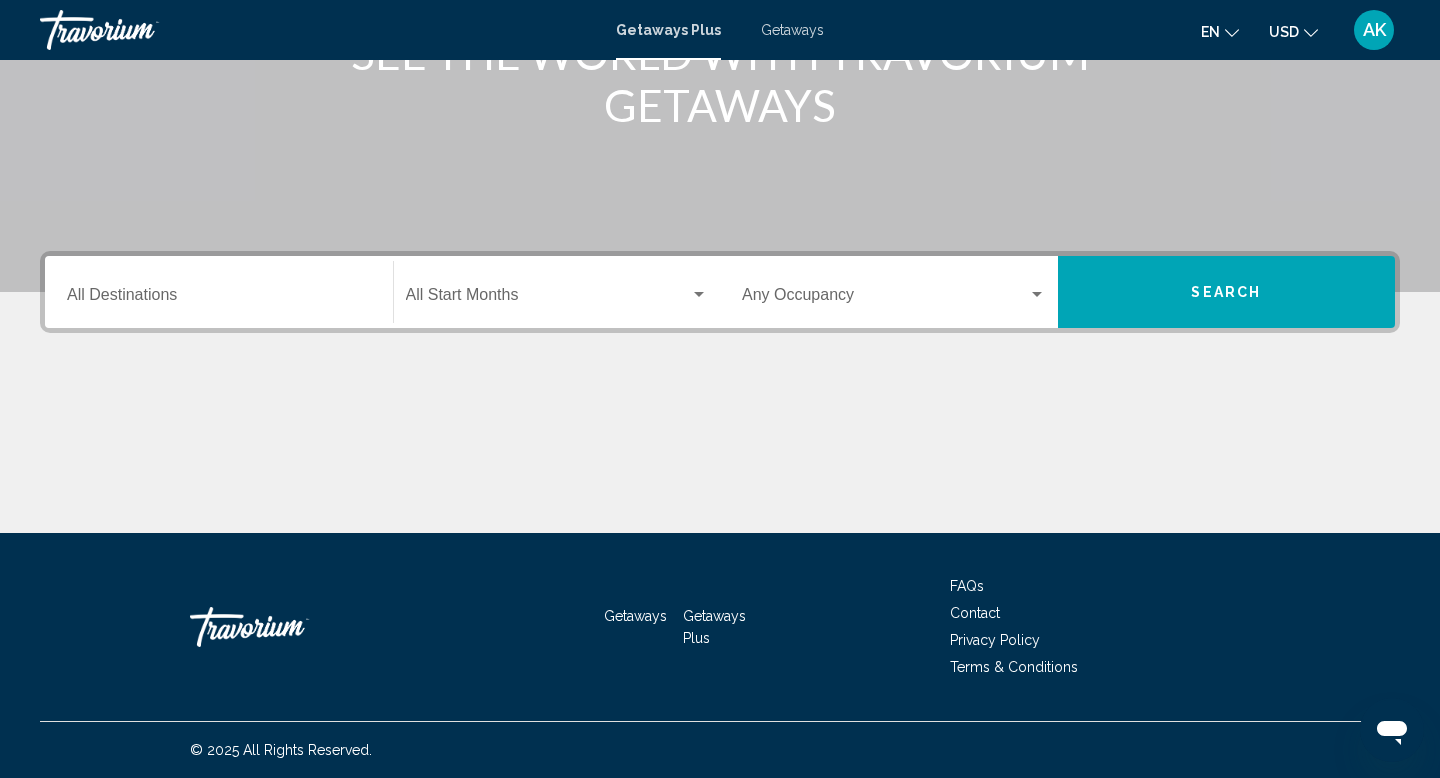 click on "Destination All Destinations" at bounding box center [219, 292] 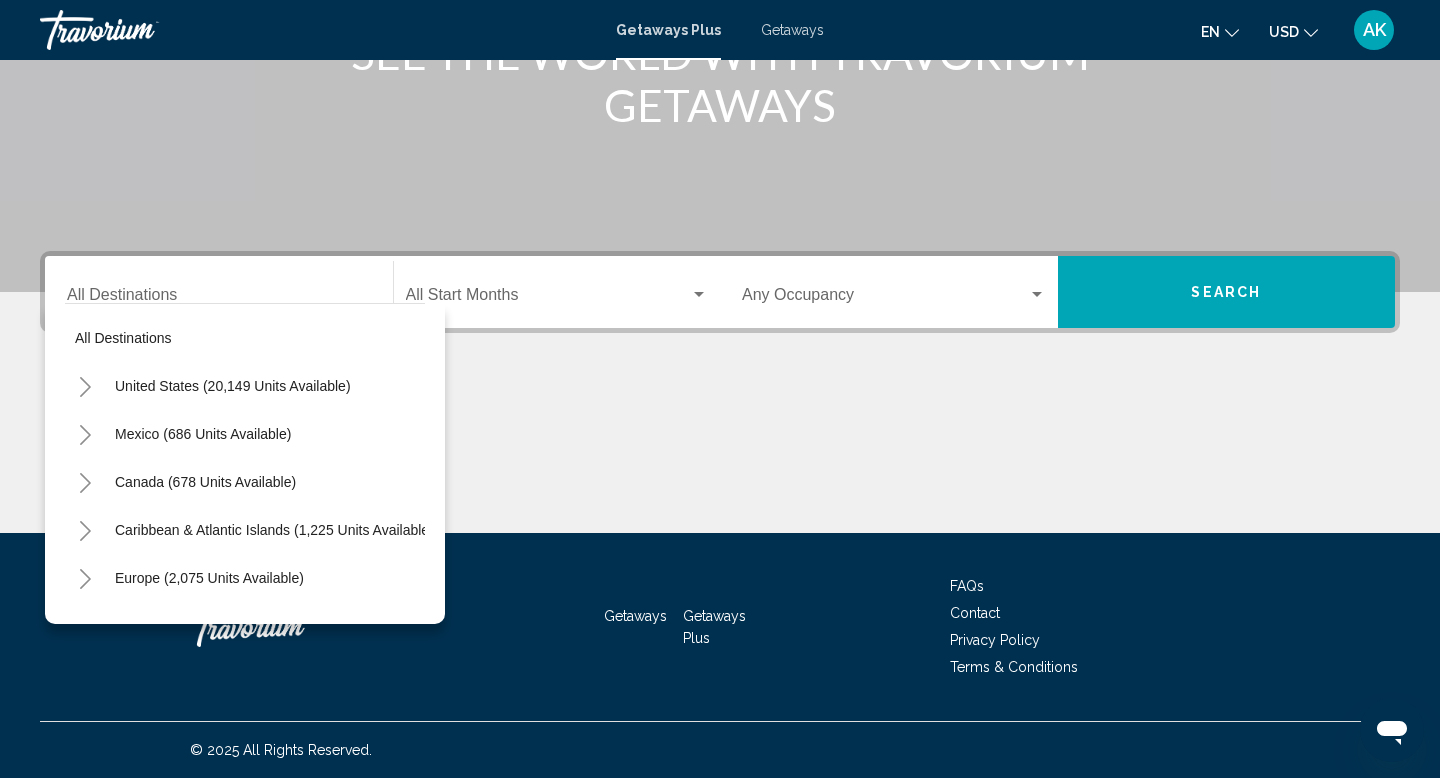 click on "Destination All Destinations" at bounding box center (219, 292) 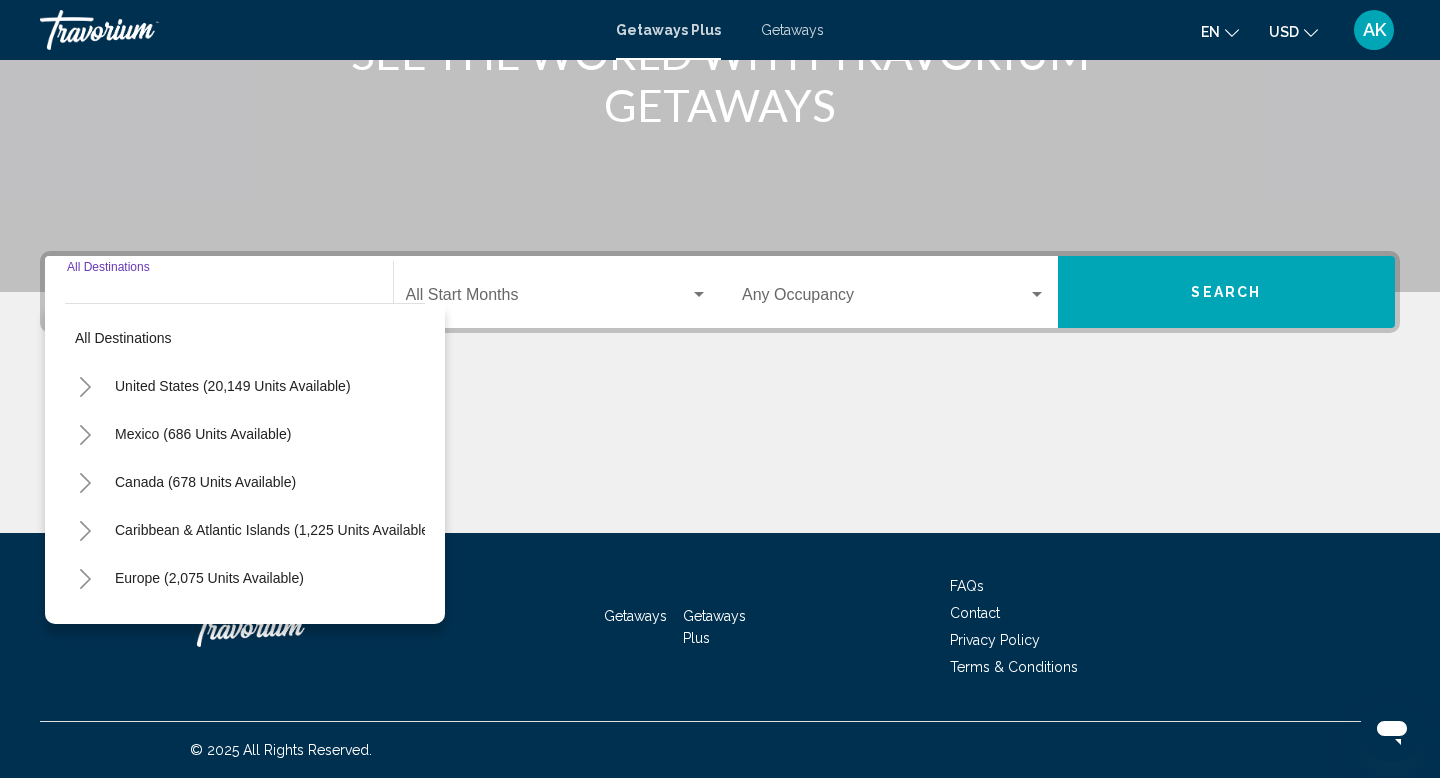 click 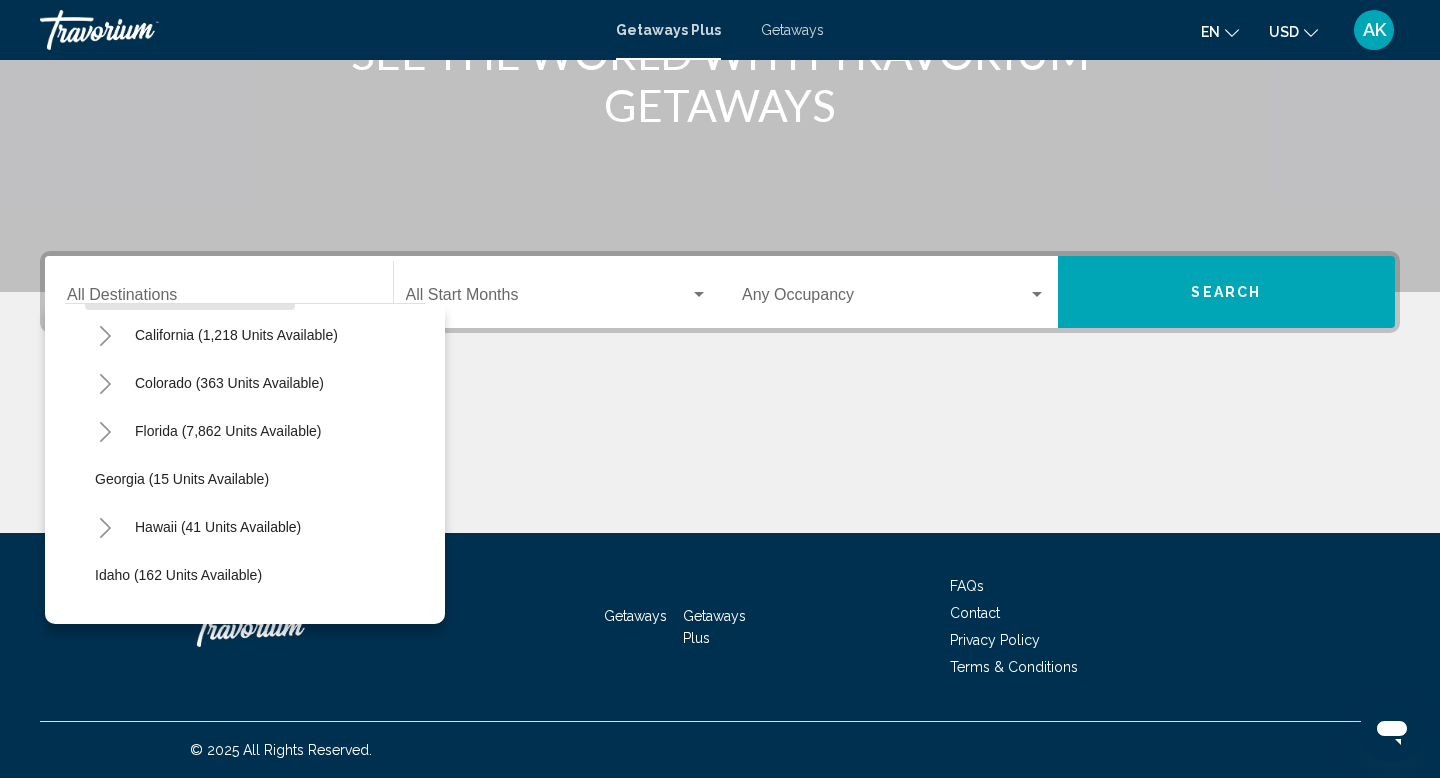 scroll, scrollTop: 246, scrollLeft: 0, axis: vertical 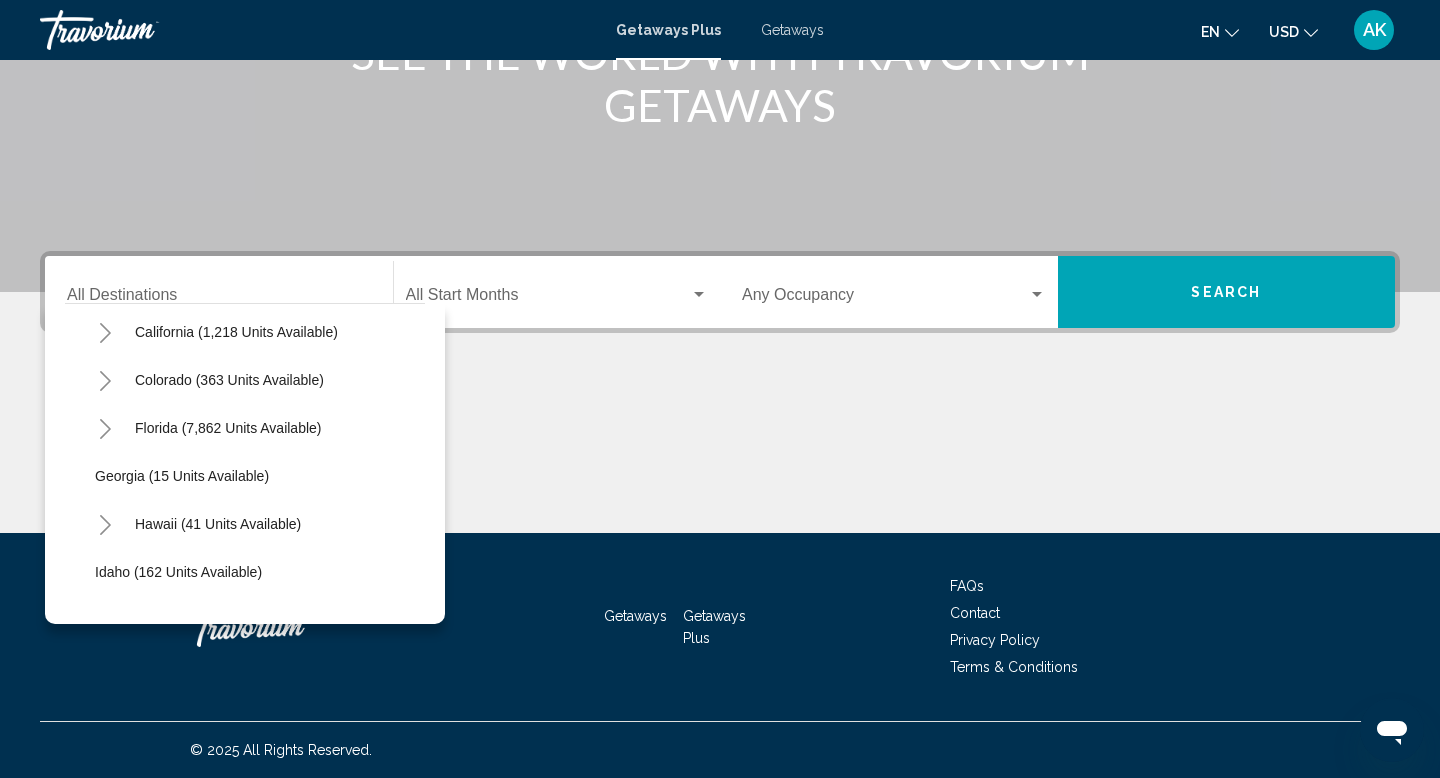 click 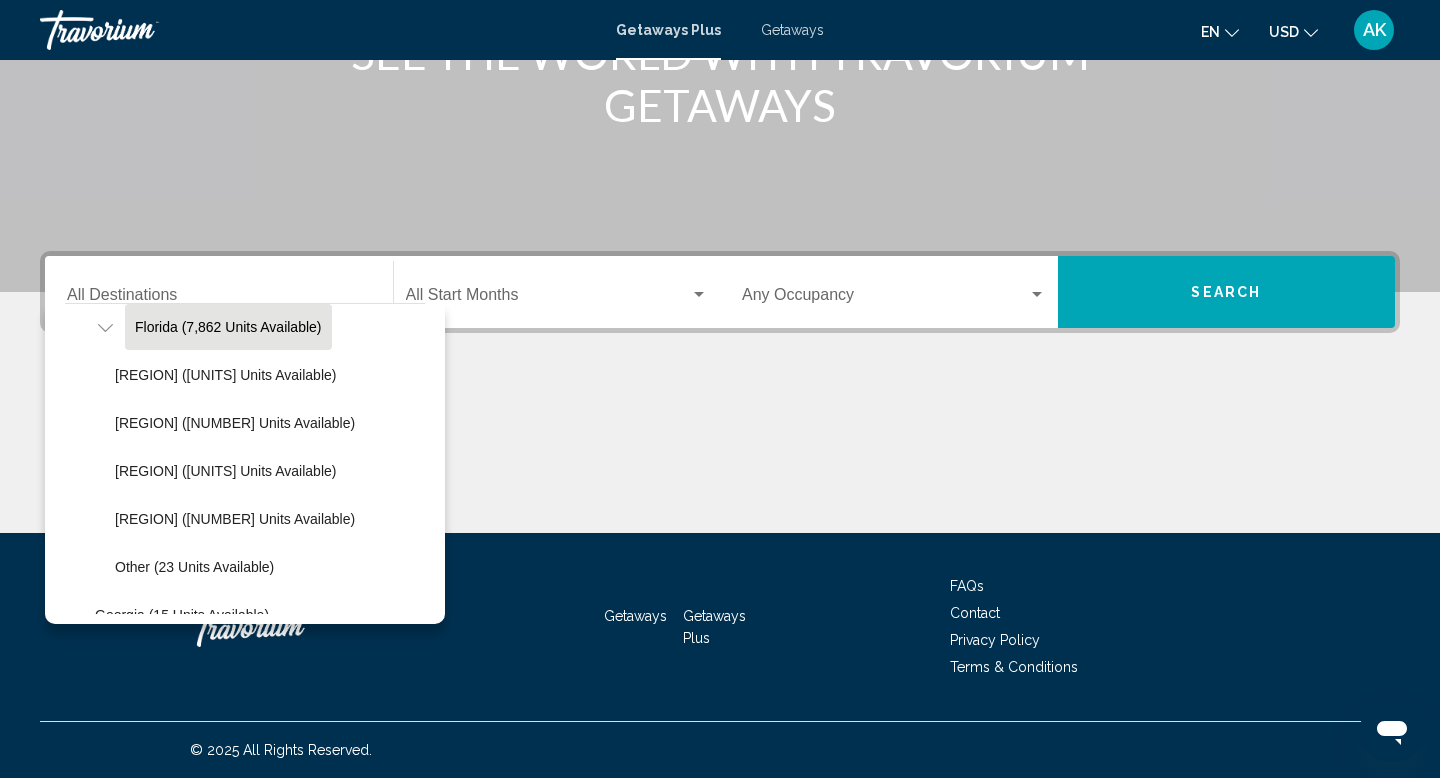 scroll, scrollTop: 345, scrollLeft: 1, axis: both 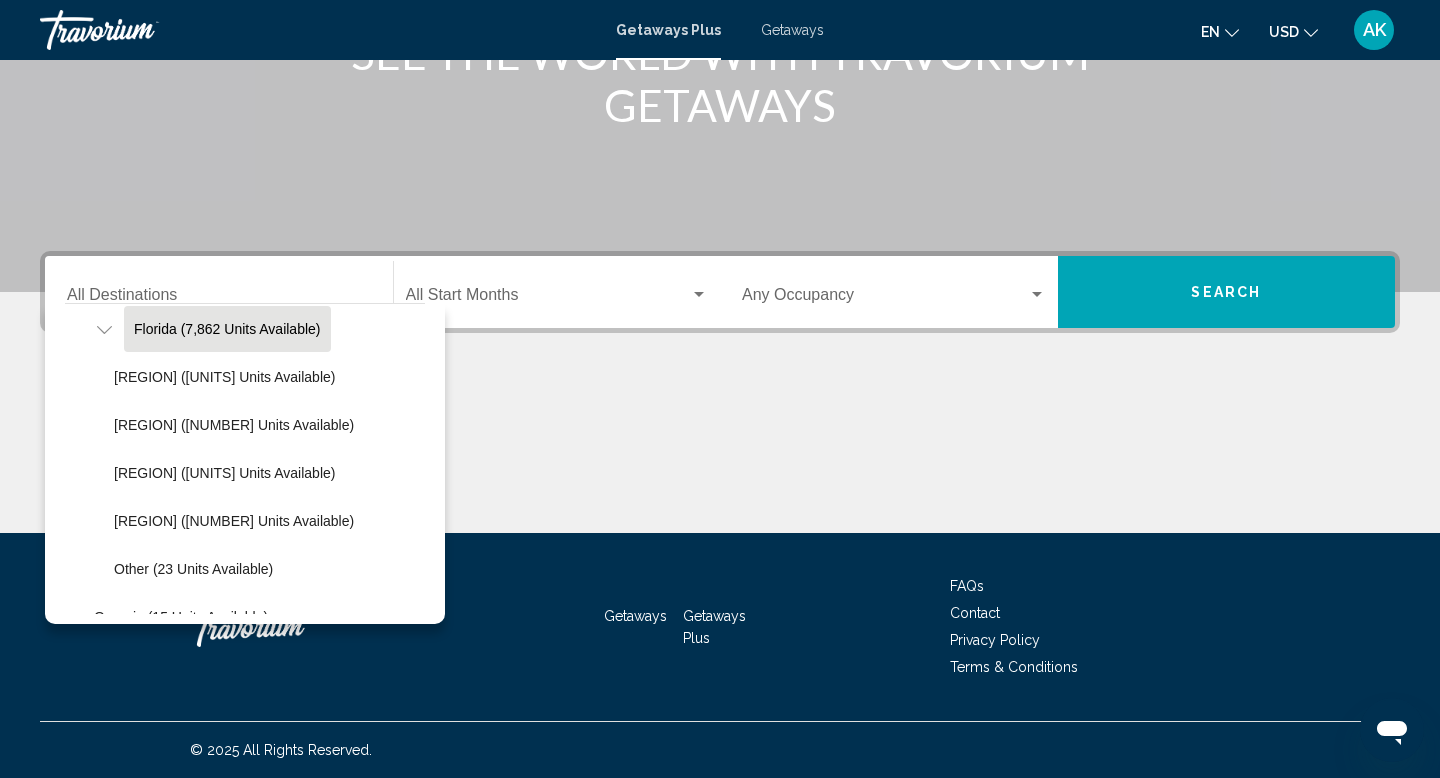 click on "Florida (7,862 units available)" 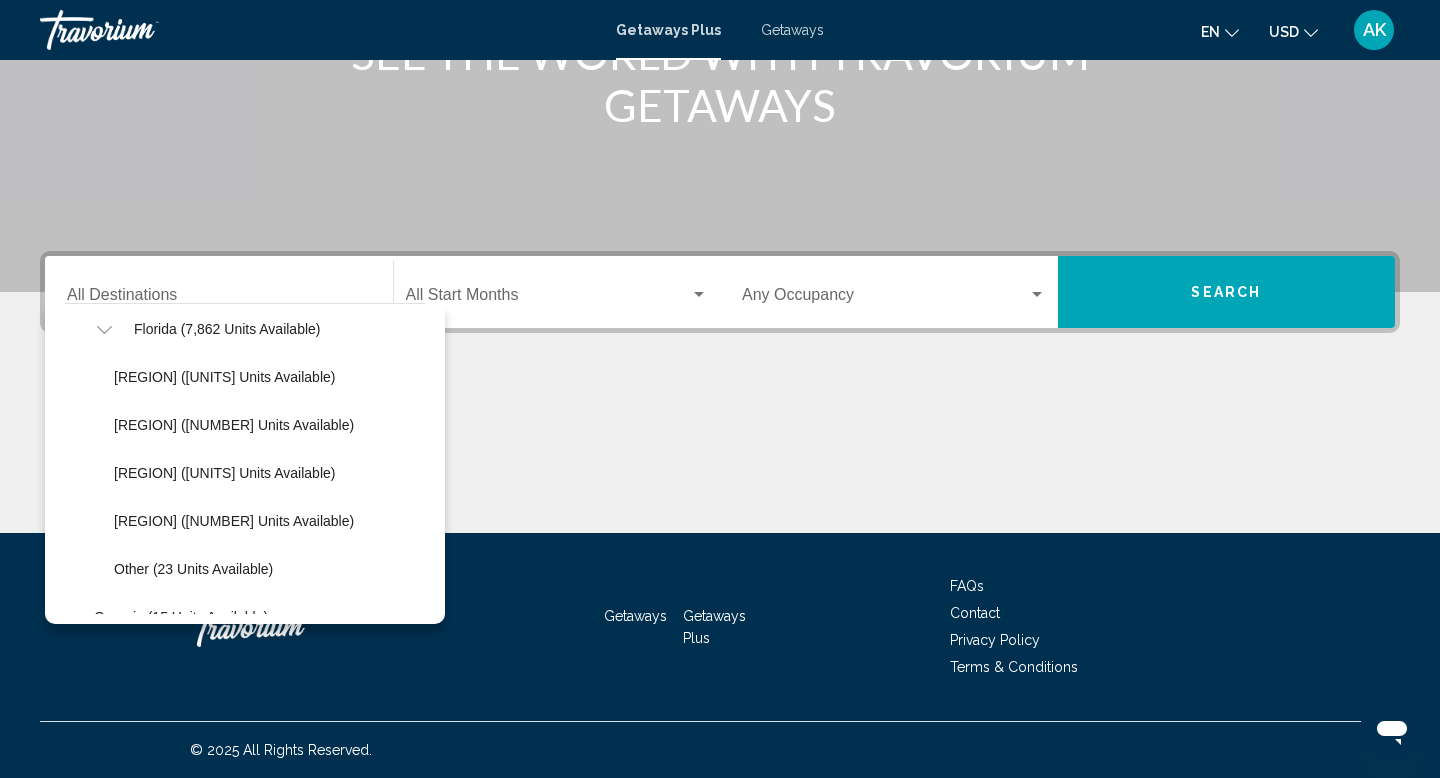 type on "**********" 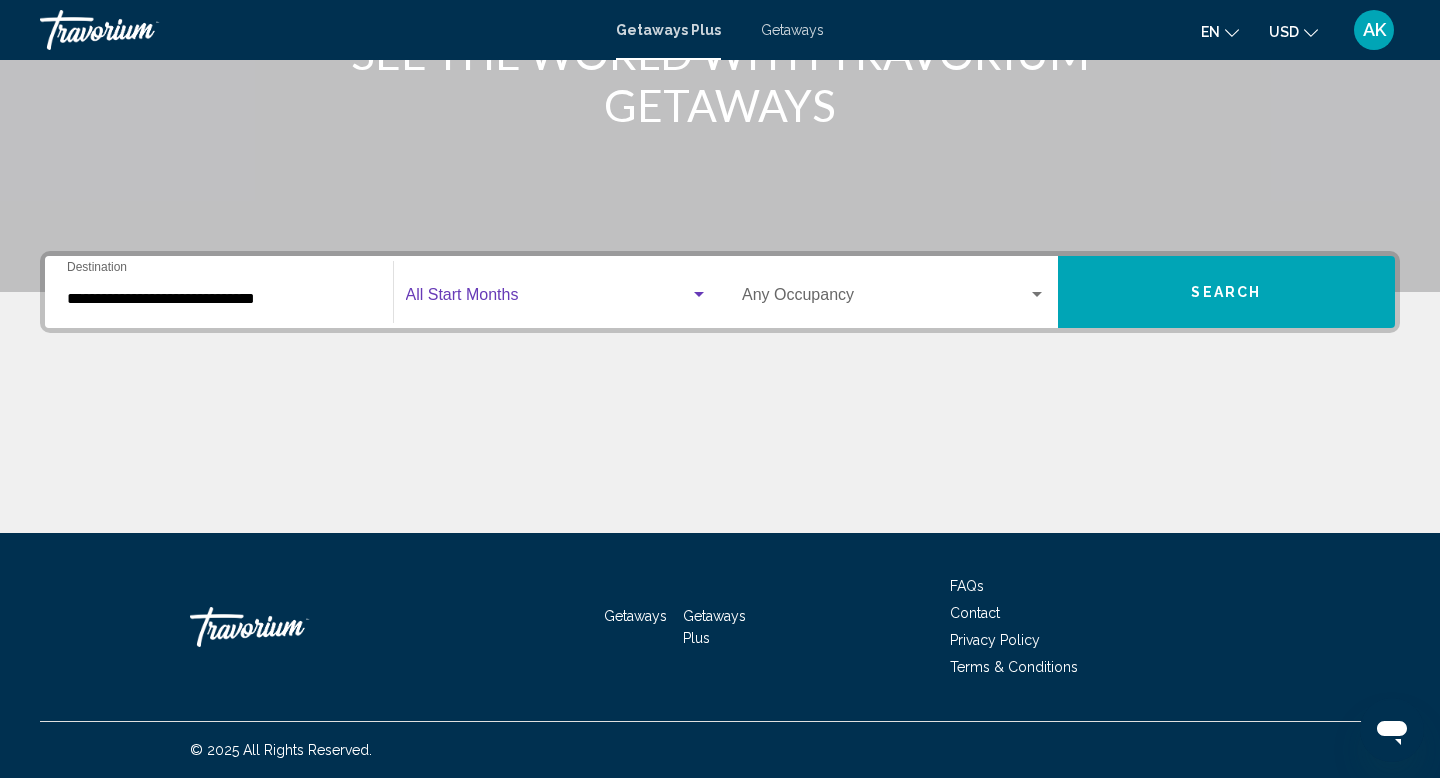 click at bounding box center [548, 299] 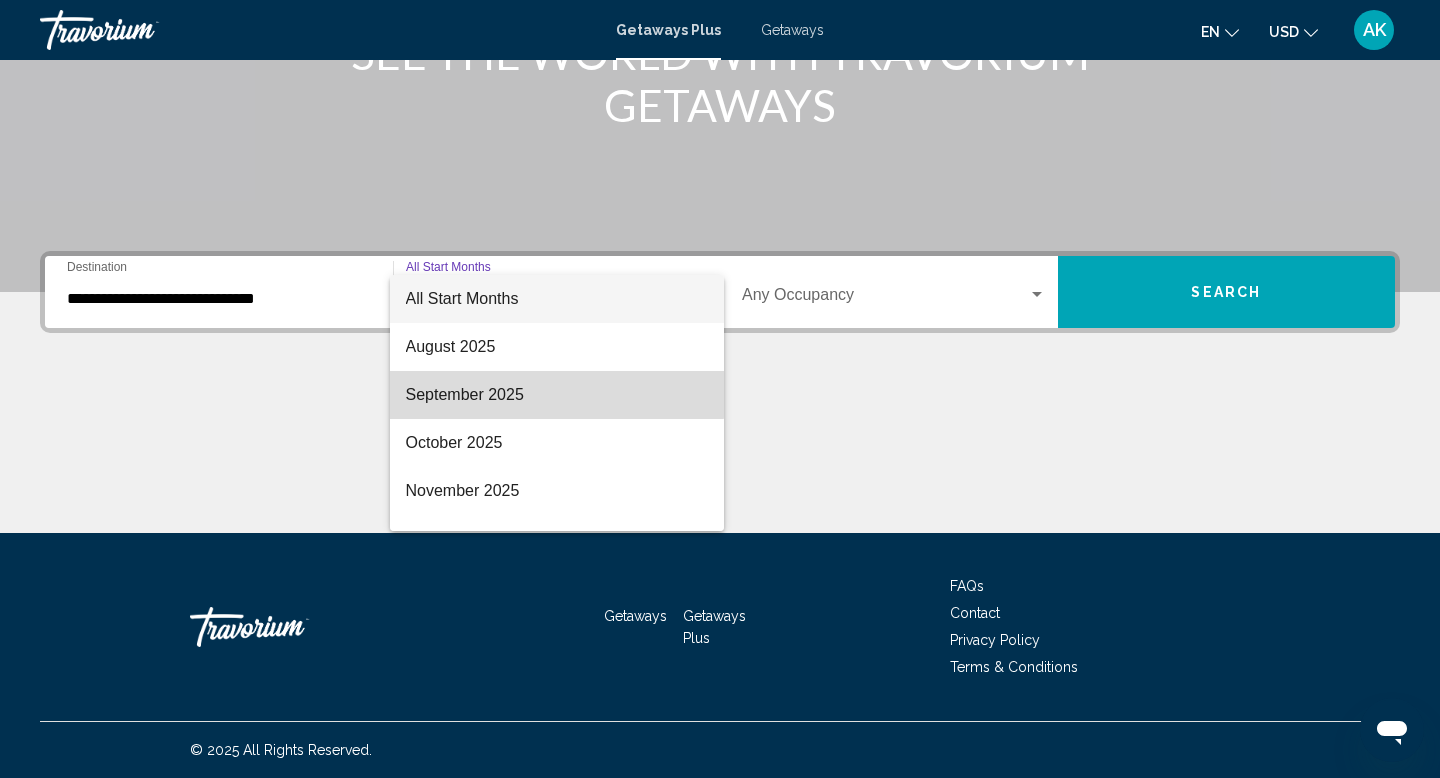 click on "September 2025" at bounding box center (557, 395) 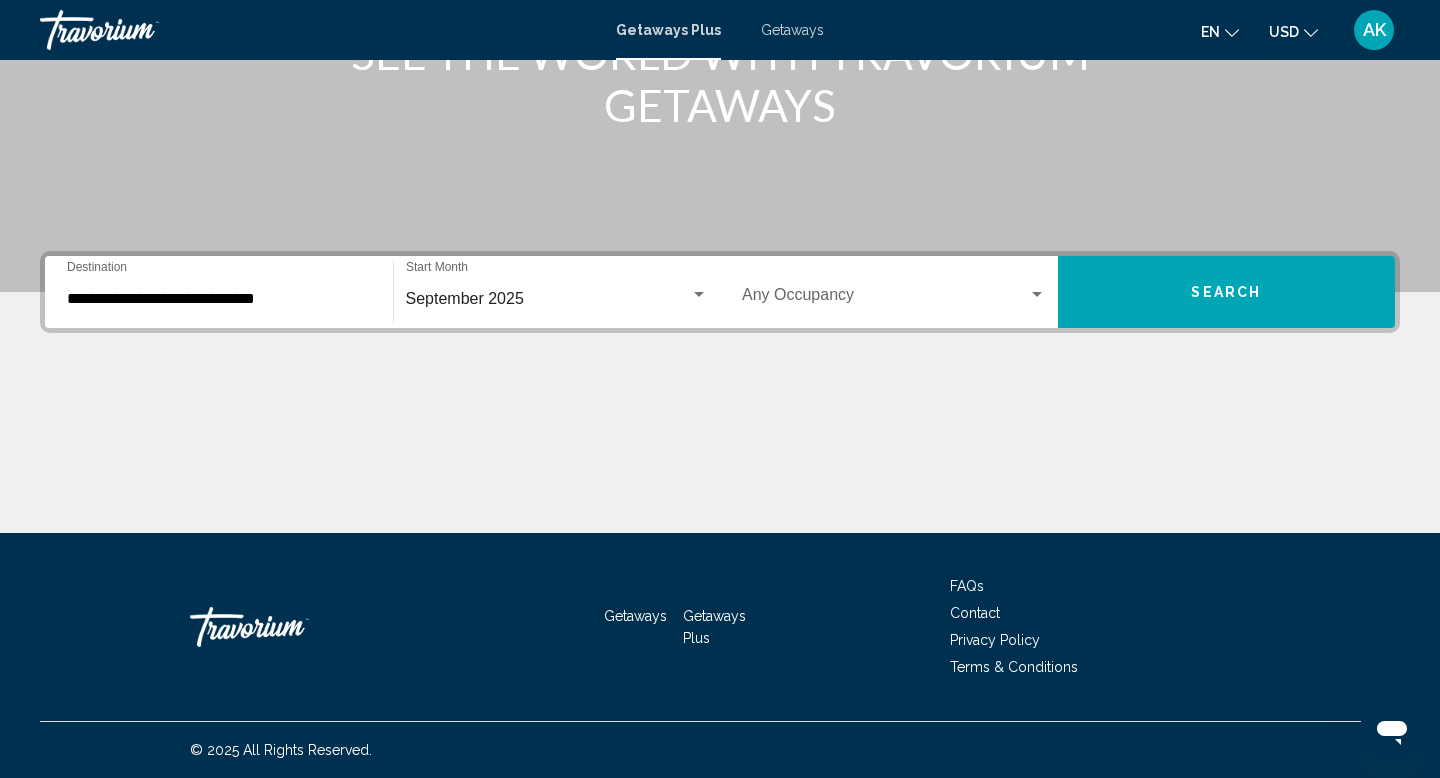 click on "Occupancy Any Occupancy" at bounding box center (894, 292) 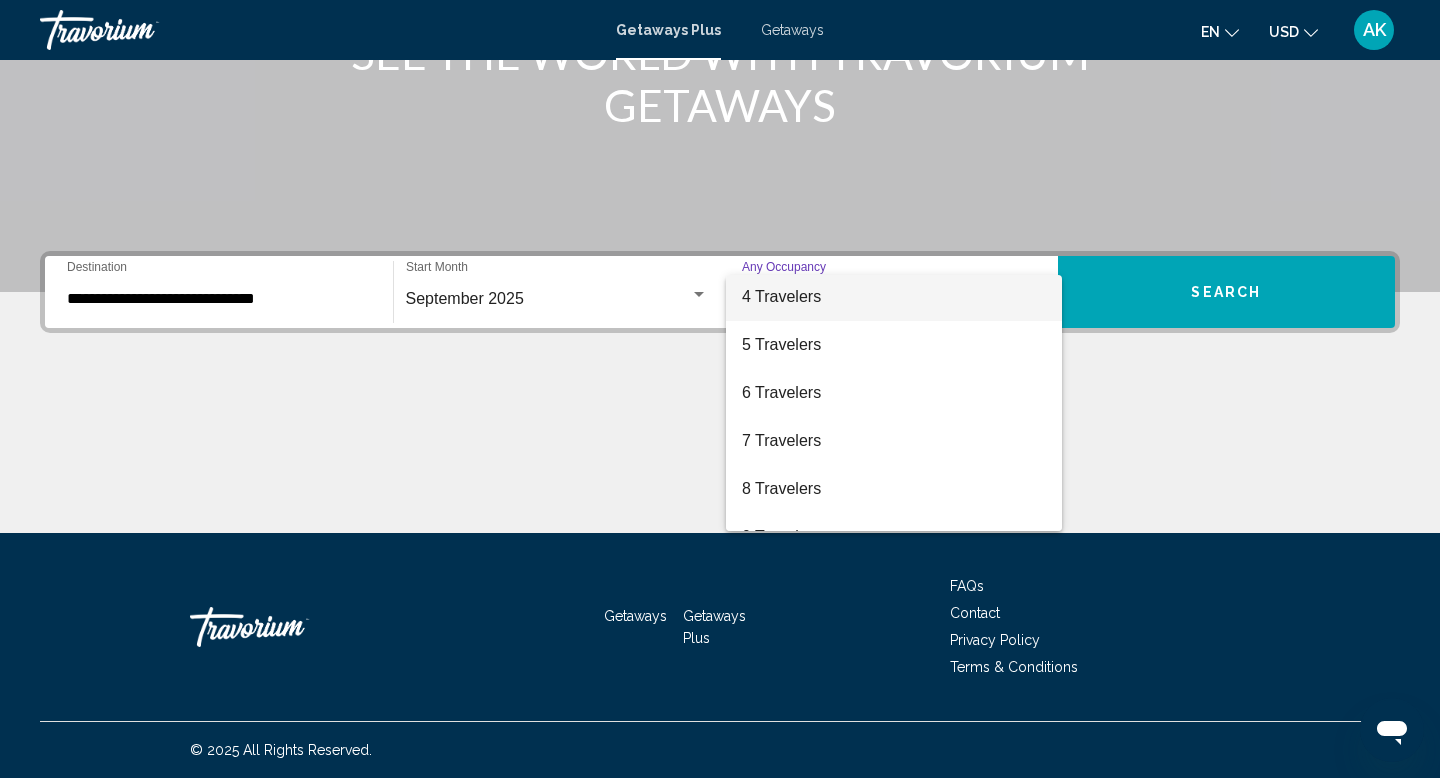 scroll, scrollTop: 0, scrollLeft: 0, axis: both 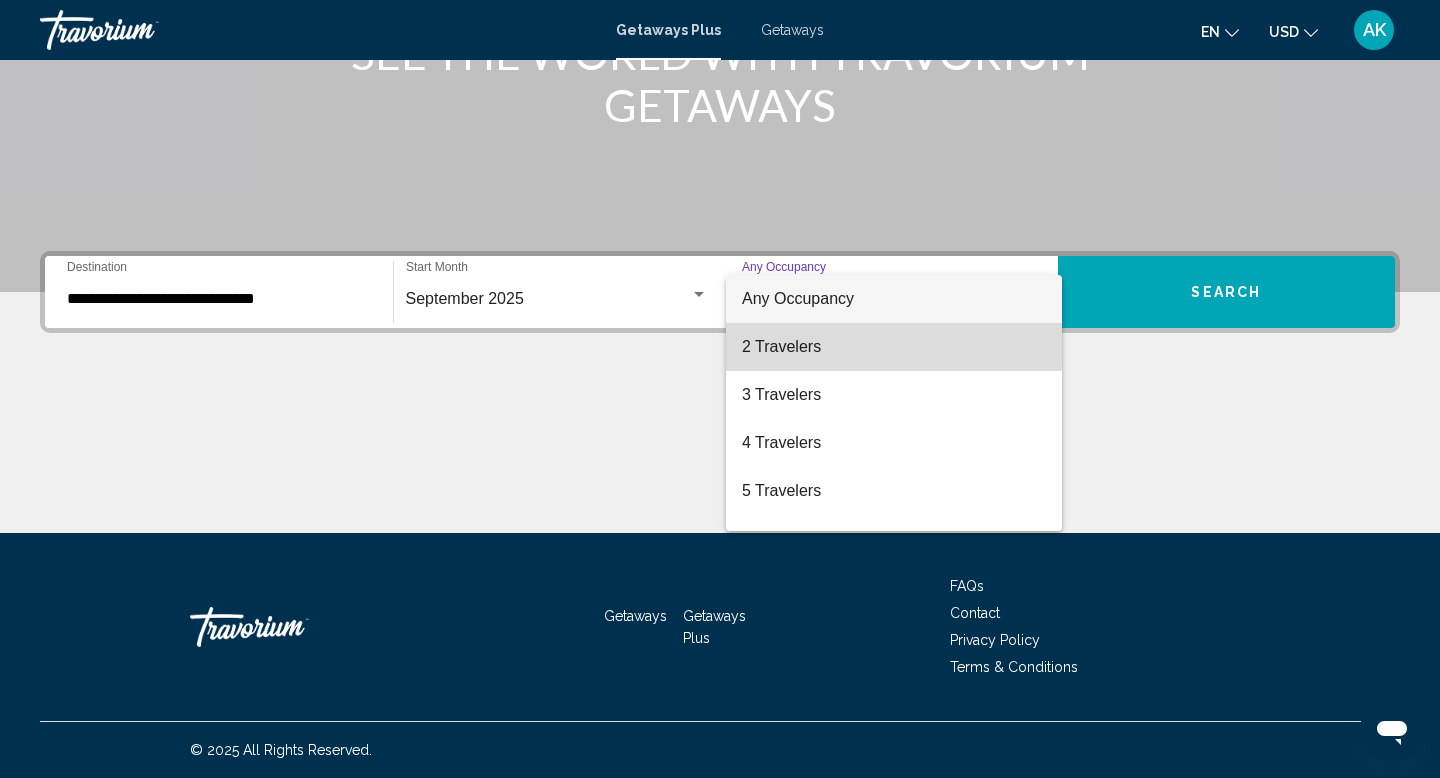 click on "2 Travelers" at bounding box center [894, 347] 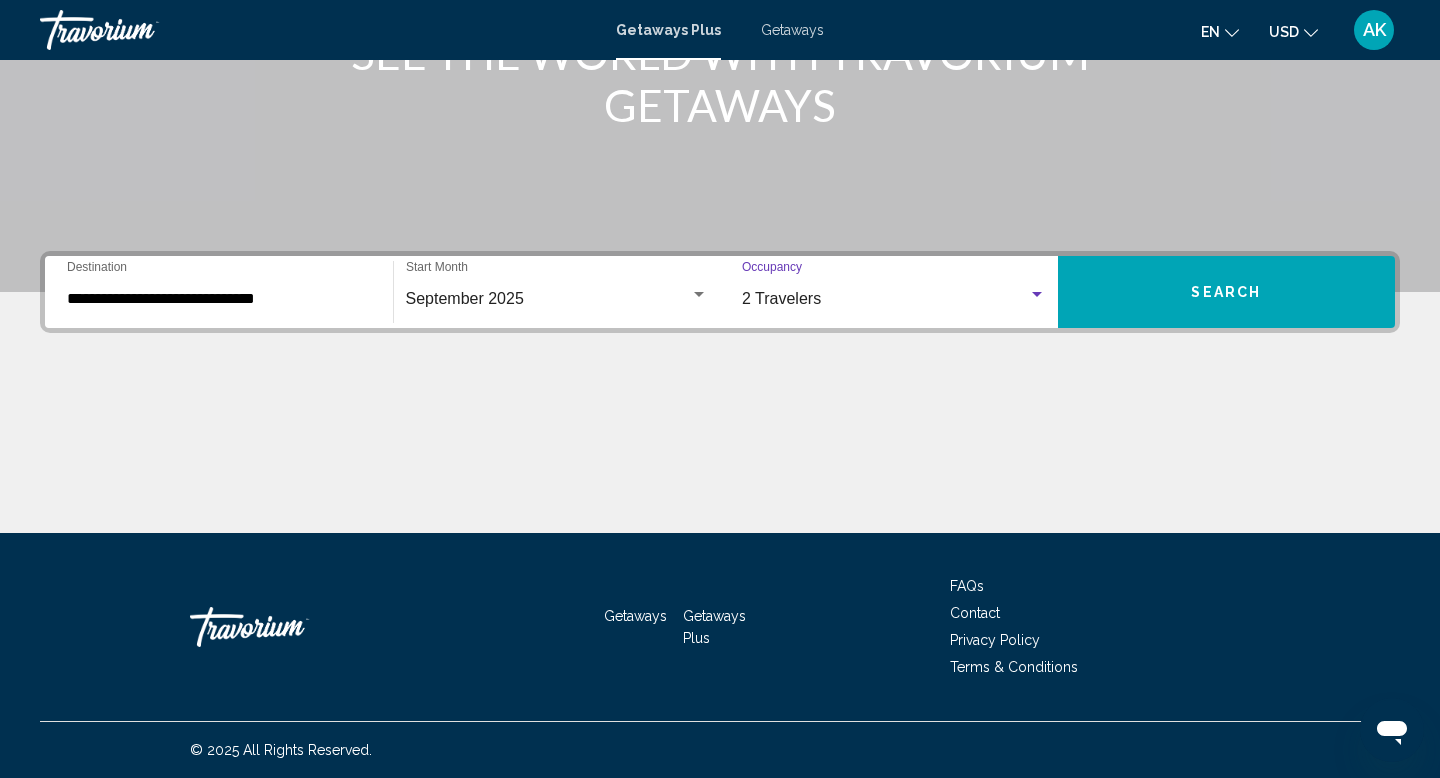 click on "Search" at bounding box center (1227, 292) 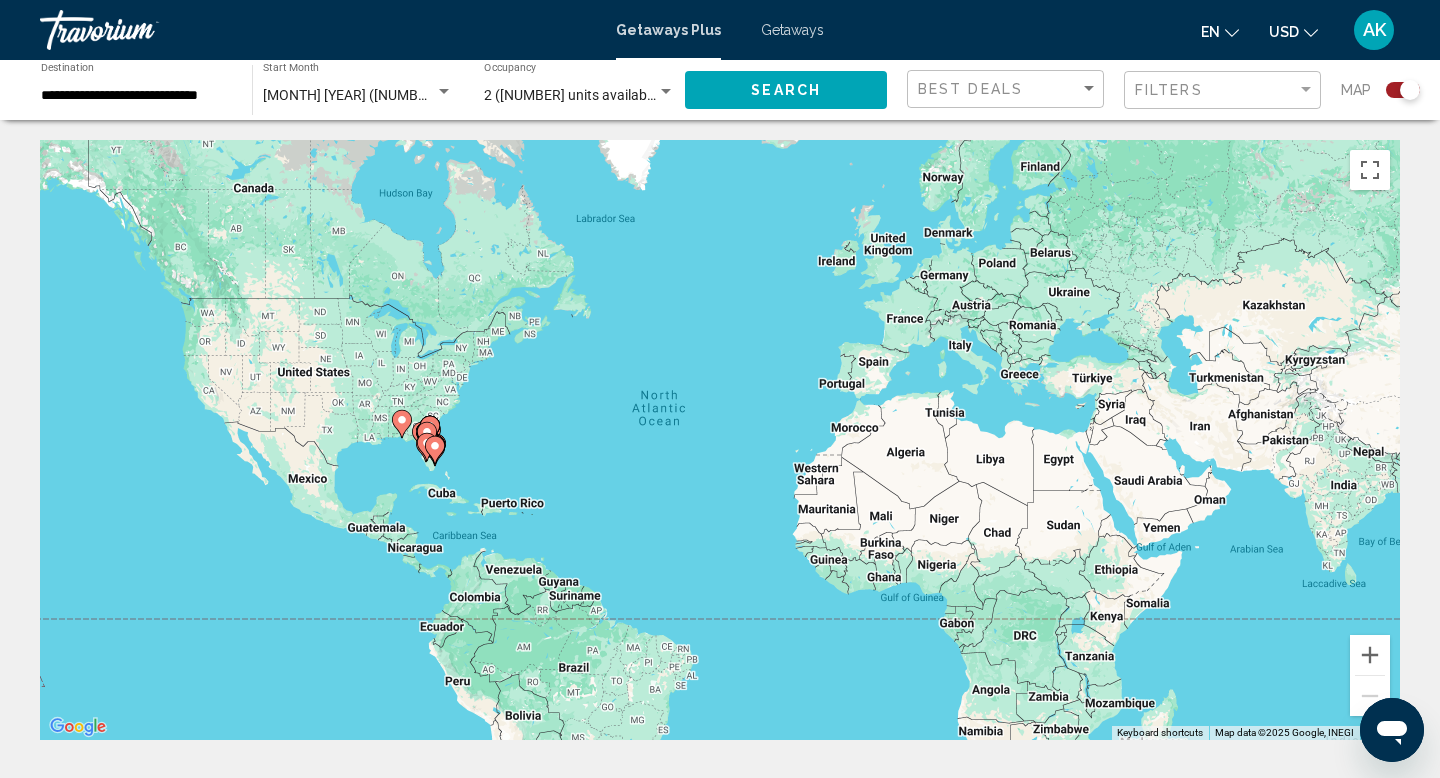 click on "To activate drag with keyboard, press Alt + Enter. Once in keyboard drag state, use the arrow keys to move the marker. To complete the drag, press the Enter key. To cancel, press Escape." at bounding box center [720, 440] 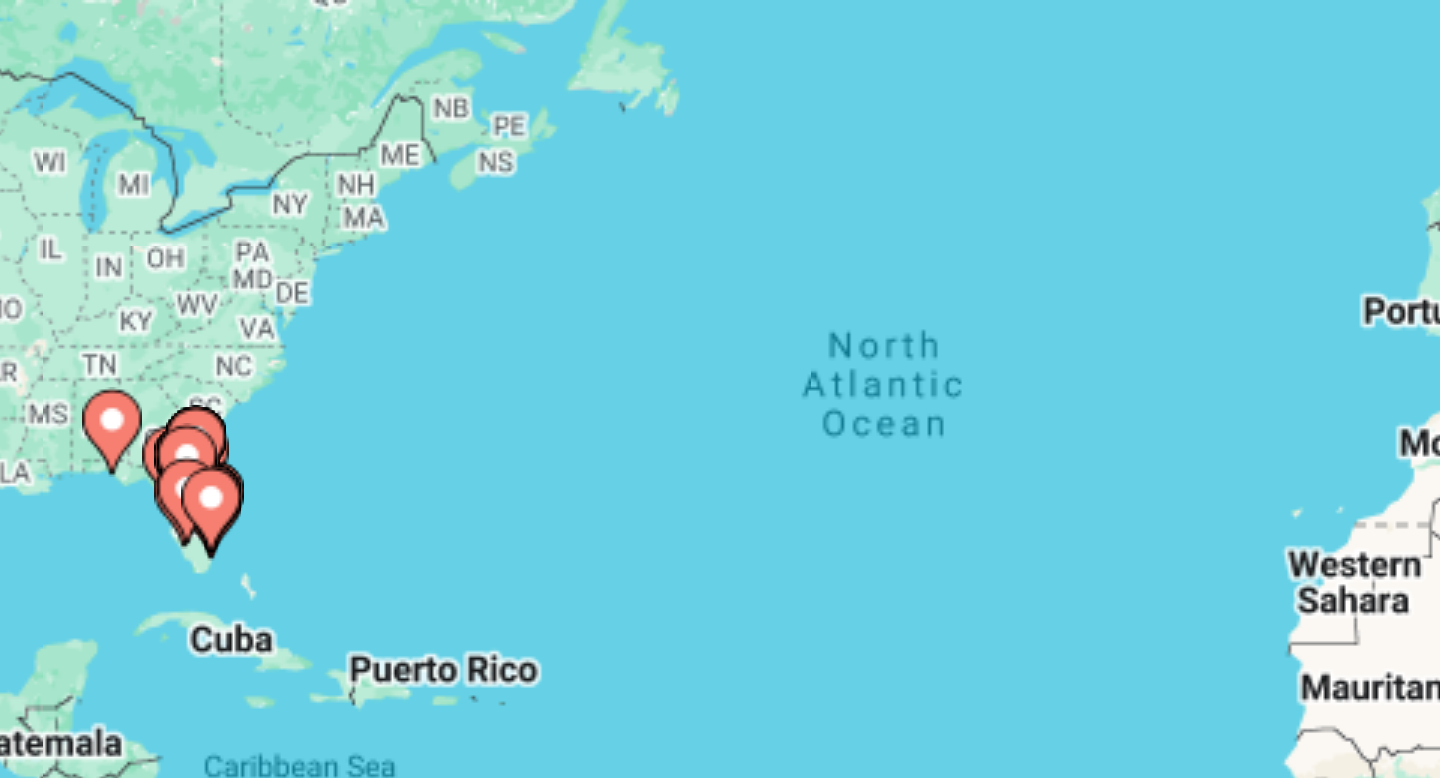 drag, startPoint x: 492, startPoint y: 437, endPoint x: 610, endPoint y: 440, distance: 118.03813 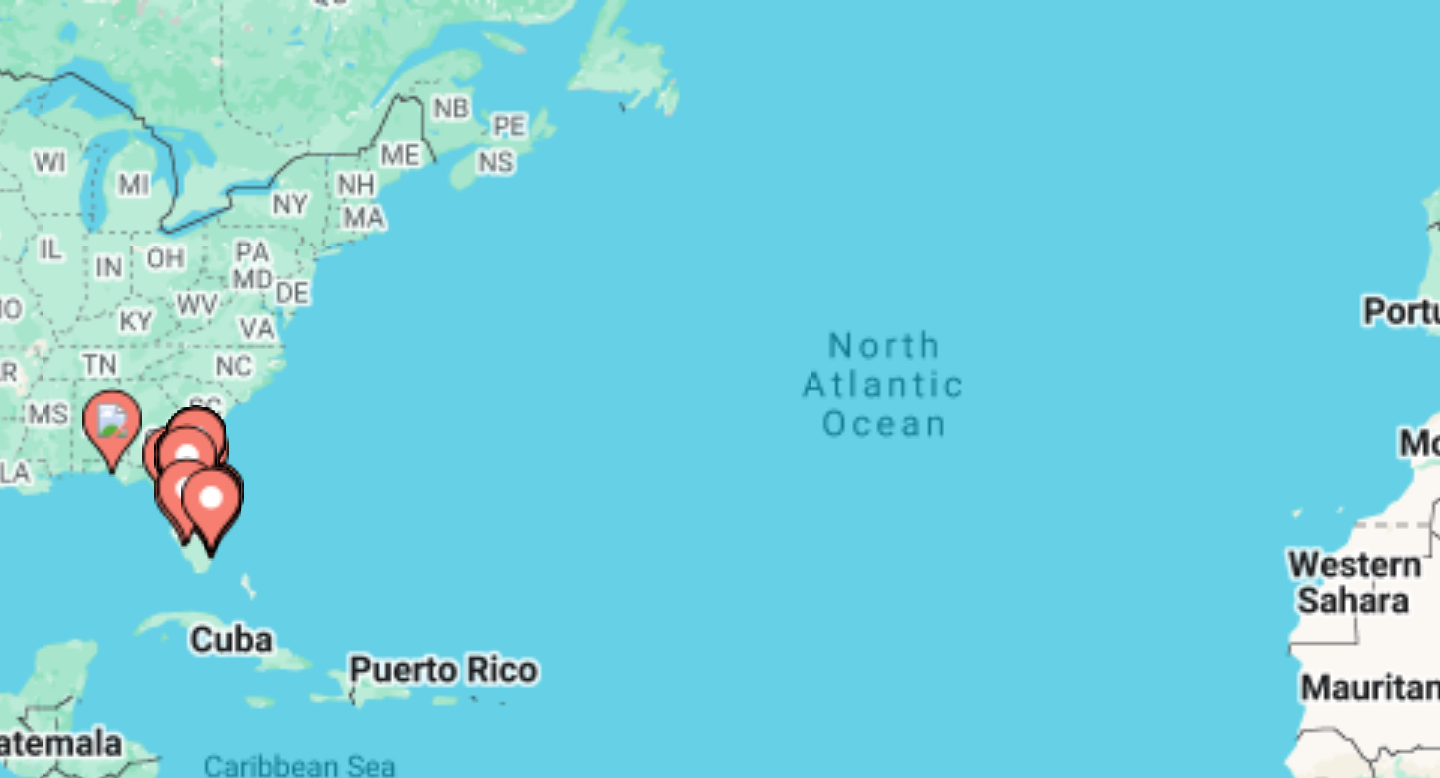 click on "To activate drag with keyboard, press Alt + Enter. Once in keyboard drag state, use the arrow keys to move the marker. To complete the drag, press the Enter key. To cancel, press Escape." at bounding box center (720, 440) 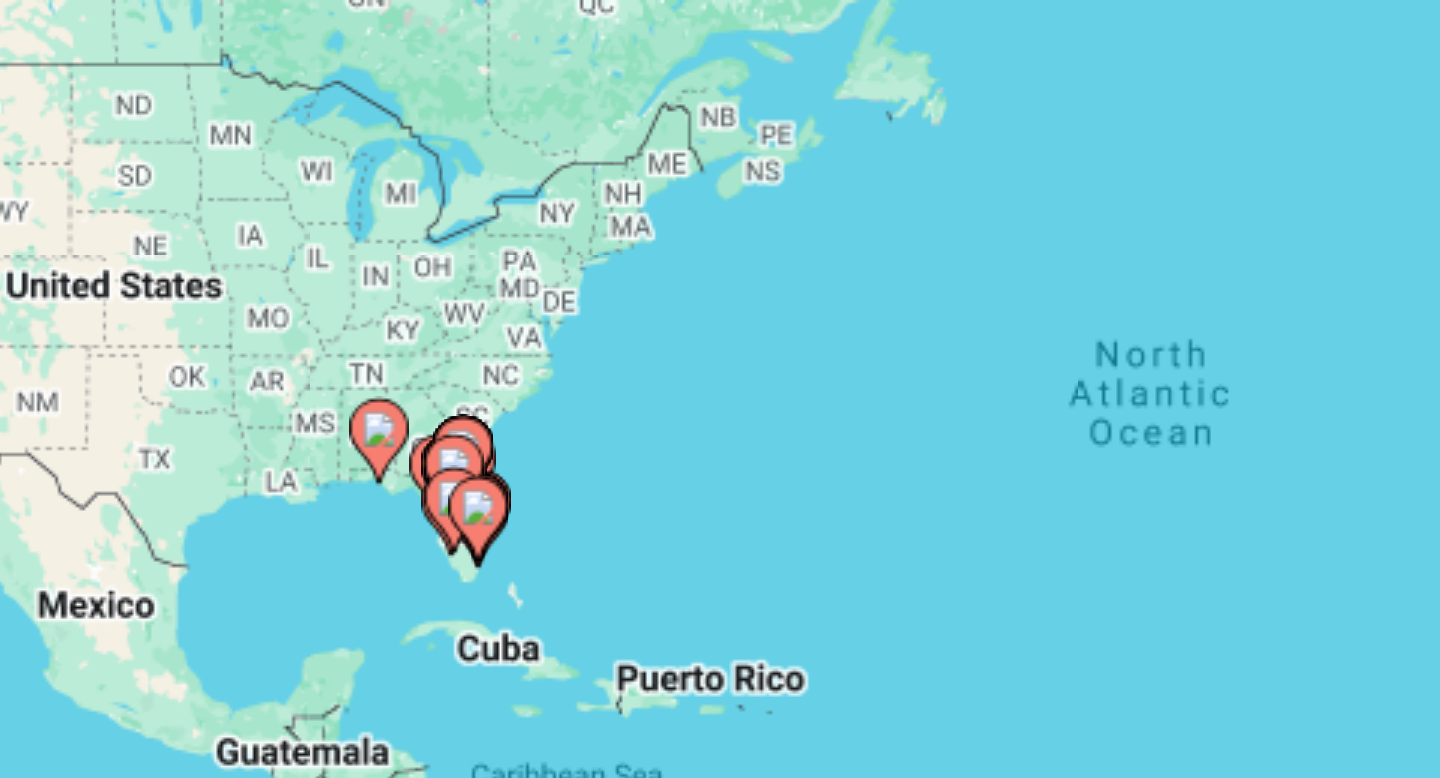 click on "To activate drag with keyboard, press Alt + Enter. Once in keyboard drag state, use the arrow keys to move the marker. To complete the drag, press the Enter key. To cancel, press Escape." at bounding box center (720, 440) 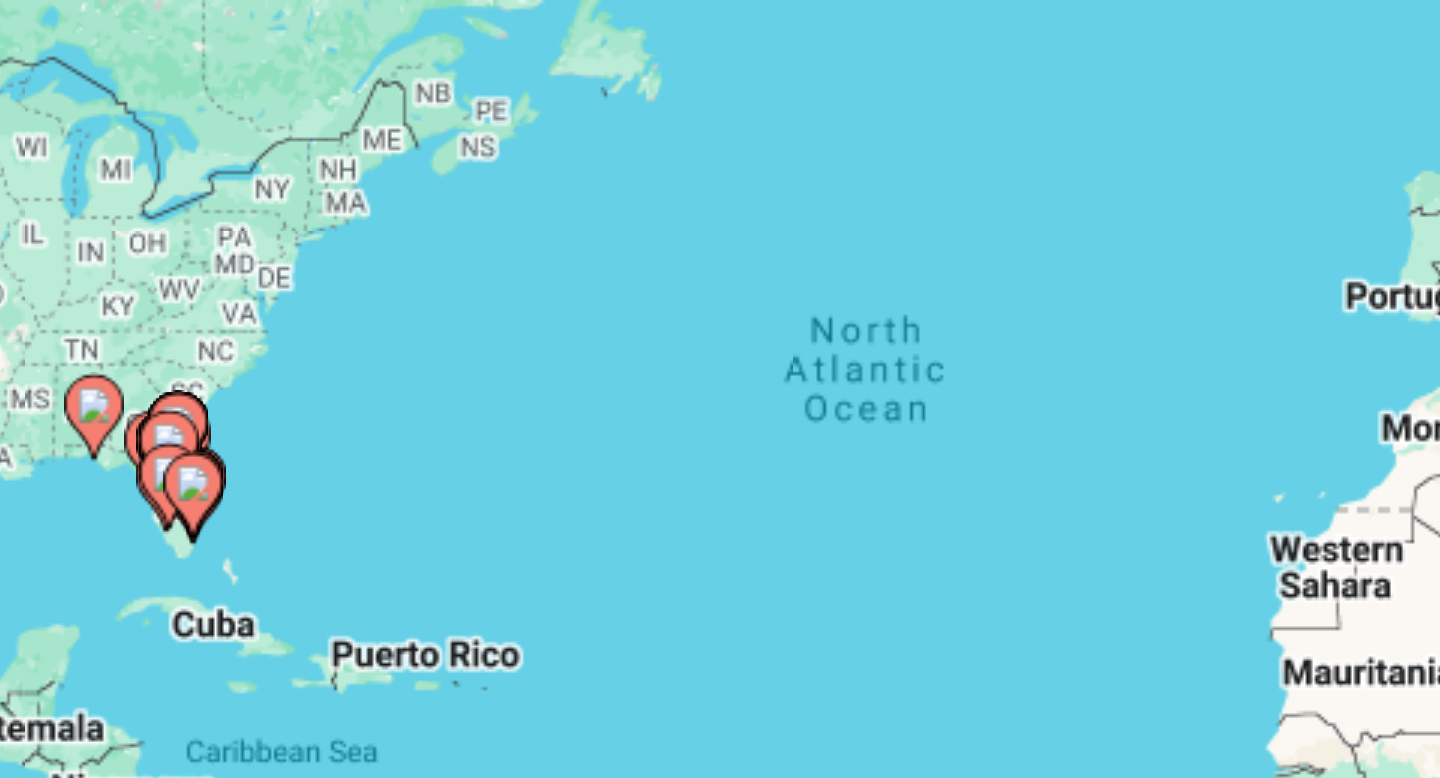 drag, startPoint x: 559, startPoint y: 479, endPoint x: 464, endPoint y: 468, distance: 95.63472 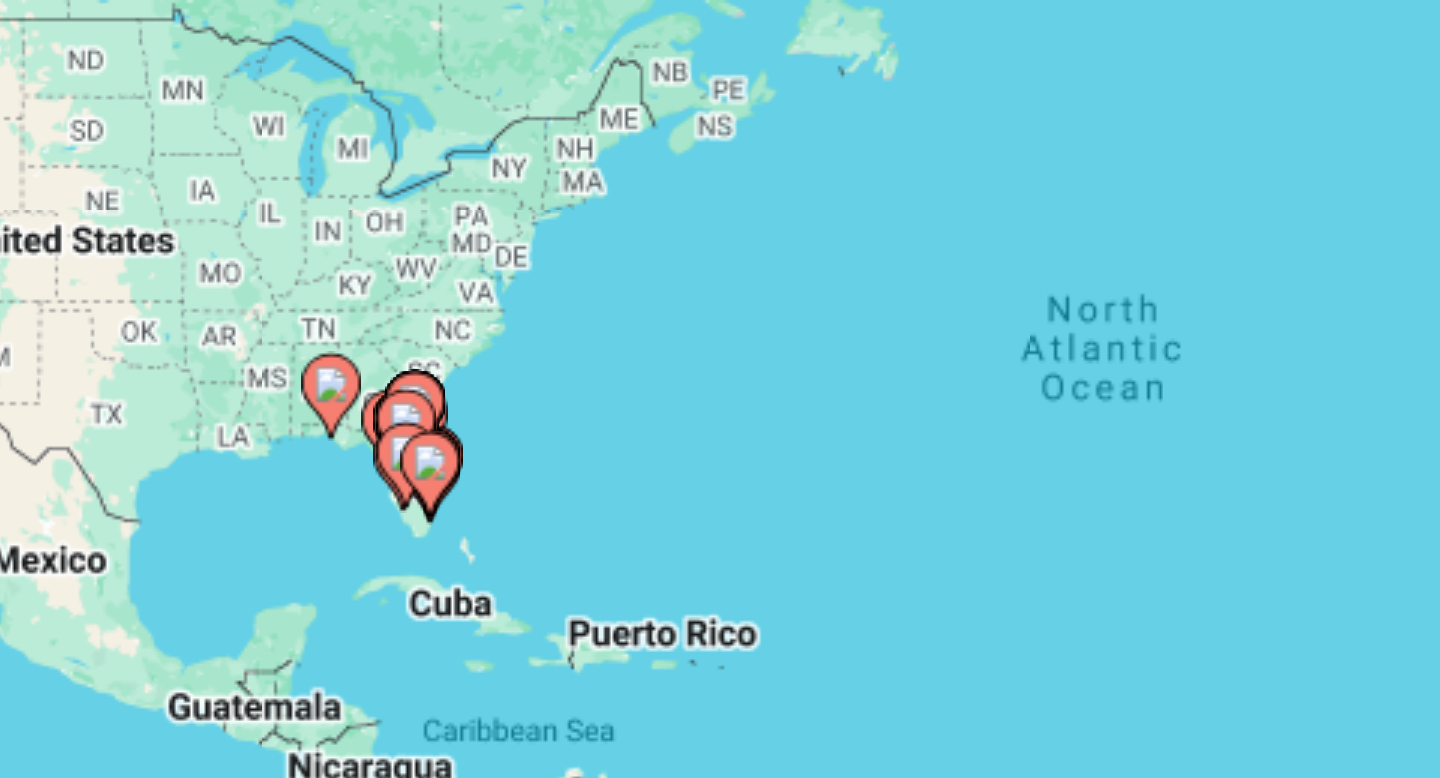 drag, startPoint x: 465, startPoint y: 468, endPoint x: 578, endPoint y: 458, distance: 113.44161 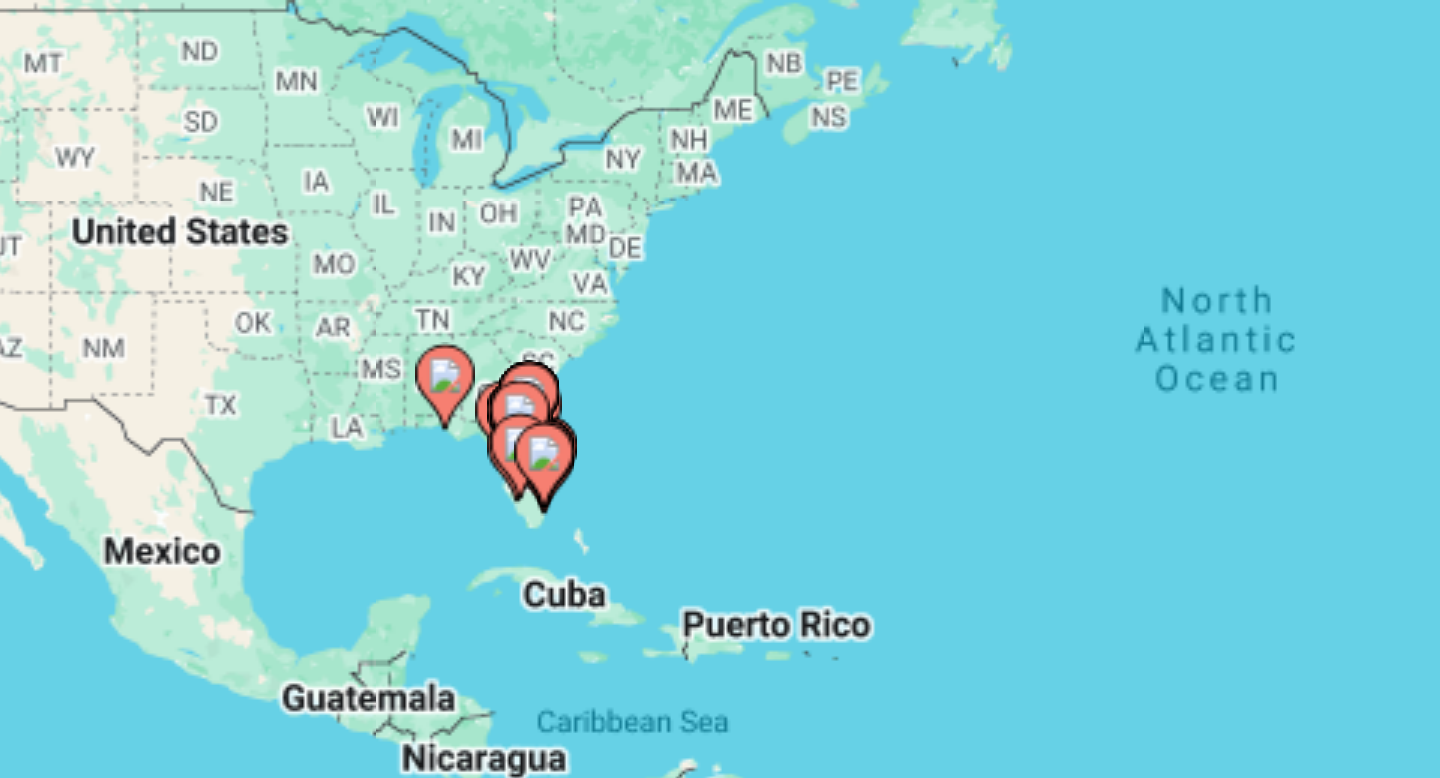 click 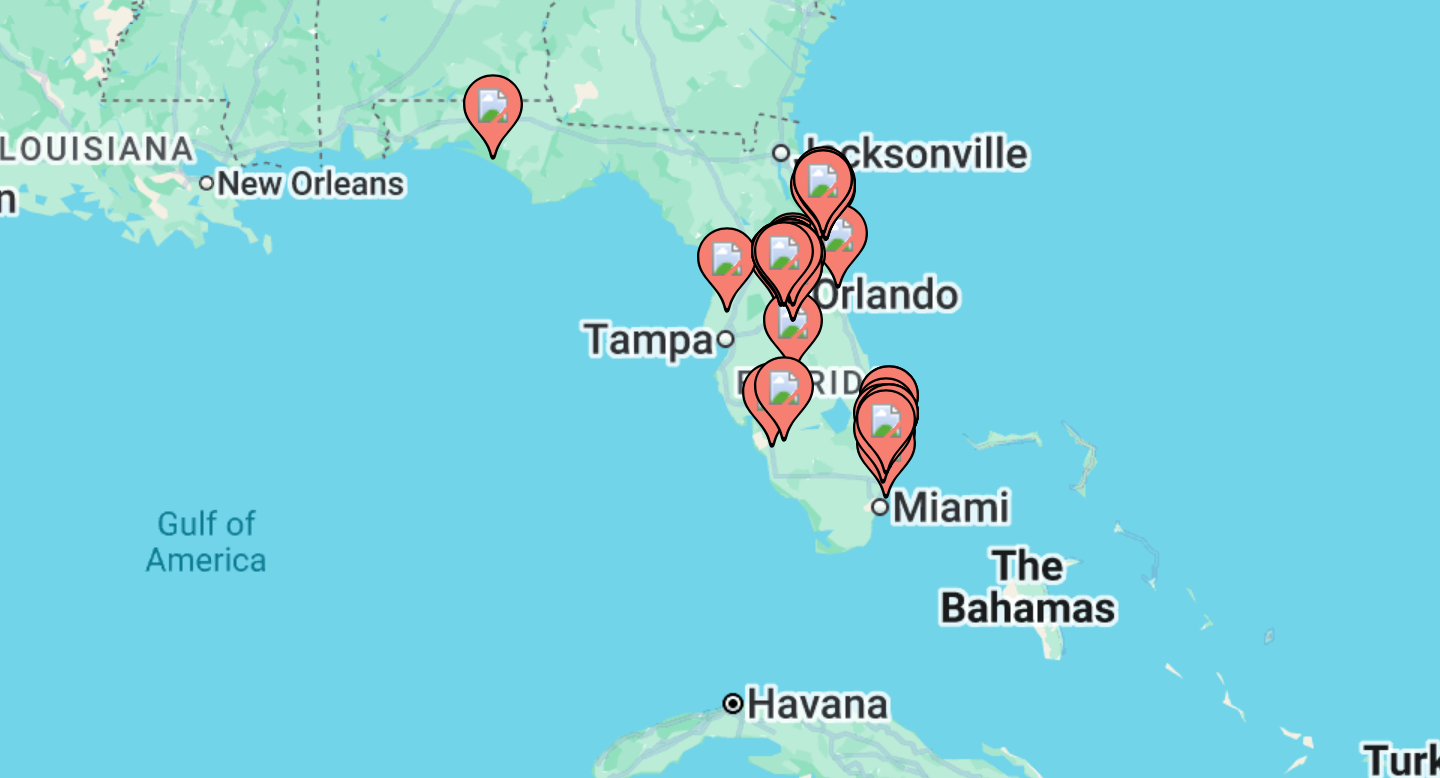 drag, startPoint x: 628, startPoint y: 449, endPoint x: 580, endPoint y: 447, distance: 48.04165 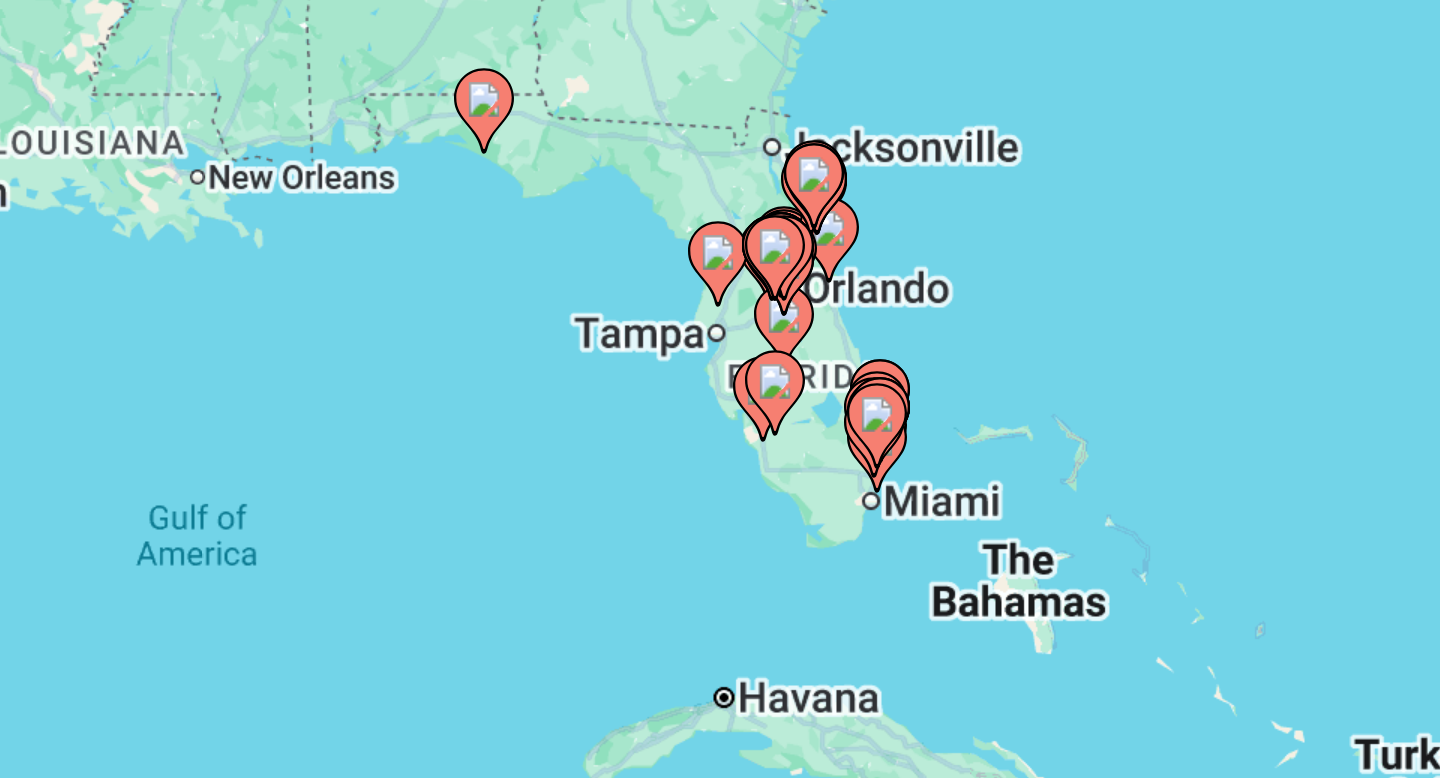 click on "To activate drag with keyboard, press Alt + Enter. Once in keyboard drag state, use the arrow keys to move the marker. To complete the drag, press the Enter key. To cancel, press Escape." at bounding box center (720, 440) 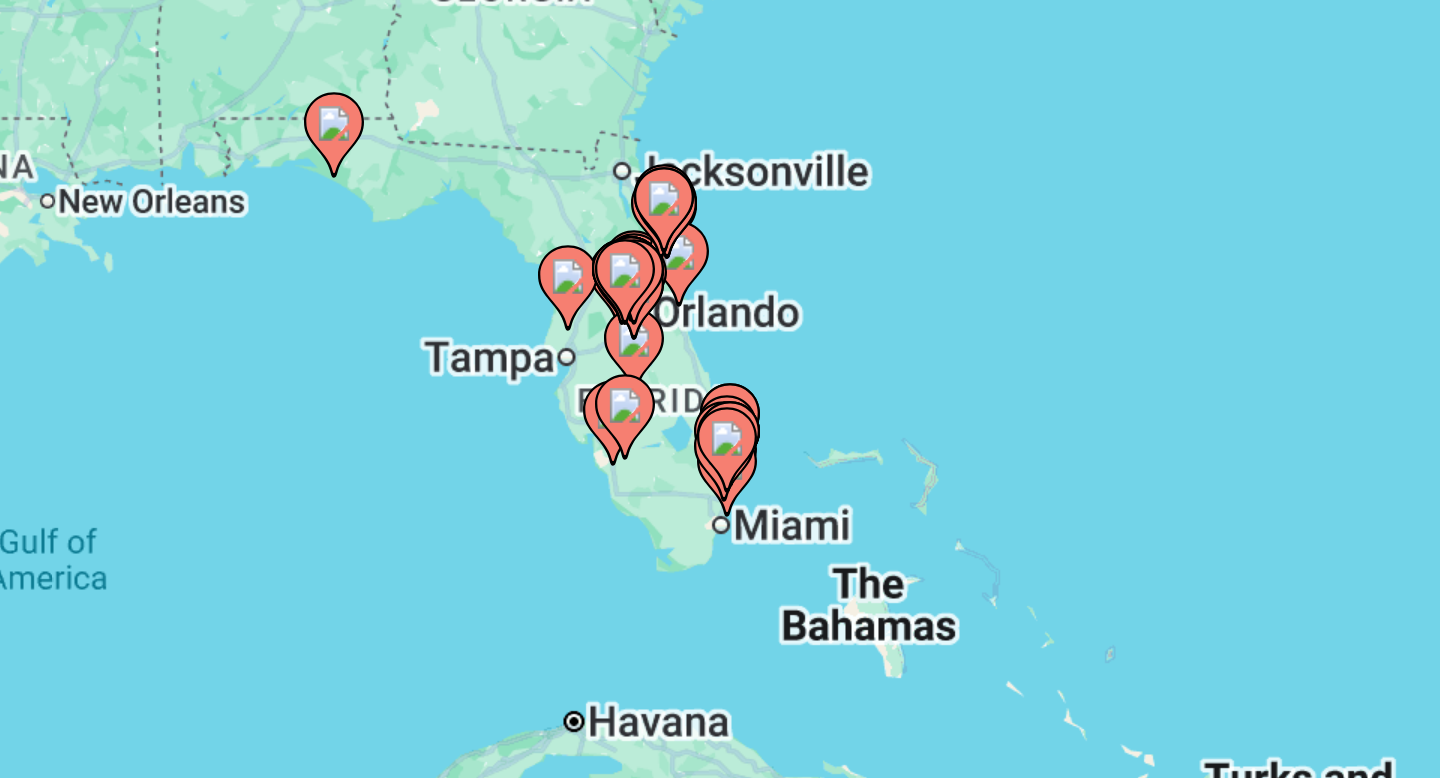 drag, startPoint x: 543, startPoint y: 460, endPoint x: 492, endPoint y: 465, distance: 51.24451 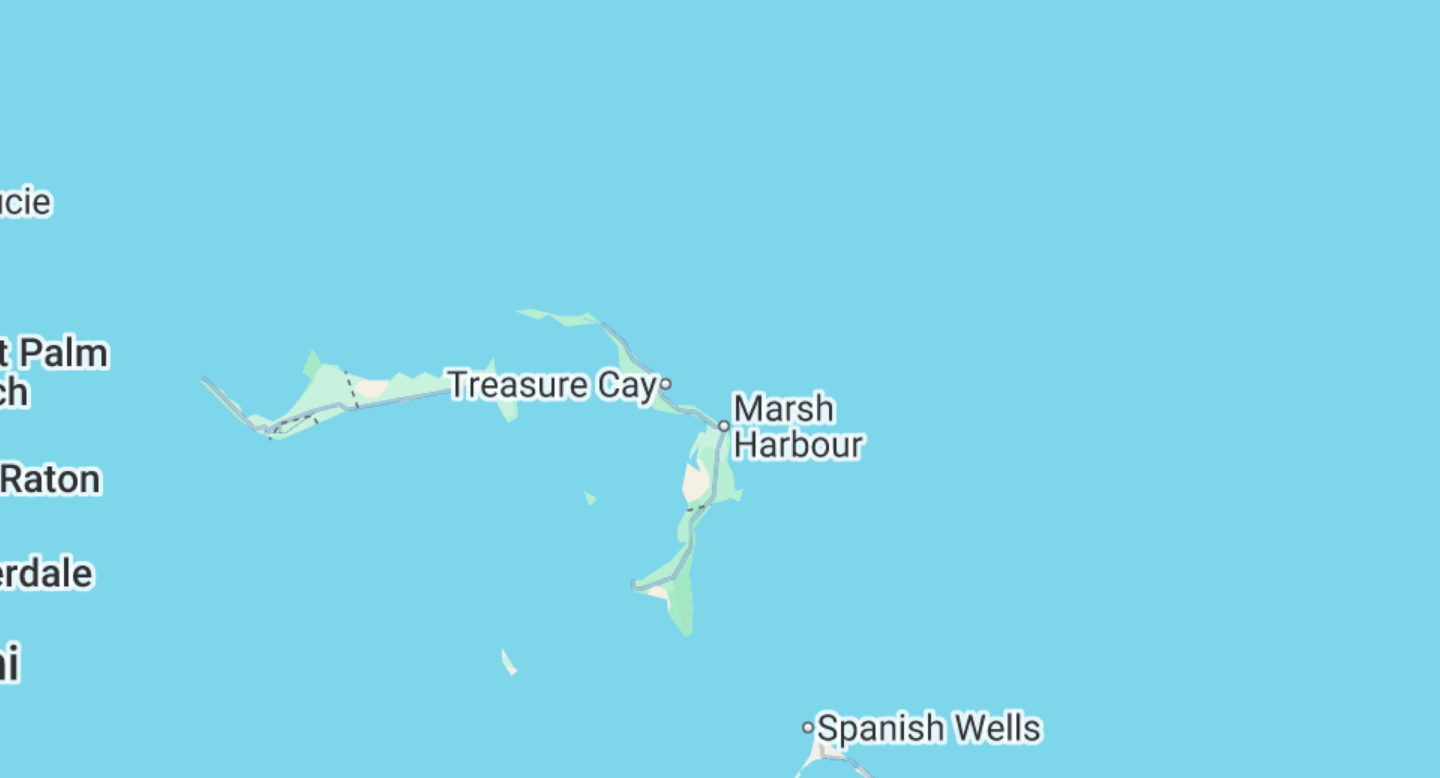 drag, startPoint x: 624, startPoint y: 422, endPoint x: 854, endPoint y: 402, distance: 230.86794 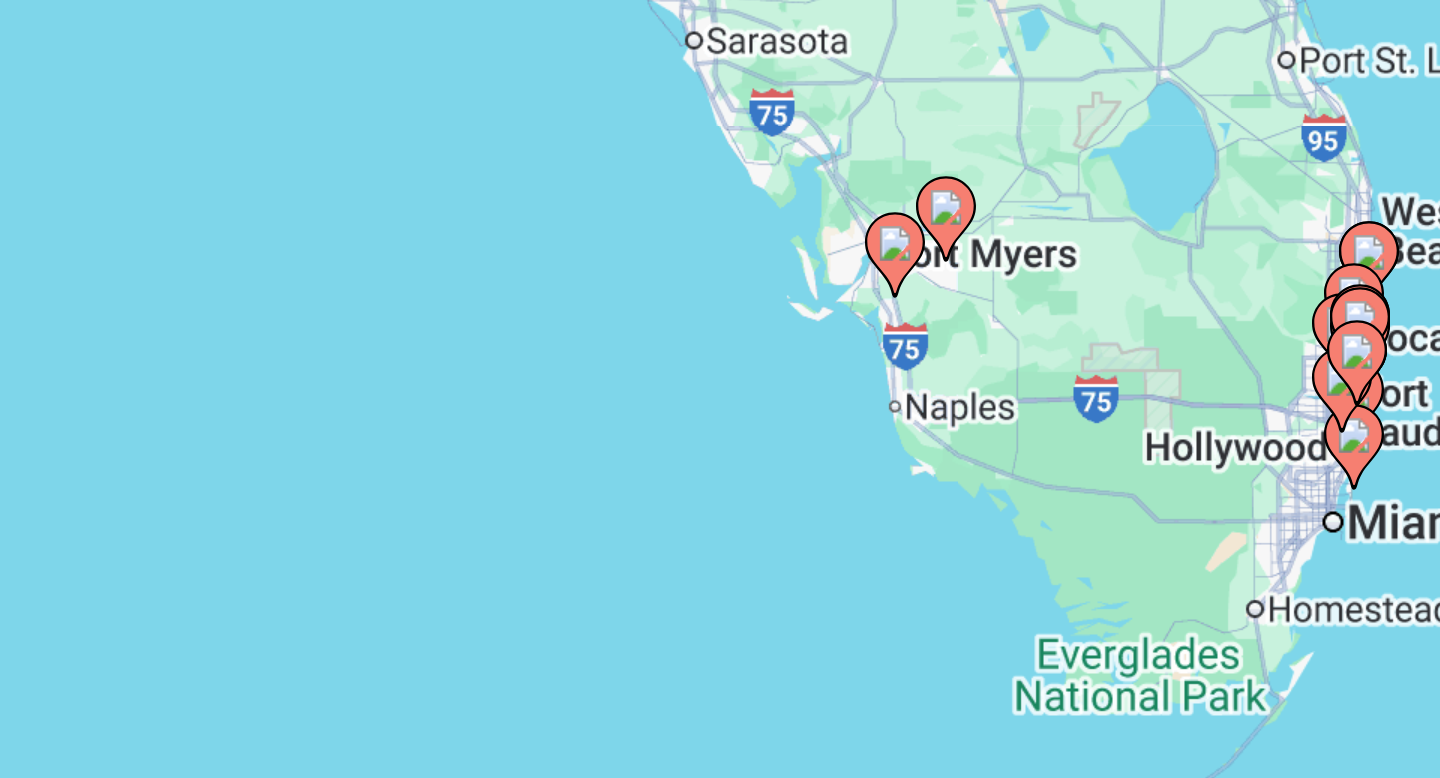 drag, startPoint x: 854, startPoint y: 402, endPoint x: 782, endPoint y: 404, distance: 72.02777 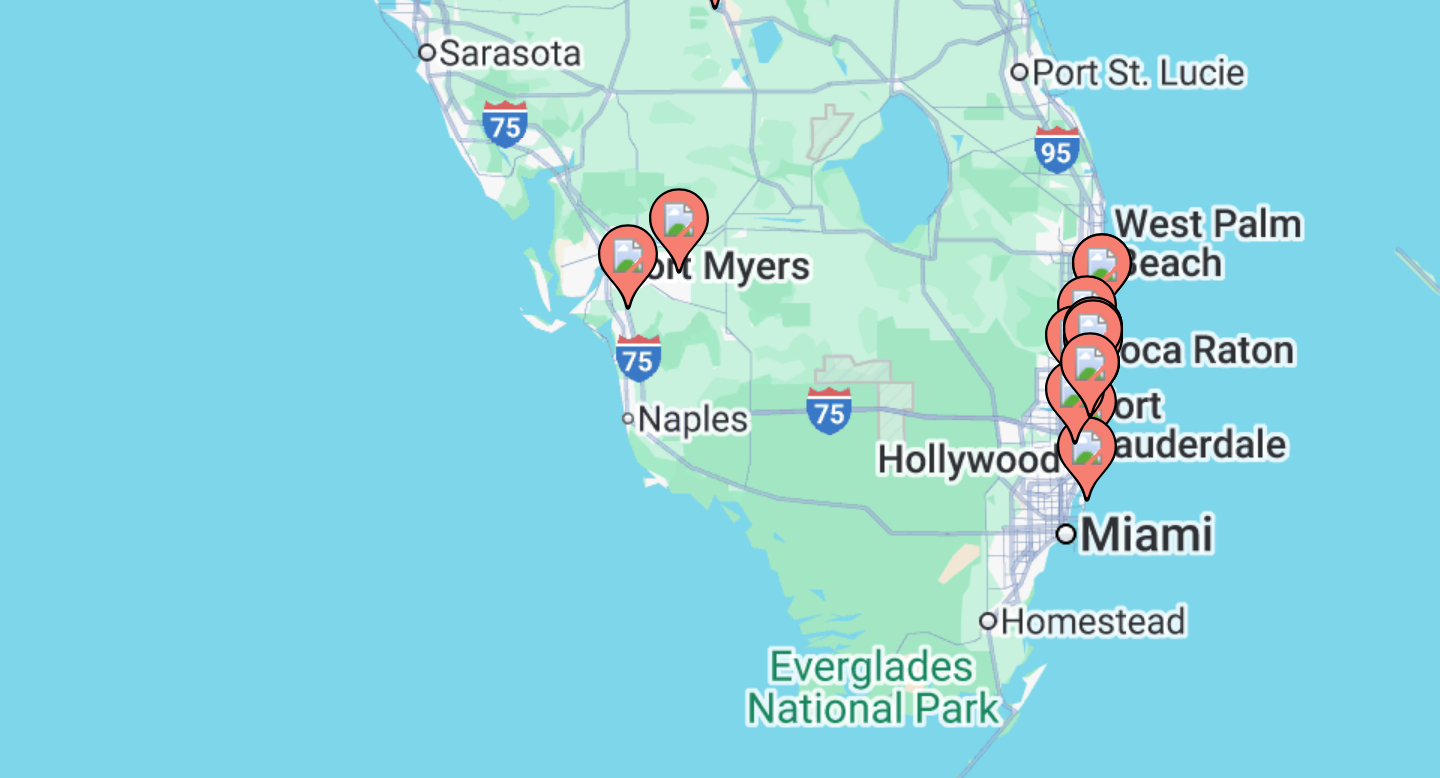 drag, startPoint x: 710, startPoint y: 429, endPoint x: 698, endPoint y: 460, distance: 33.24154 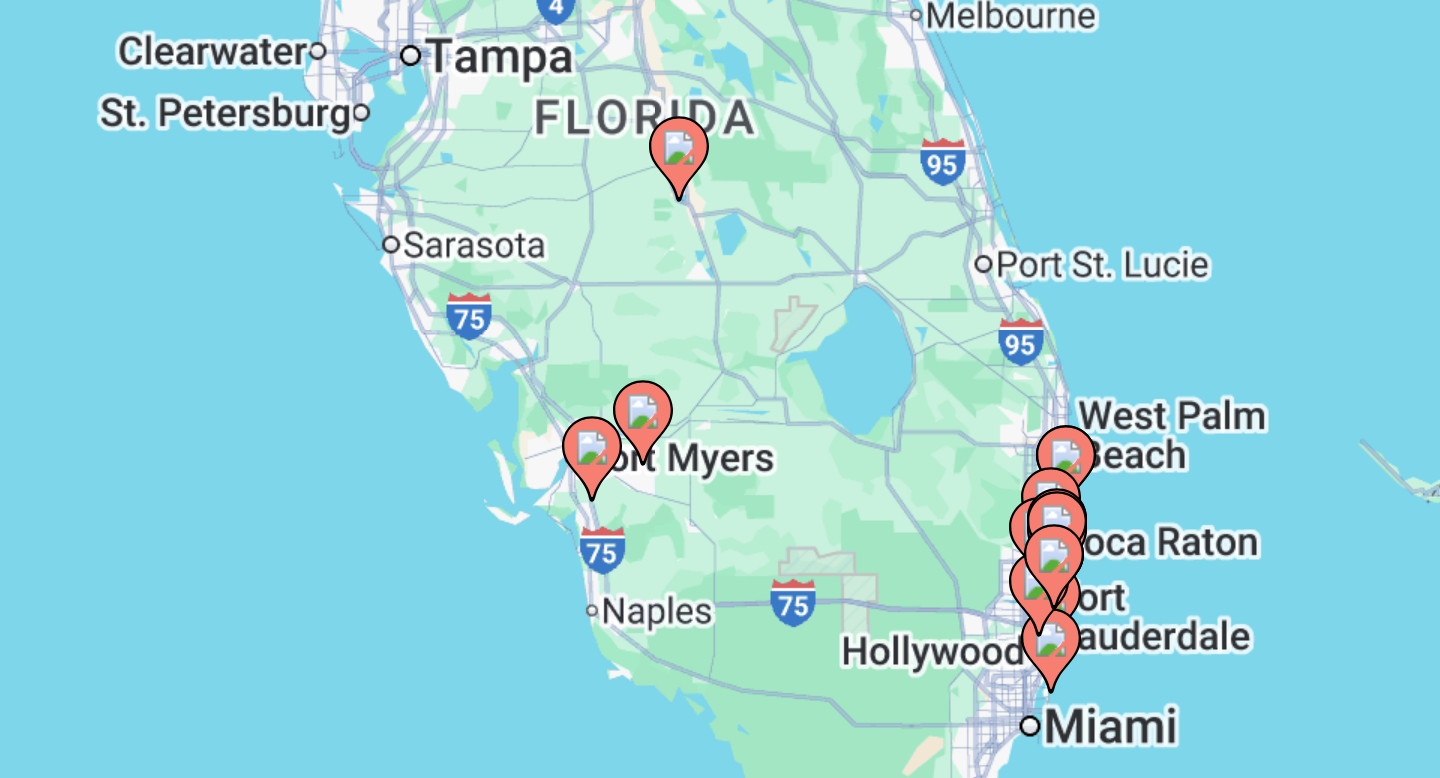 drag, startPoint x: 697, startPoint y: 465, endPoint x: 692, endPoint y: 511, distance: 46.270943 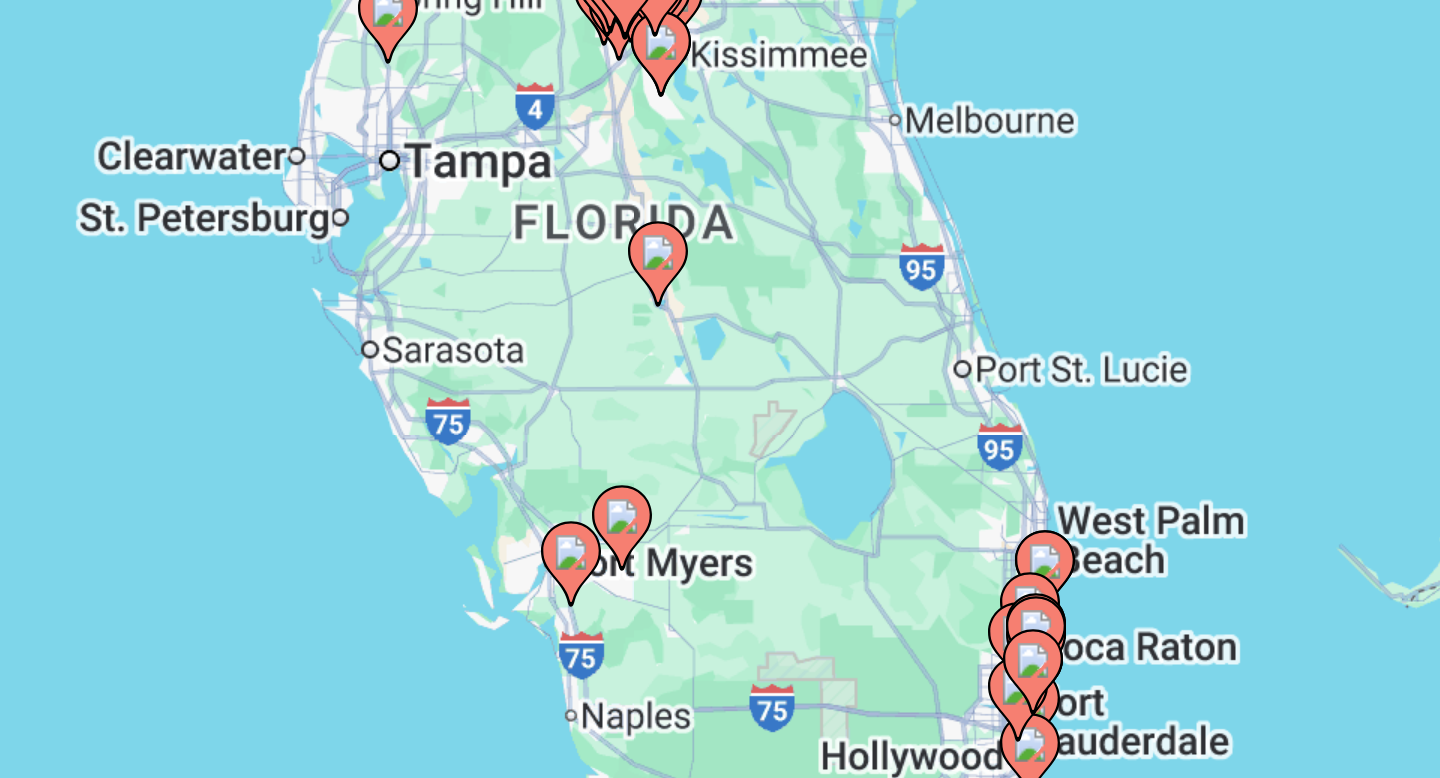 click on "To activate drag with keyboard, press Alt + Enter. Once in keyboard drag state, use the arrow keys to move the marker. To complete the drag, press the Enter key. To cancel, press Escape." at bounding box center (720, 440) 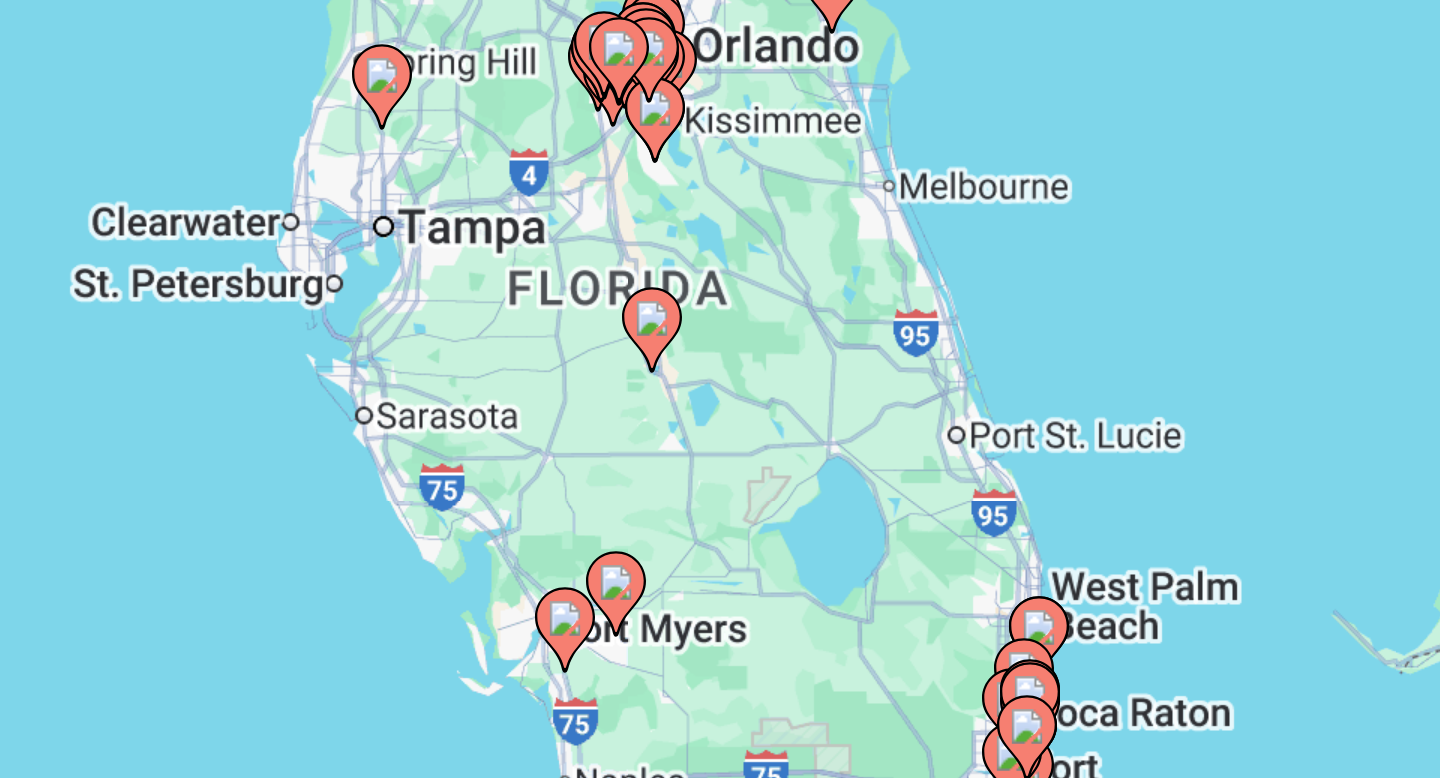 drag, startPoint x: 691, startPoint y: 522, endPoint x: 691, endPoint y: 539, distance: 17 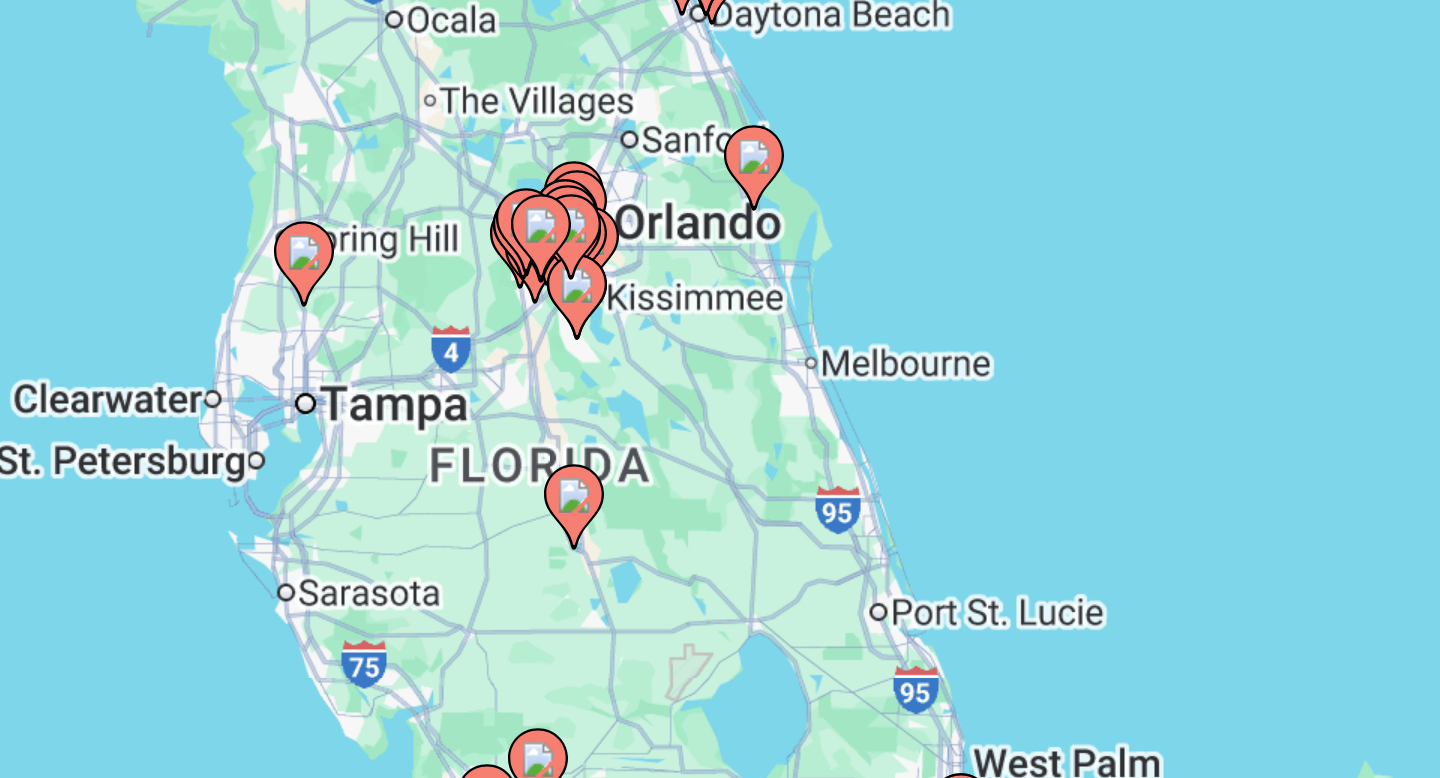drag, startPoint x: 692, startPoint y: 466, endPoint x: 660, endPoint y: 539, distance: 79.70571 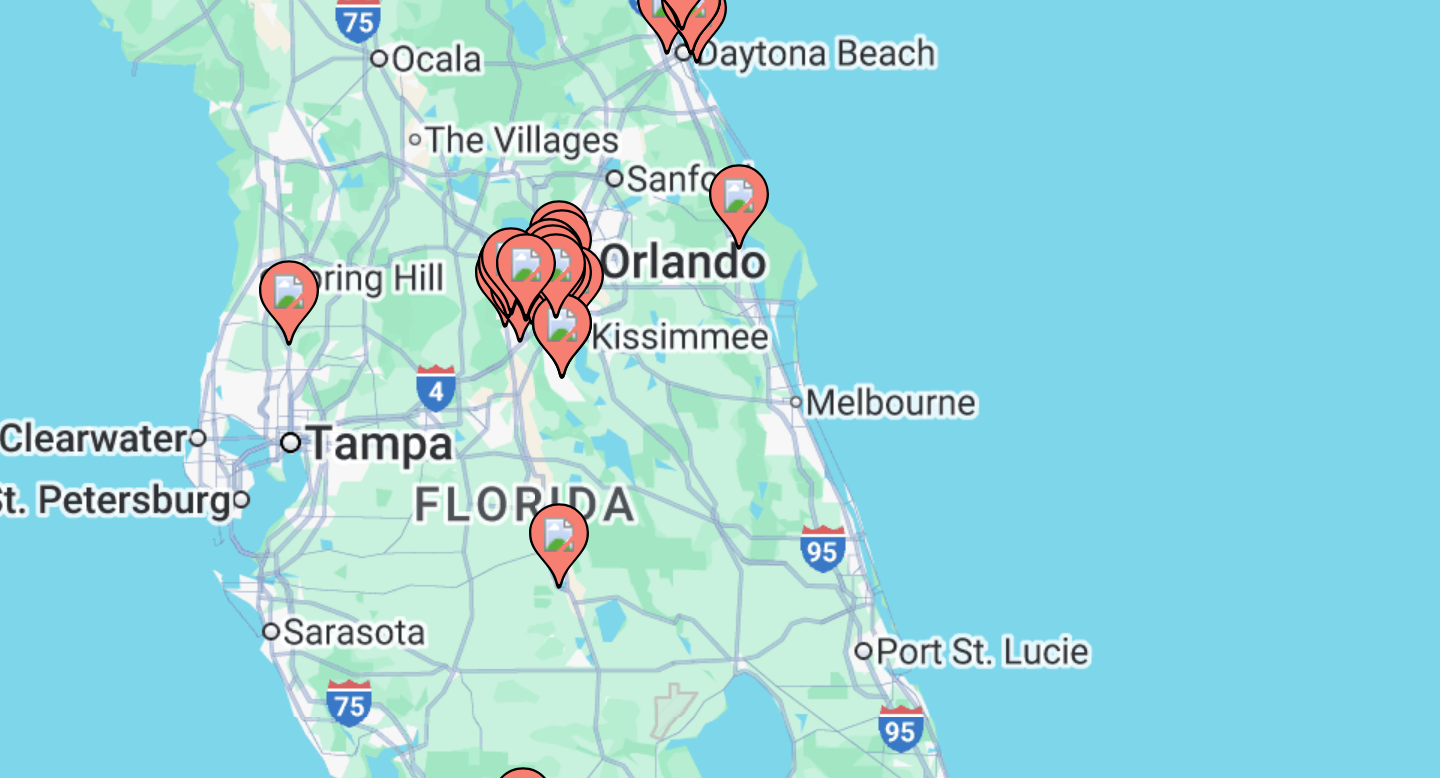 drag, startPoint x: 660, startPoint y: 539, endPoint x: 642, endPoint y: 539, distance: 18 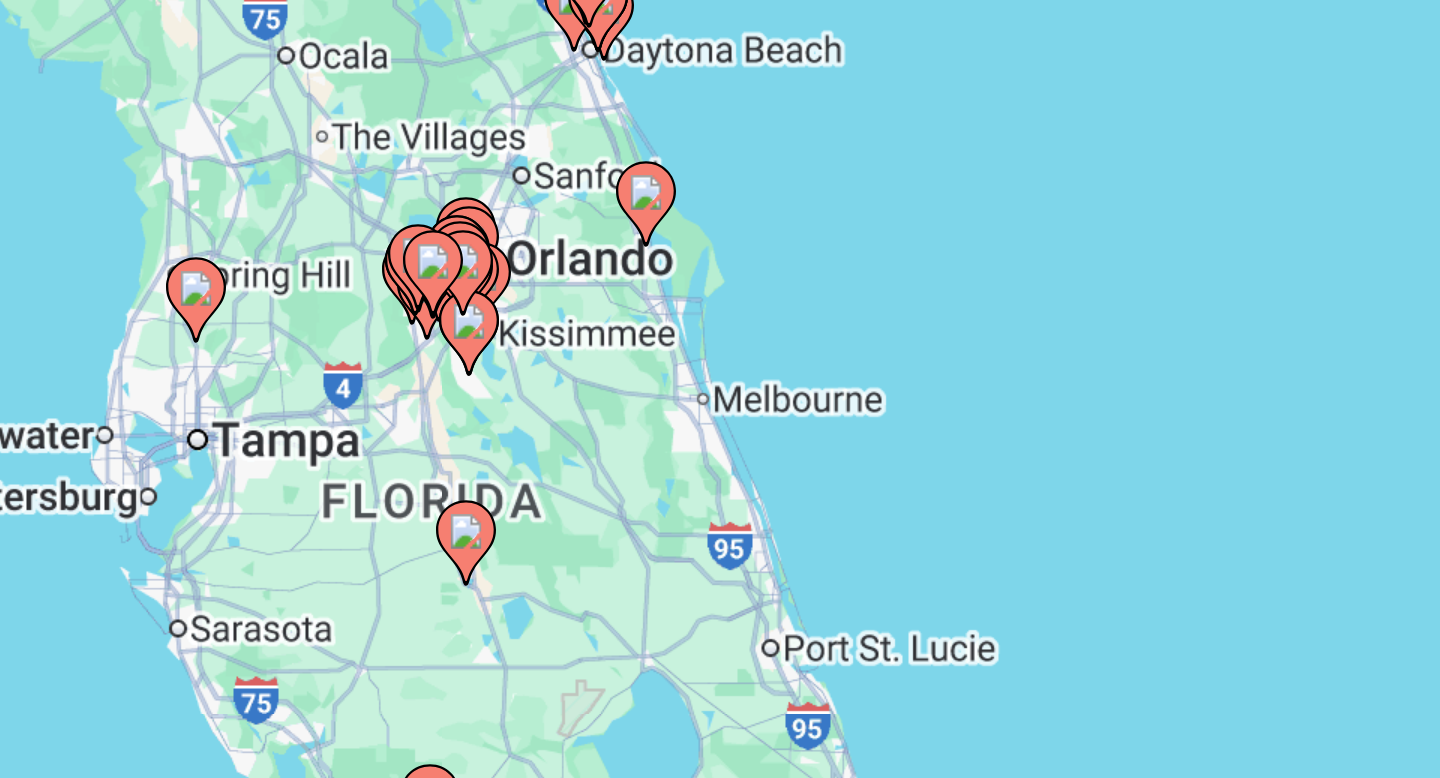 drag, startPoint x: 642, startPoint y: 539, endPoint x: 697, endPoint y: 520, distance: 58.189346 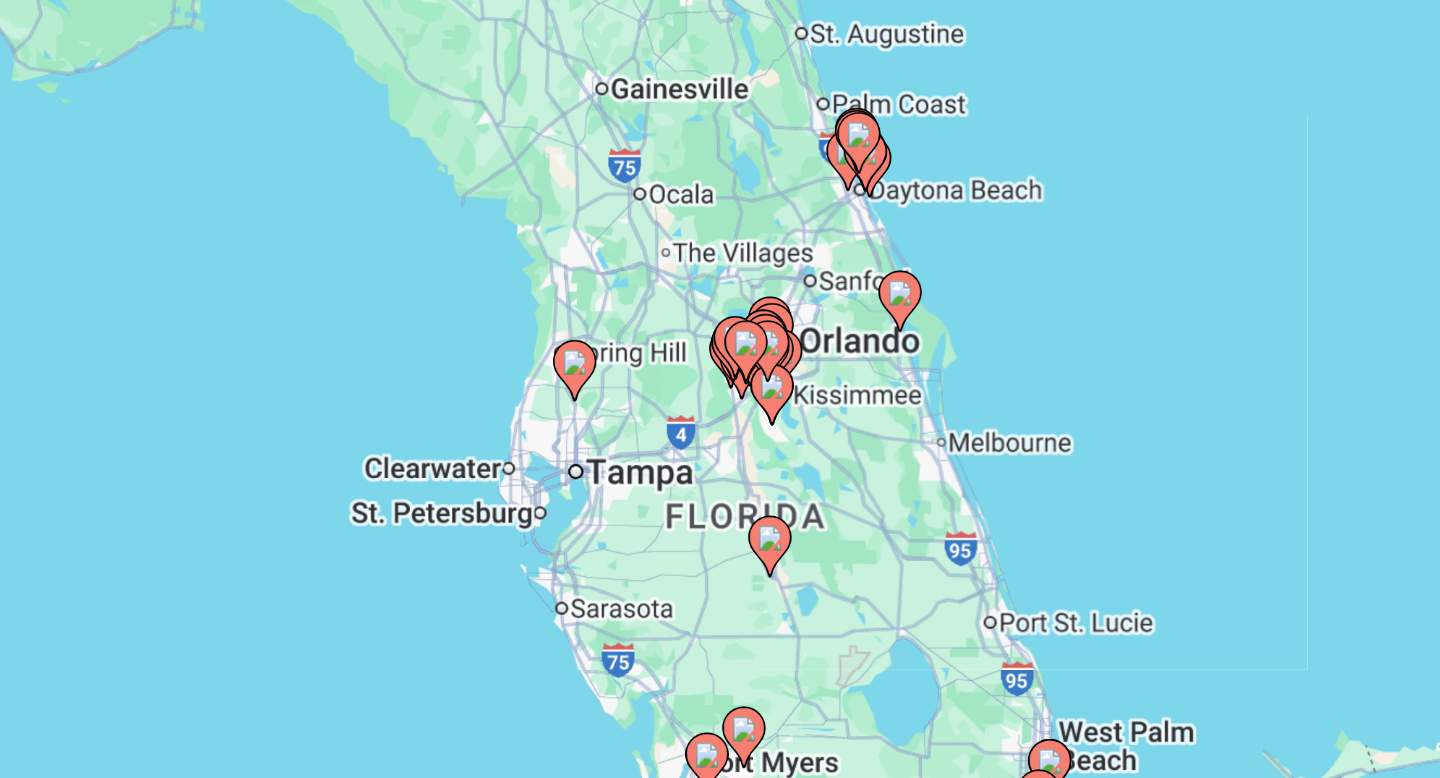 click on "To activate drag with keyboard, press Alt + Enter. Once in keyboard drag state, use the arrow keys to move the marker. To complete the drag, press the Enter key. To cancel, press Escape." at bounding box center [720, 440] 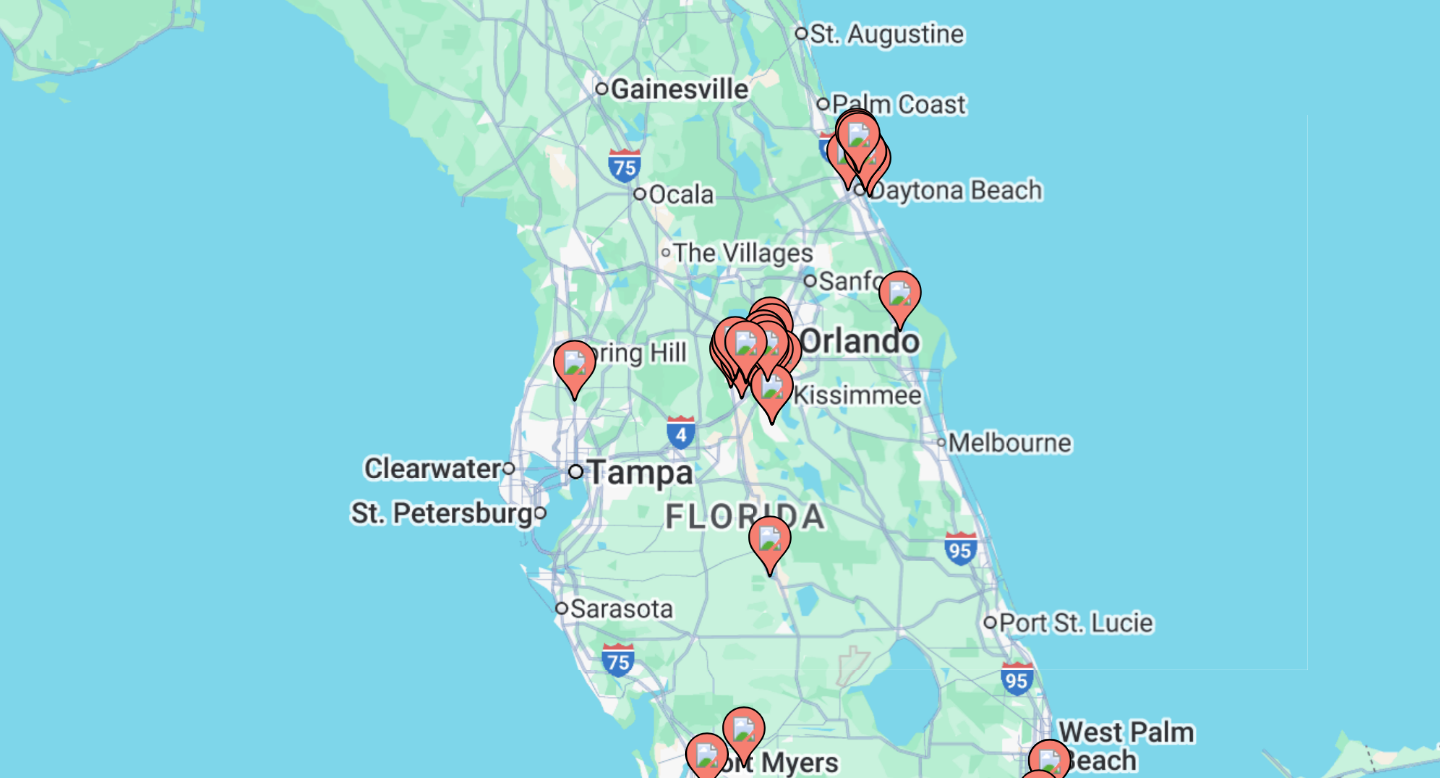 click on "To activate drag with keyboard, press Alt + Enter. Once in keyboard drag state, use the arrow keys to move the marker. To complete the drag, press the Enter key. To cancel, press Escape." at bounding box center (720, 440) 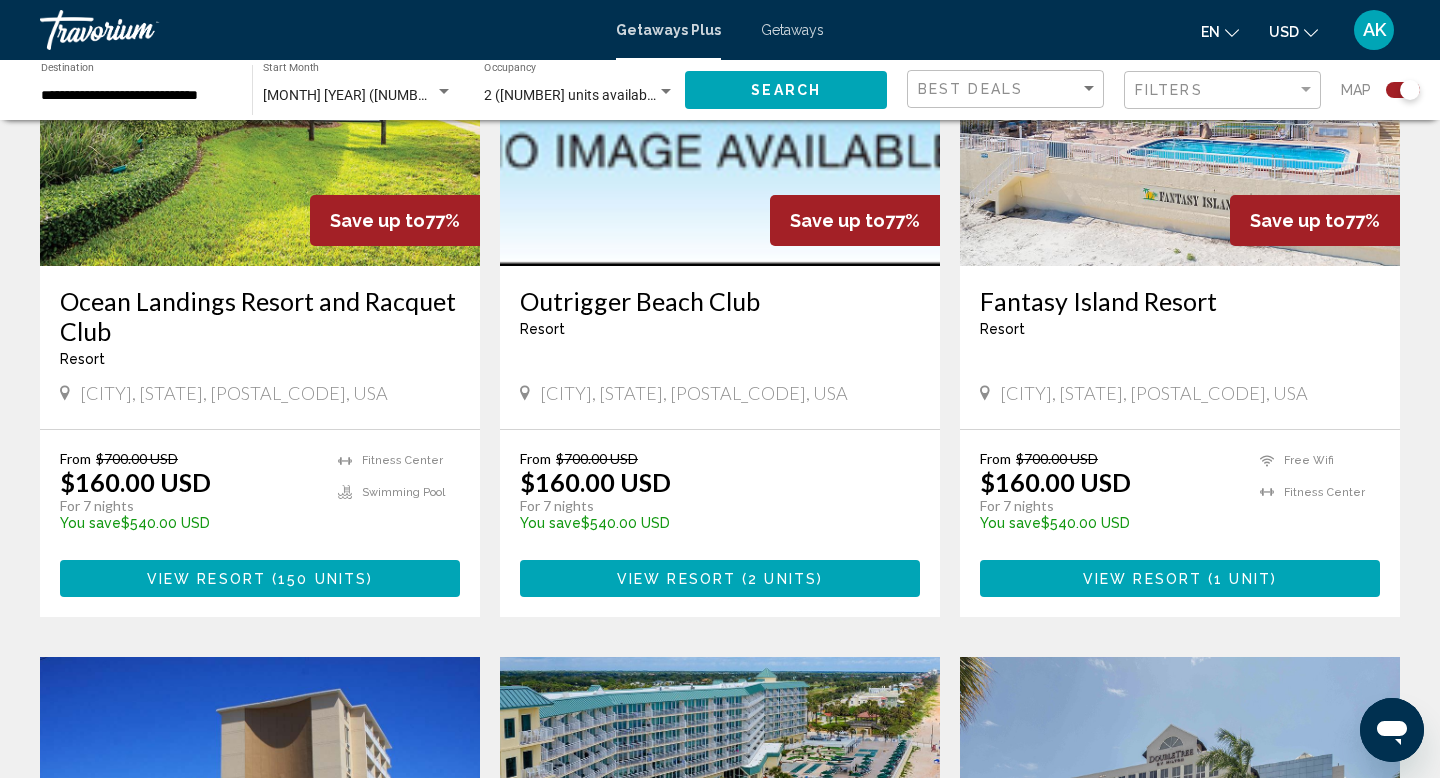 scroll, scrollTop: 0, scrollLeft: 0, axis: both 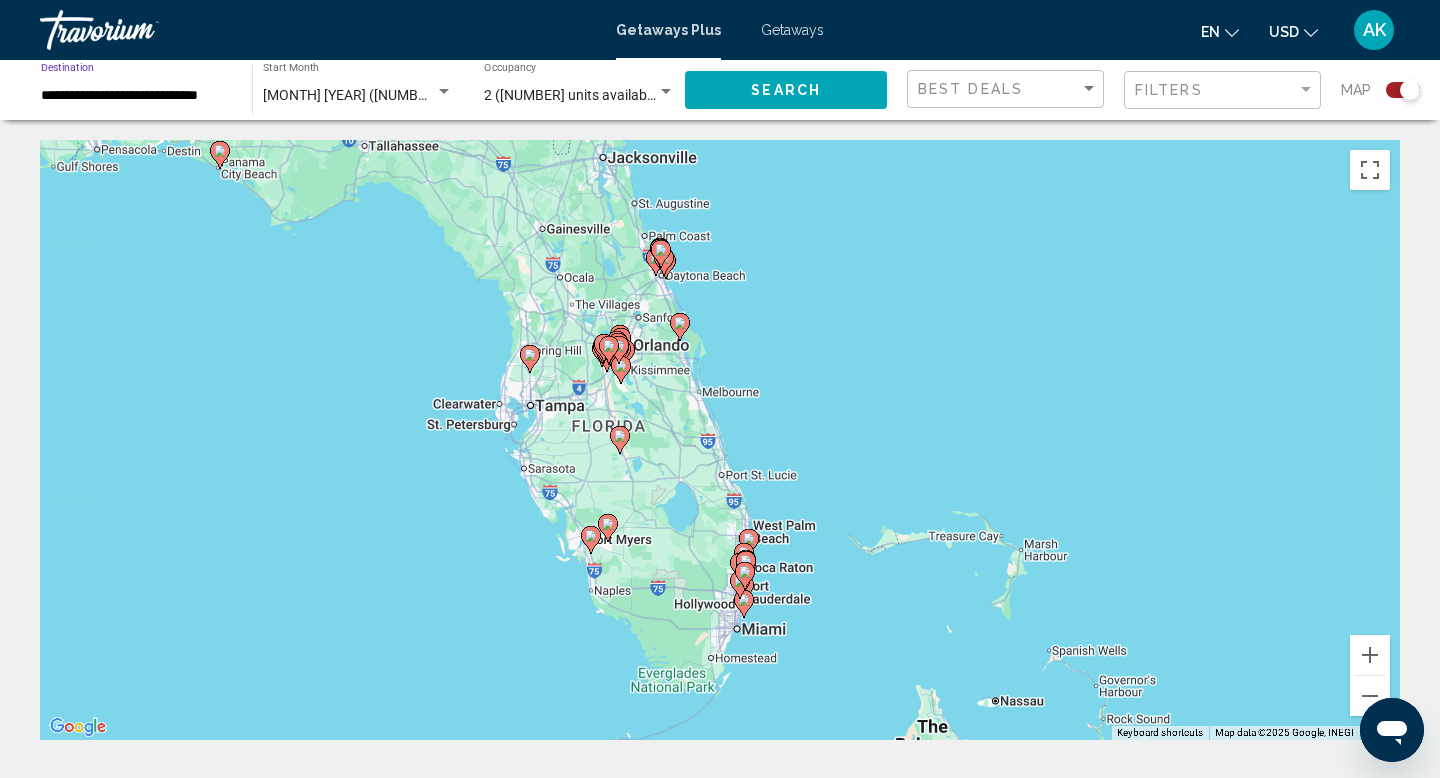 click on "**********" at bounding box center (136, 96) 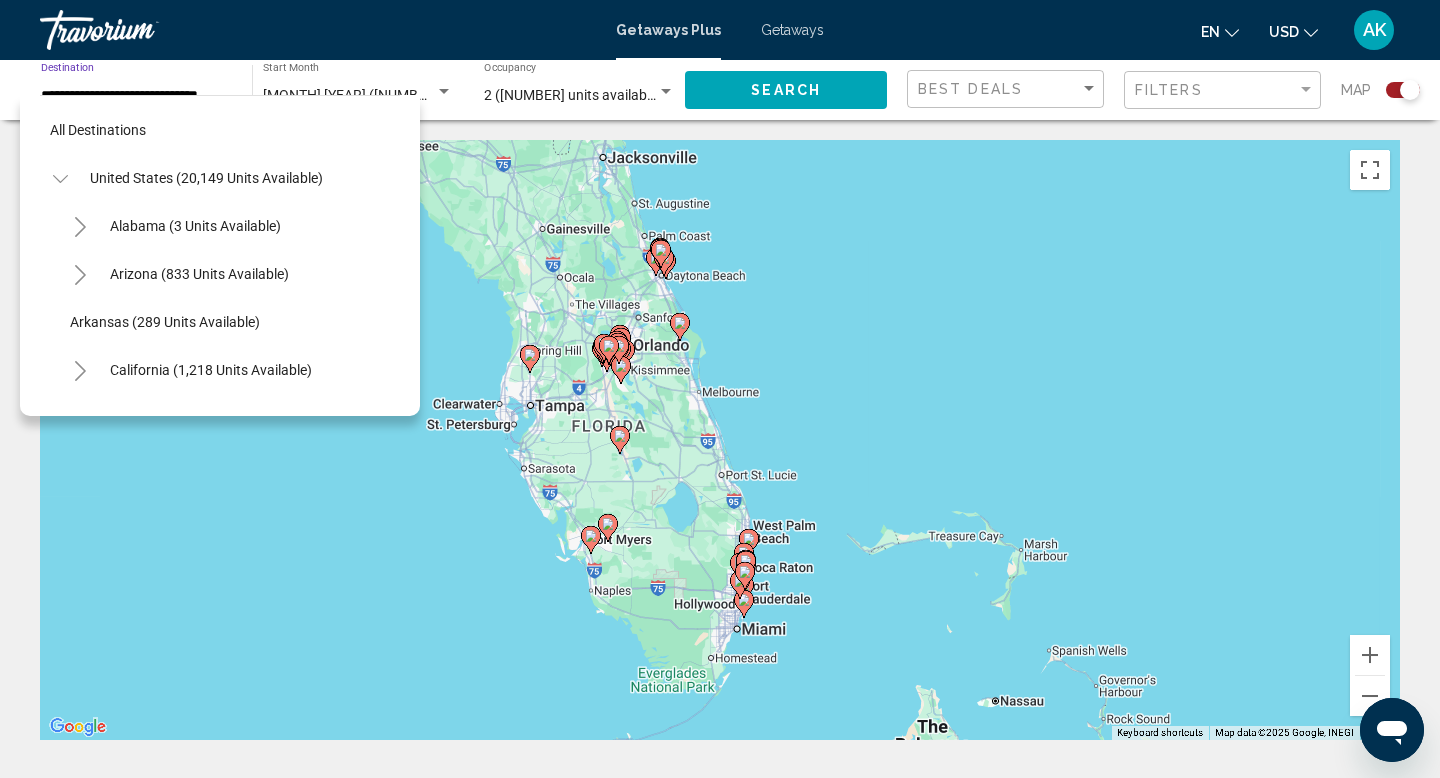scroll, scrollTop: 215, scrollLeft: 0, axis: vertical 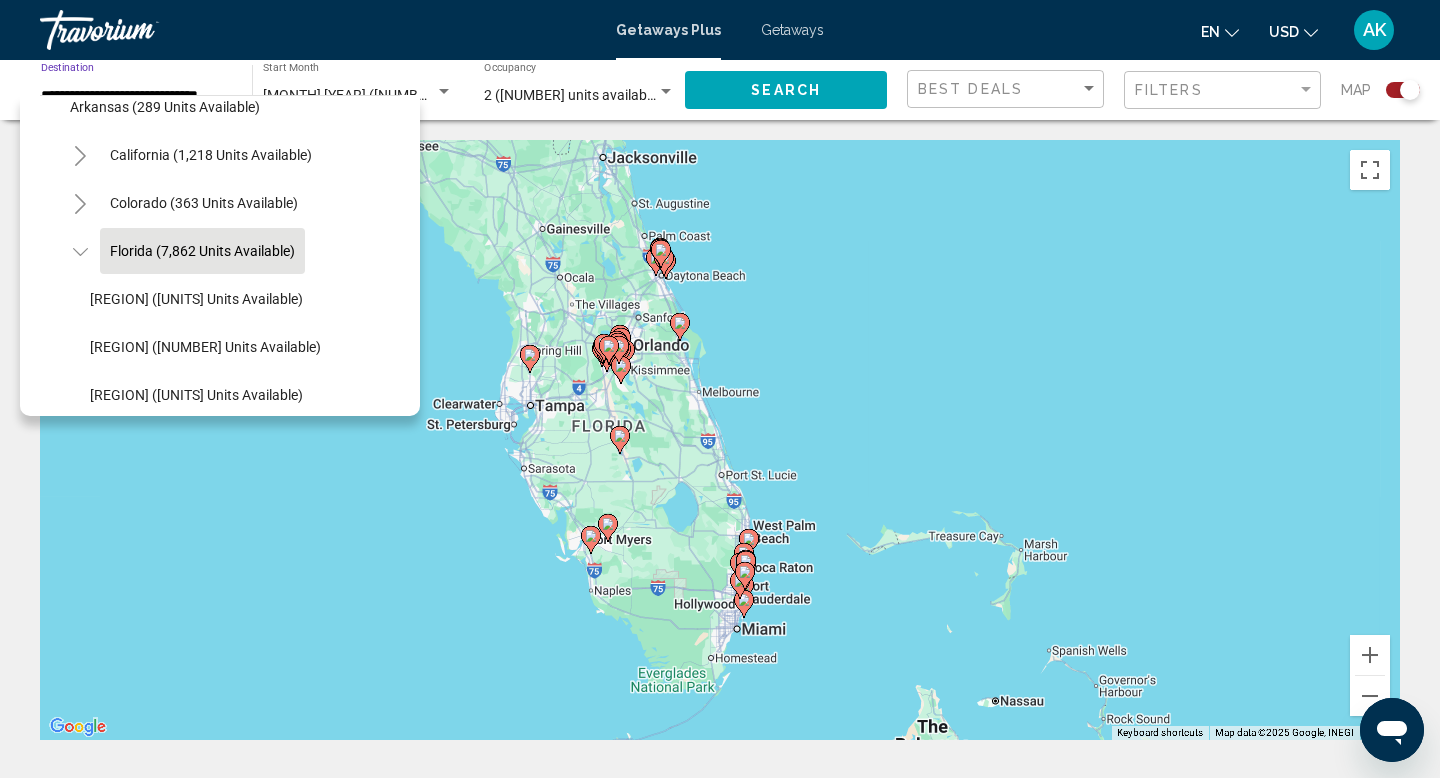 click 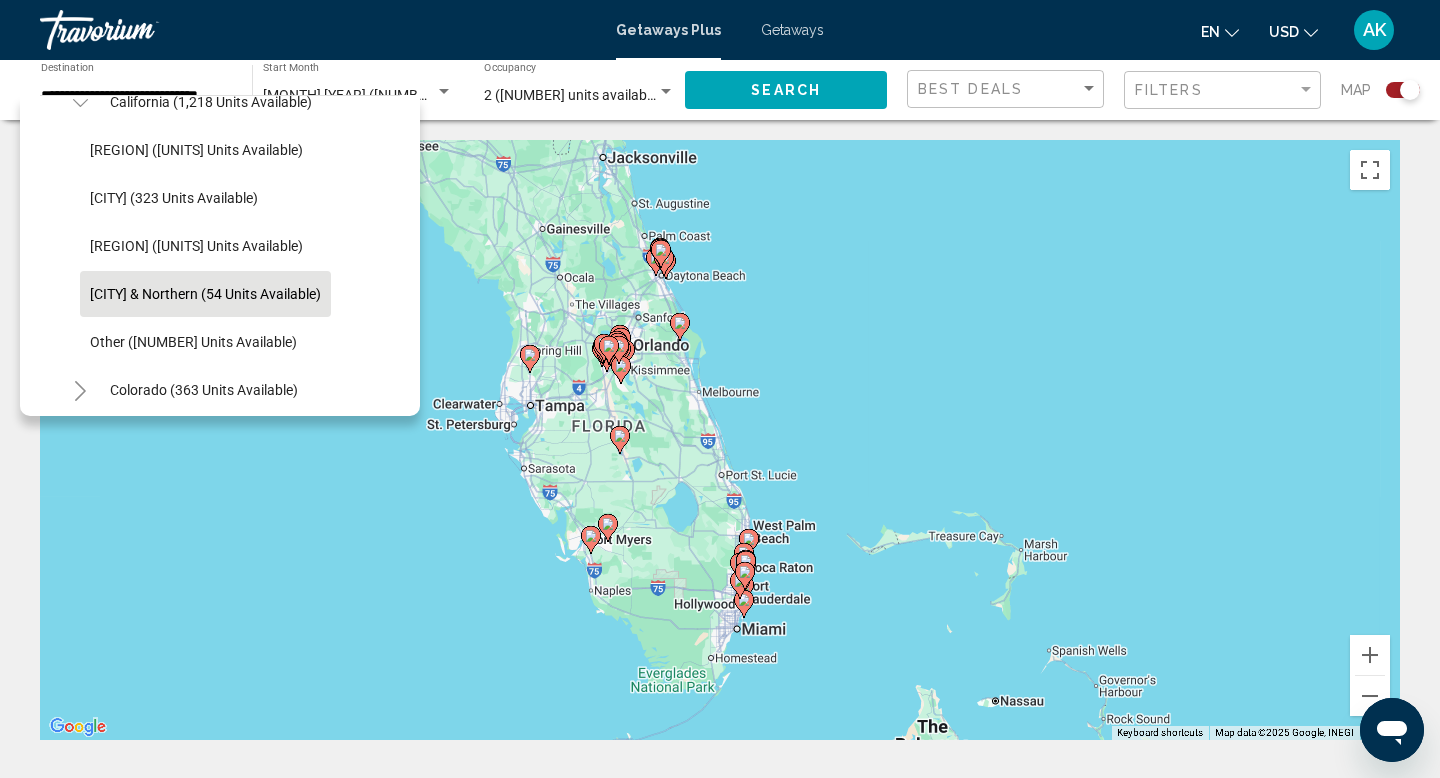 scroll, scrollTop: 266, scrollLeft: 0, axis: vertical 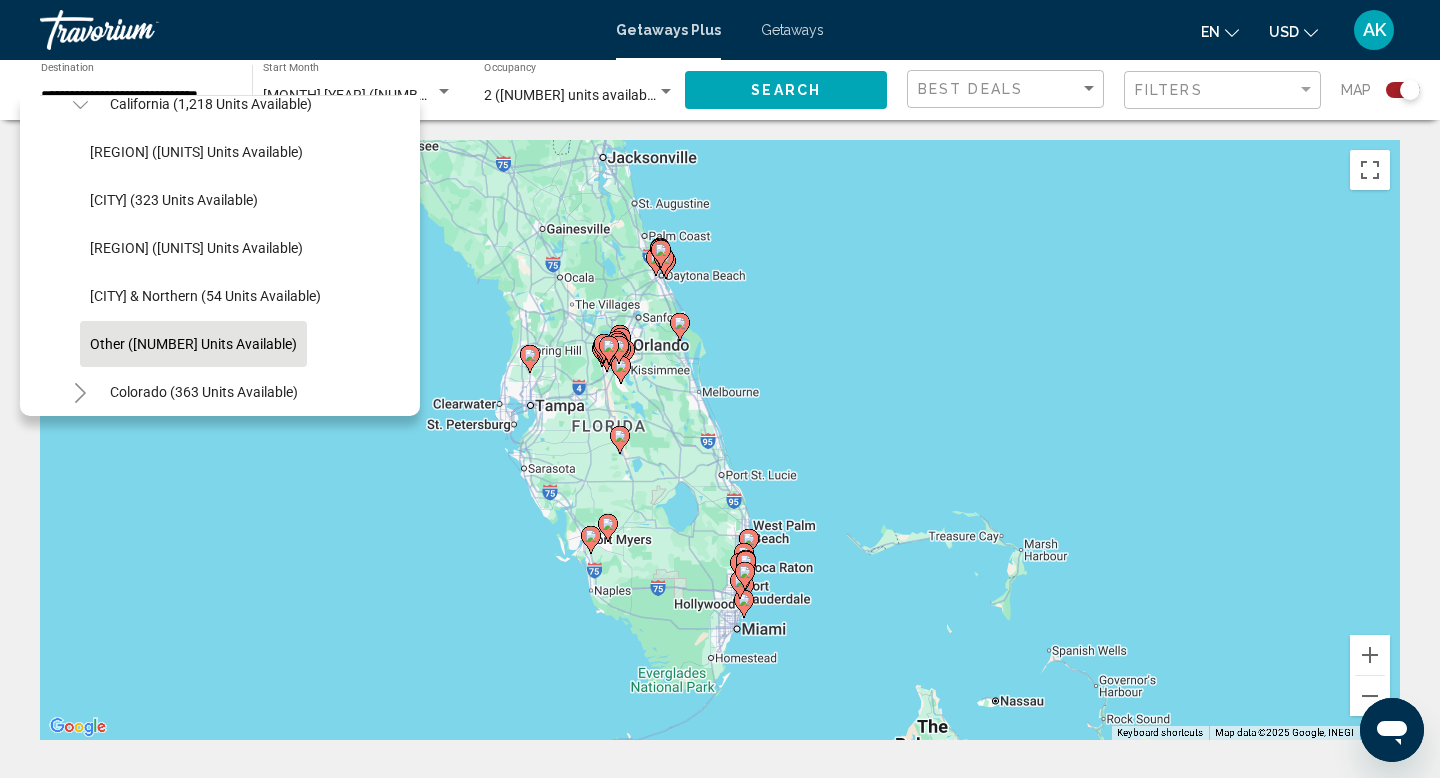 click on "Other ([NUMBER] units available)" 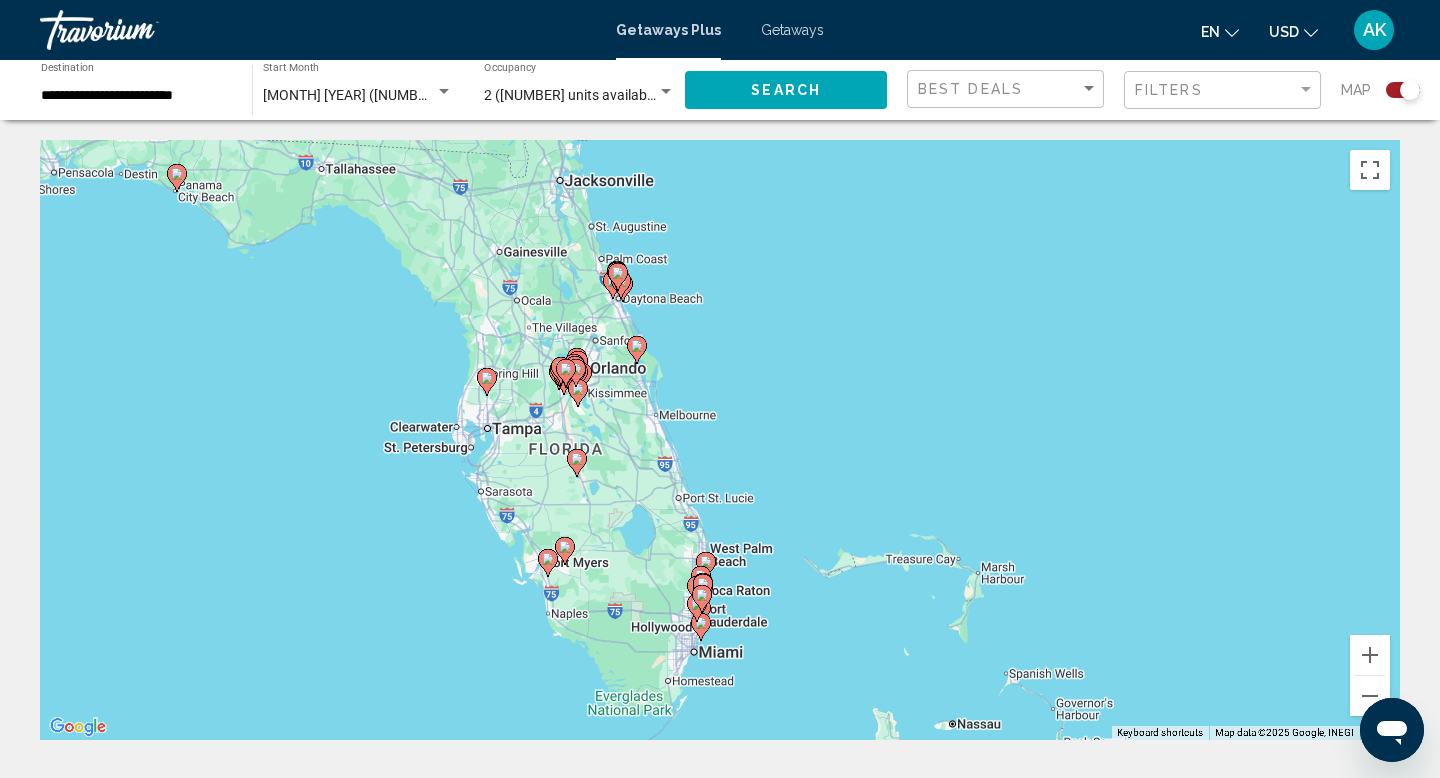 drag, startPoint x: 481, startPoint y: 410, endPoint x: 420, endPoint y: 448, distance: 71.867935 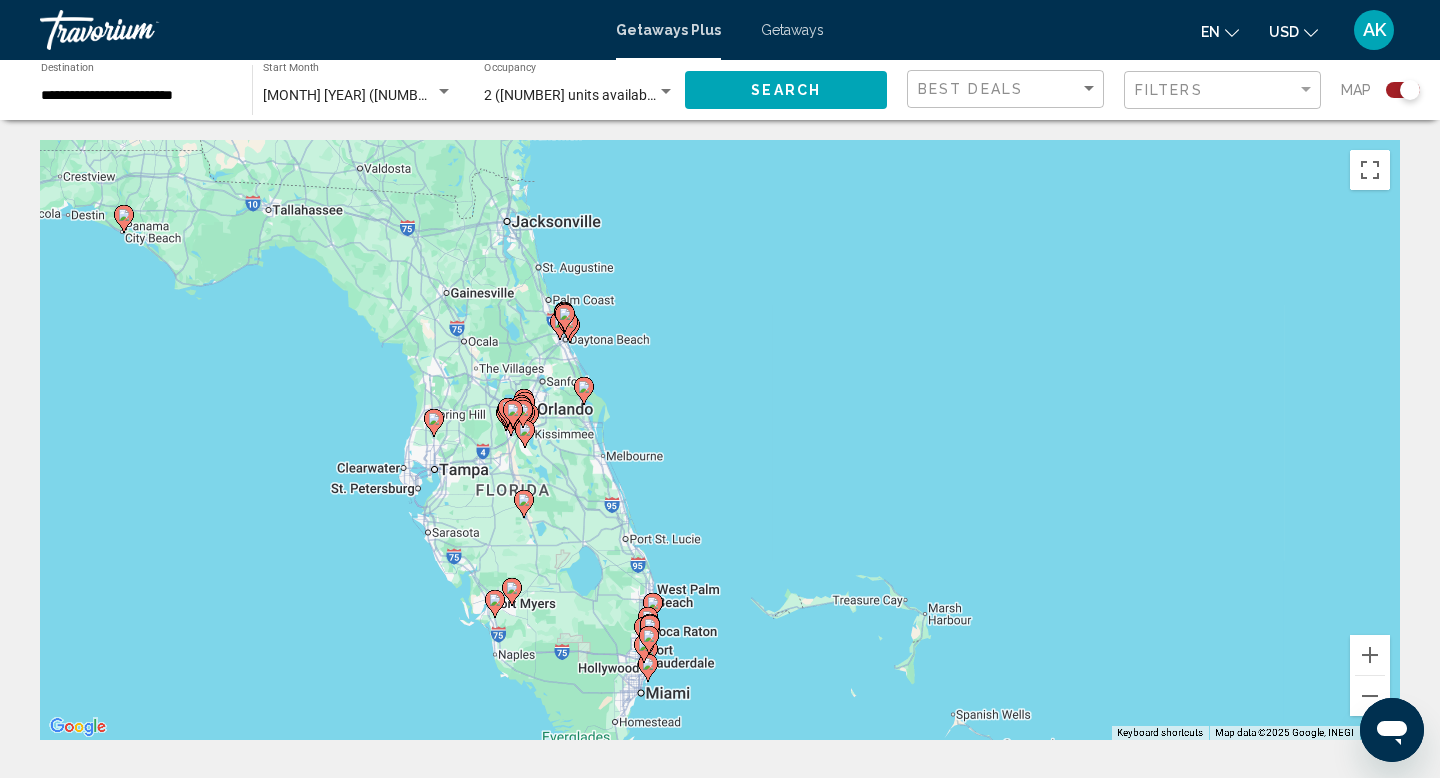 click on "To activate drag with keyboard, press Alt + Enter. Once in keyboard drag state, use the arrow keys to move the marker. To complete the drag, press the Enter key. To cancel, press Escape." at bounding box center (720, 440) 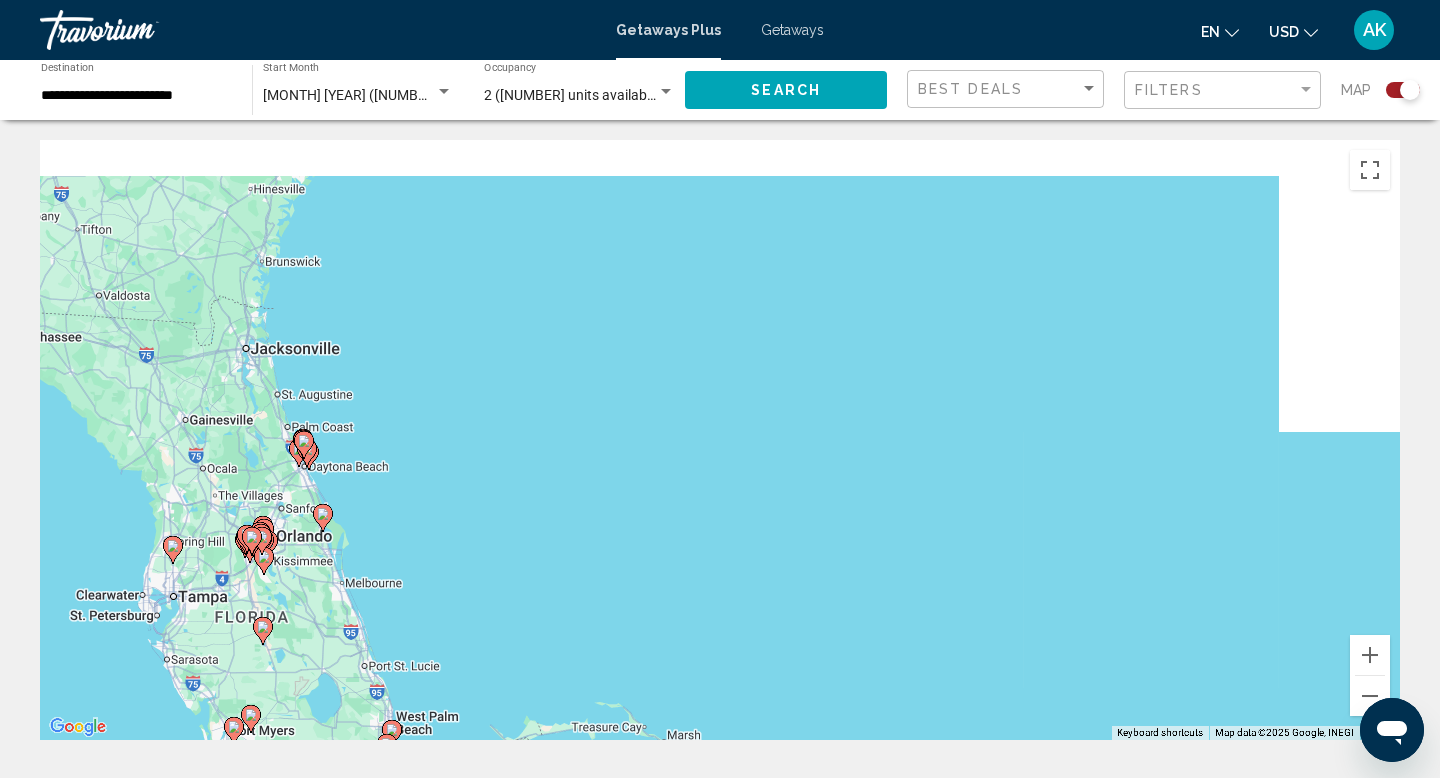 drag, startPoint x: 773, startPoint y: 455, endPoint x: 566, endPoint y: 546, distance: 226.11943 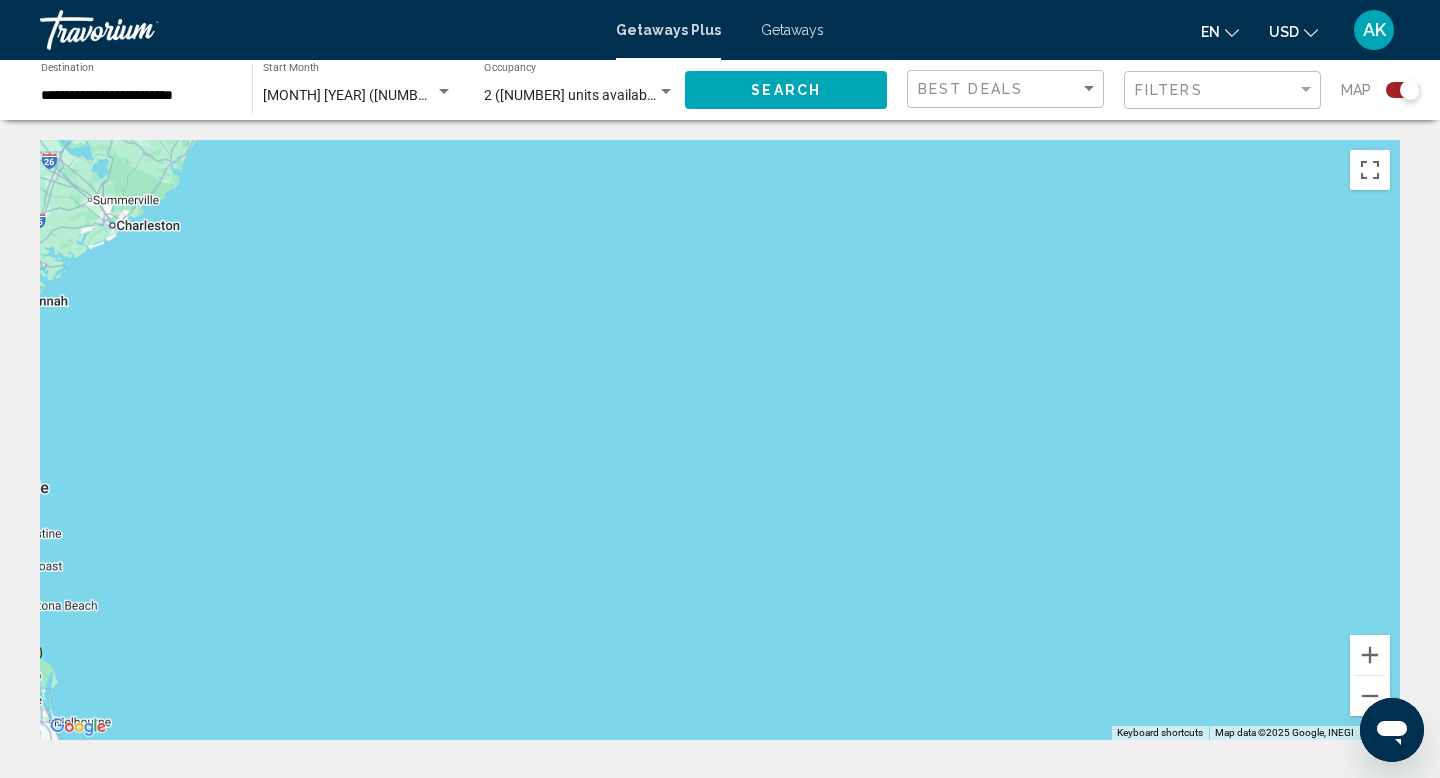 click on "To activate drag with keyboard, press Alt + Enter. Once in keyboard drag state, use the arrow keys to move the marker. To complete the drag, press the Enter key. To cancel, press Escape." at bounding box center (720, 440) 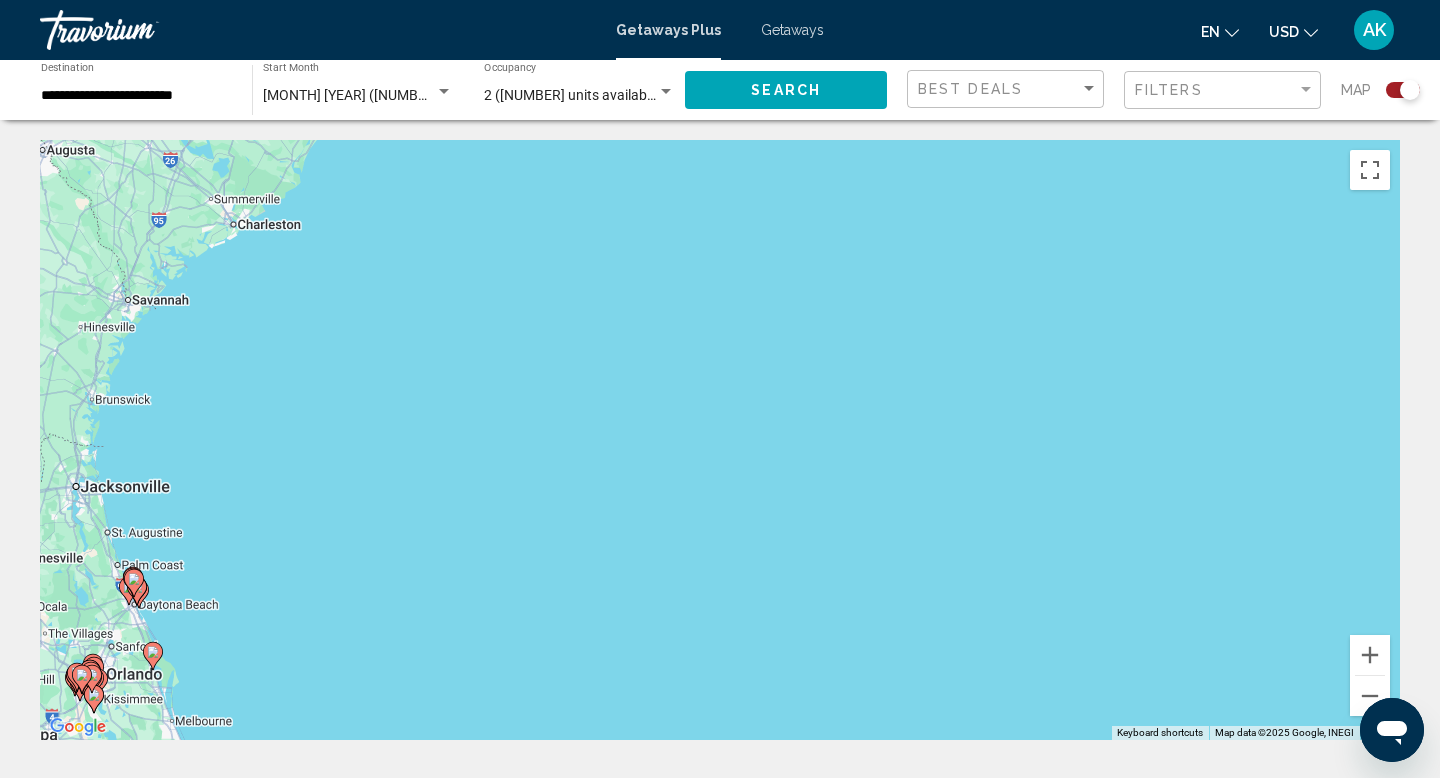 drag, startPoint x: 162, startPoint y: 245, endPoint x: 595, endPoint y: 230, distance: 433.25974 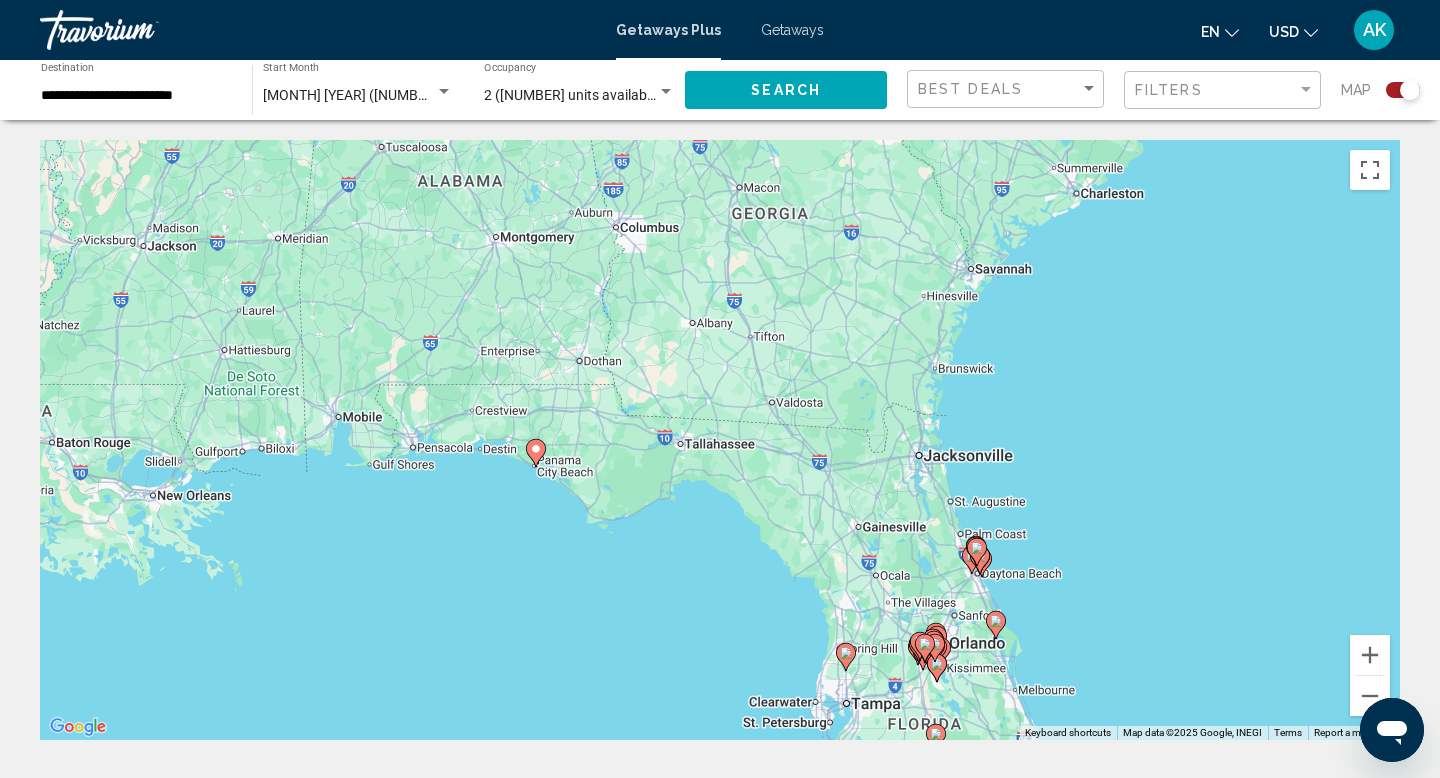 drag, startPoint x: 562, startPoint y: 403, endPoint x: 564, endPoint y: 185, distance: 218.00917 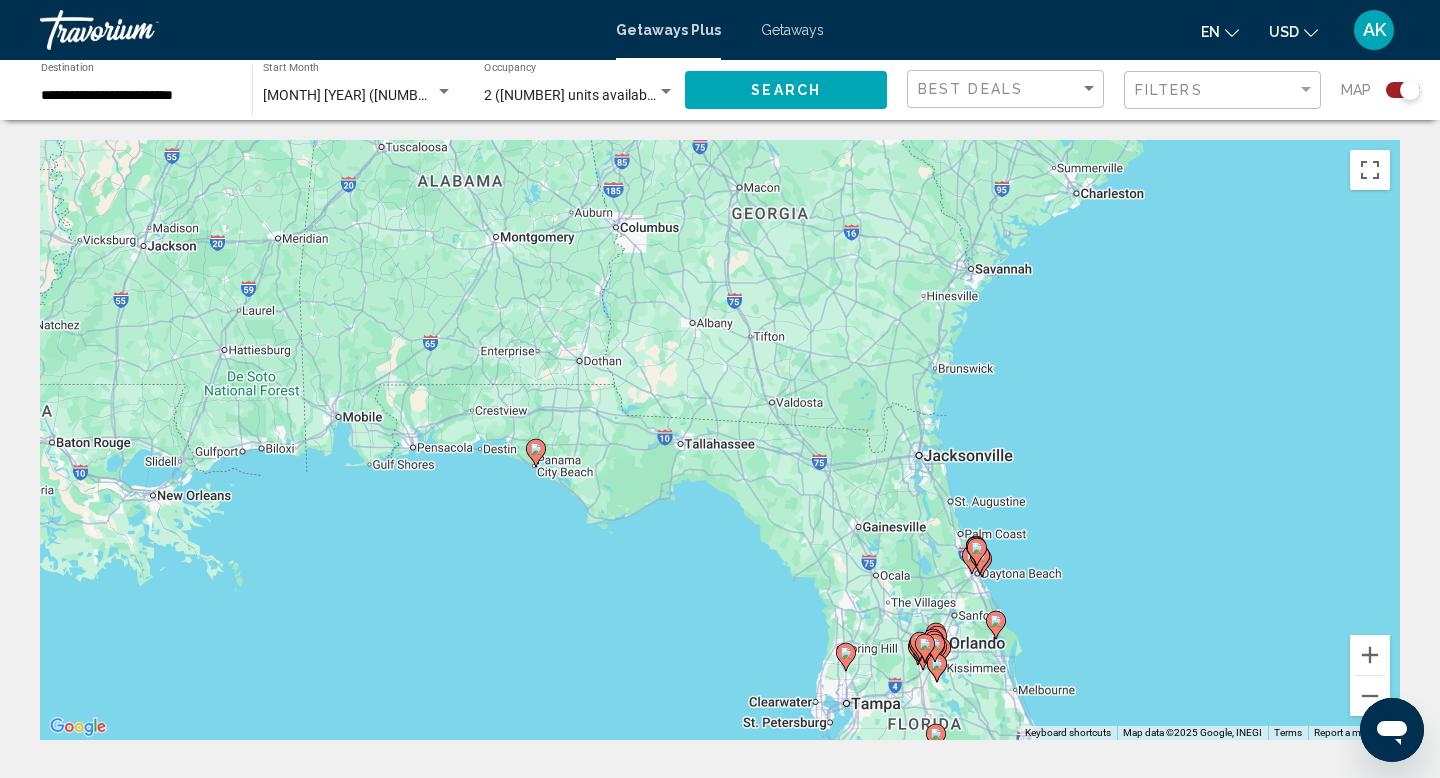 click on "To activate drag with keyboard, press Alt + Enter. Once in keyboard drag state, use the arrow keys to move the marker. To complete the drag, press the Enter key. To cancel, press Escape." at bounding box center [720, 440] 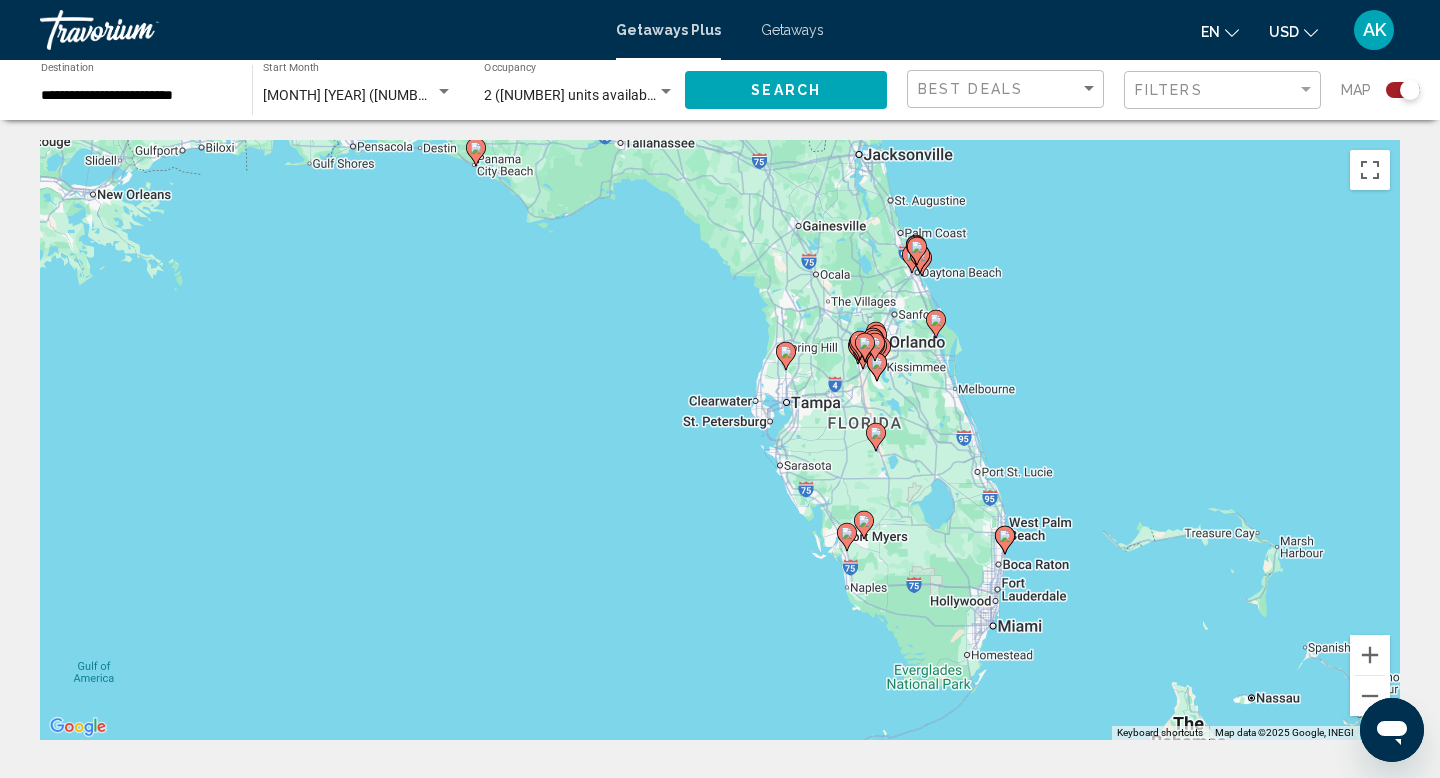 drag, startPoint x: 528, startPoint y: 185, endPoint x: 422, endPoint y: 158, distance: 109.38464 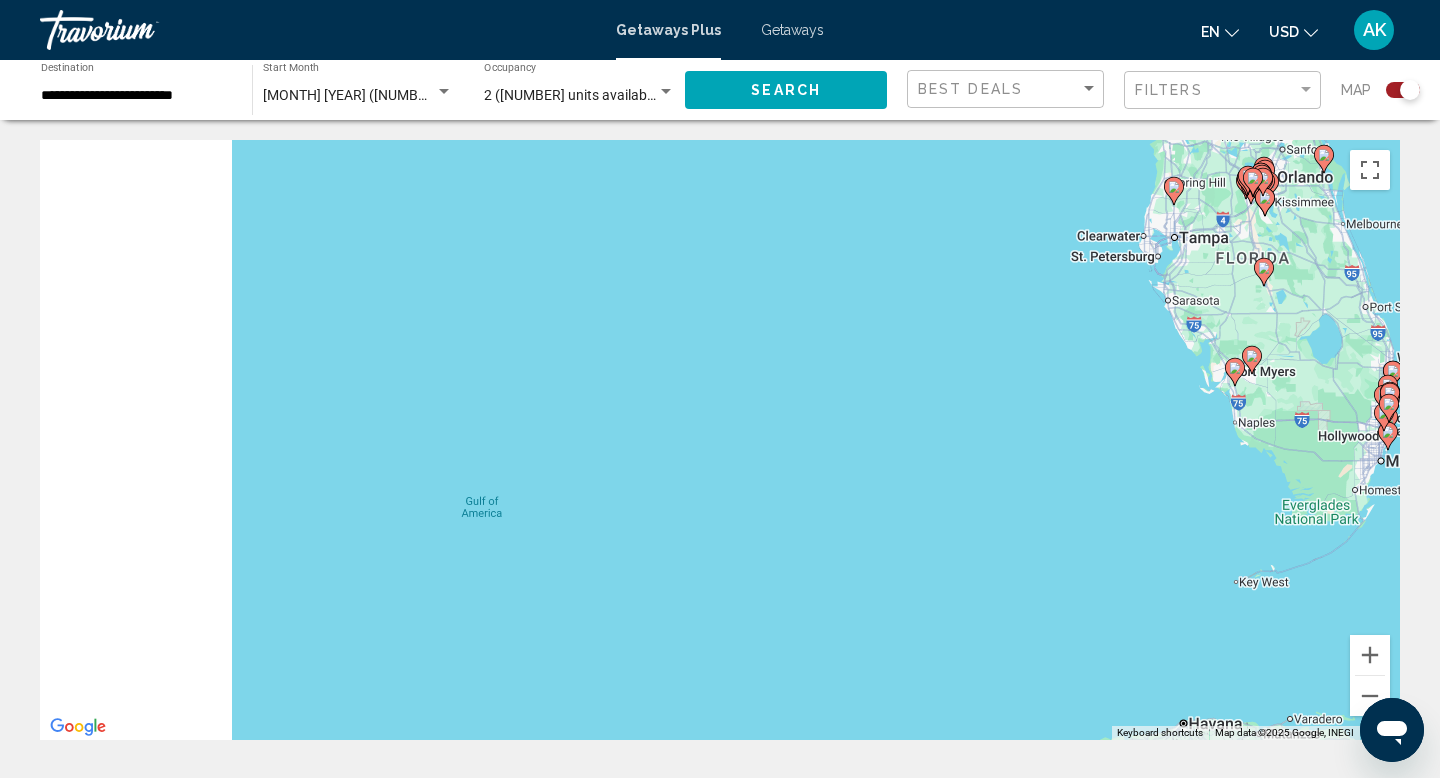 drag, startPoint x: 637, startPoint y: 531, endPoint x: 1179, endPoint y: 393, distance: 559.2924 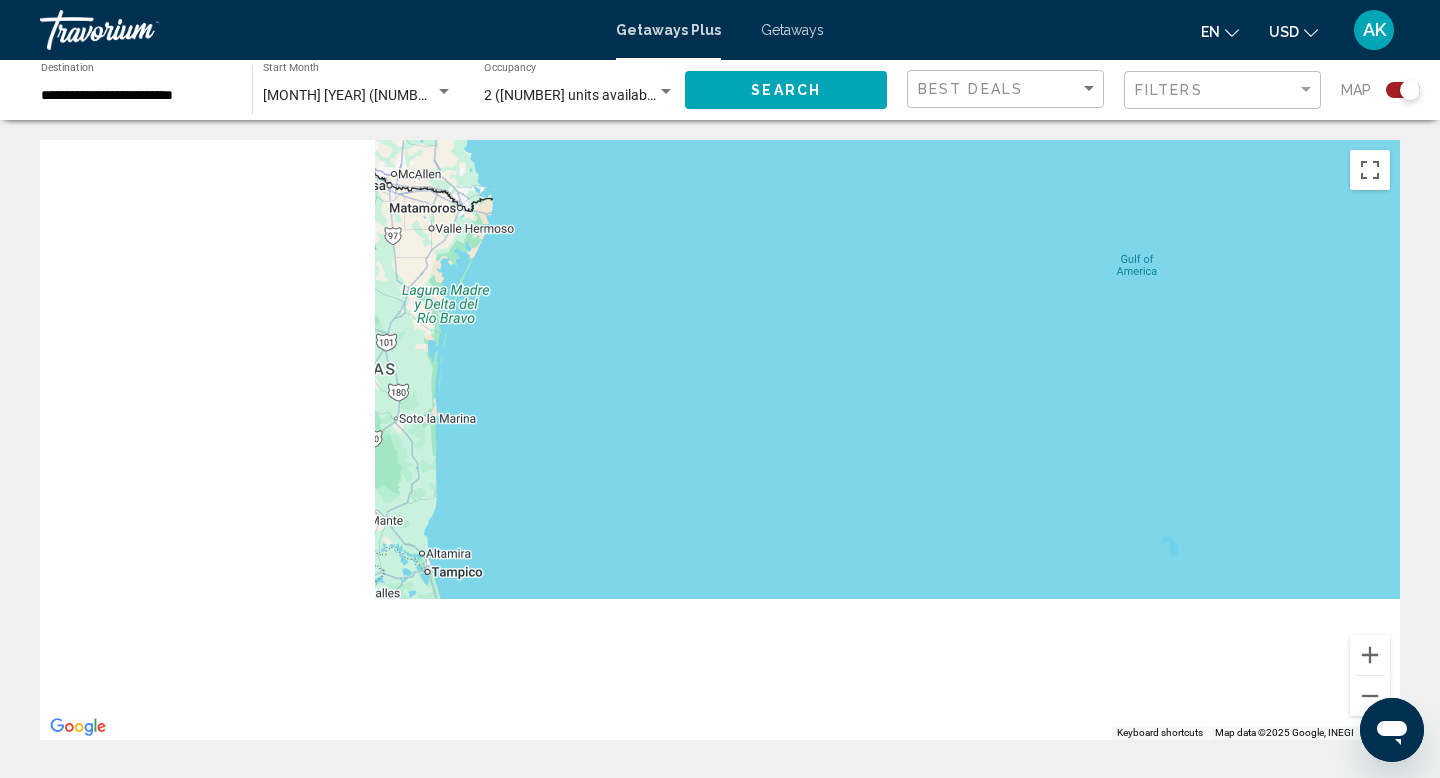 drag, startPoint x: 466, startPoint y: 615, endPoint x: 1138, endPoint y: 365, distance: 716.9965 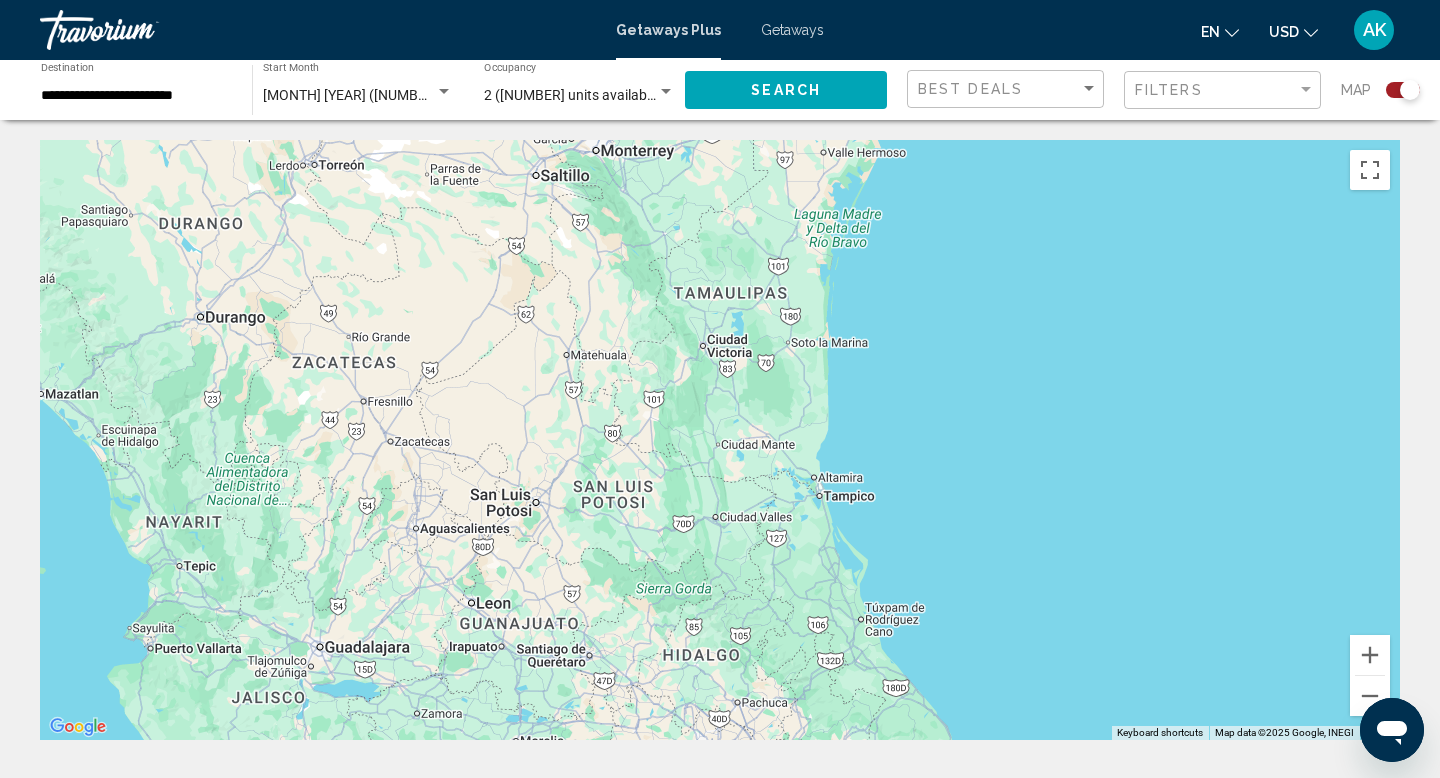 drag, startPoint x: 861, startPoint y: 345, endPoint x: 1265, endPoint y: 266, distance: 411.65155 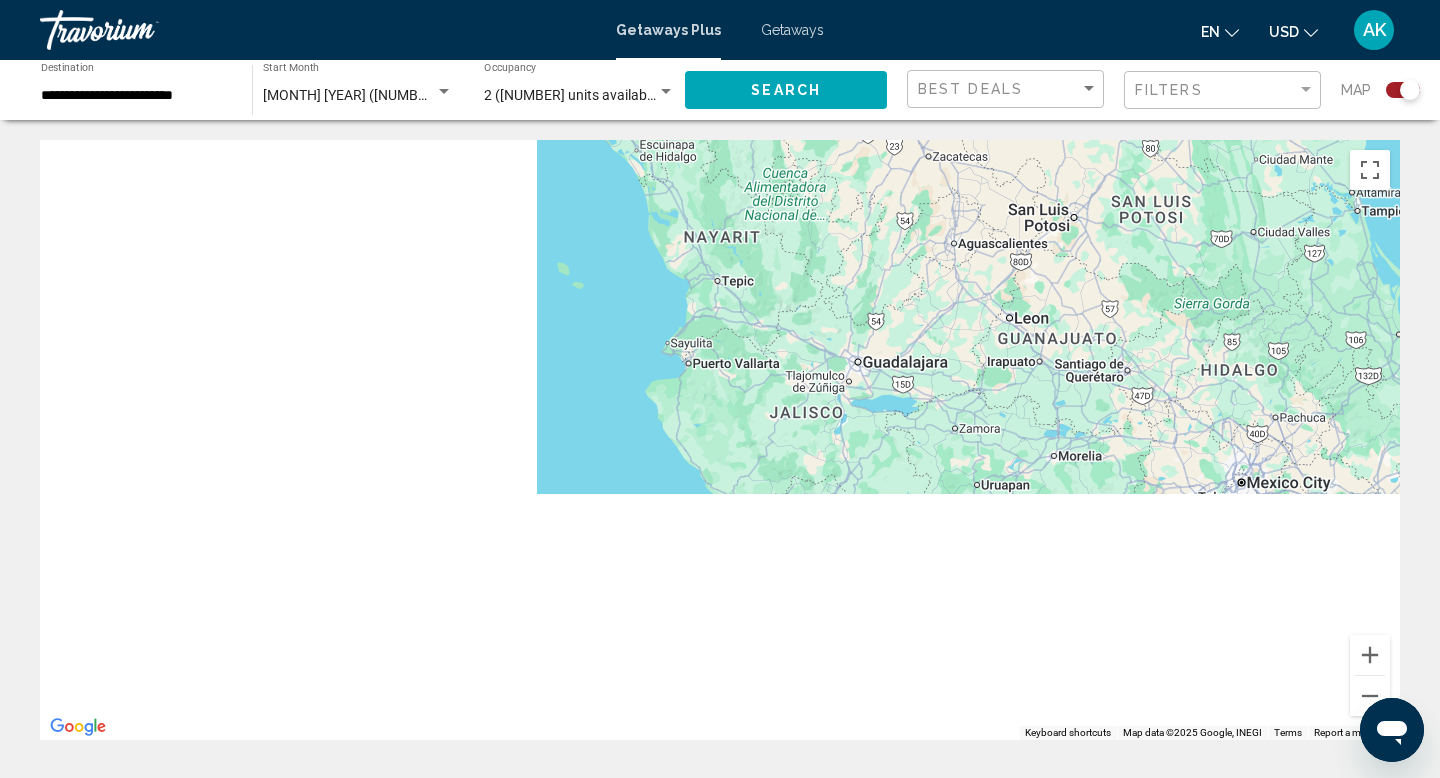 drag, startPoint x: 621, startPoint y: 483, endPoint x: 1344, endPoint y: 114, distance: 811.7204 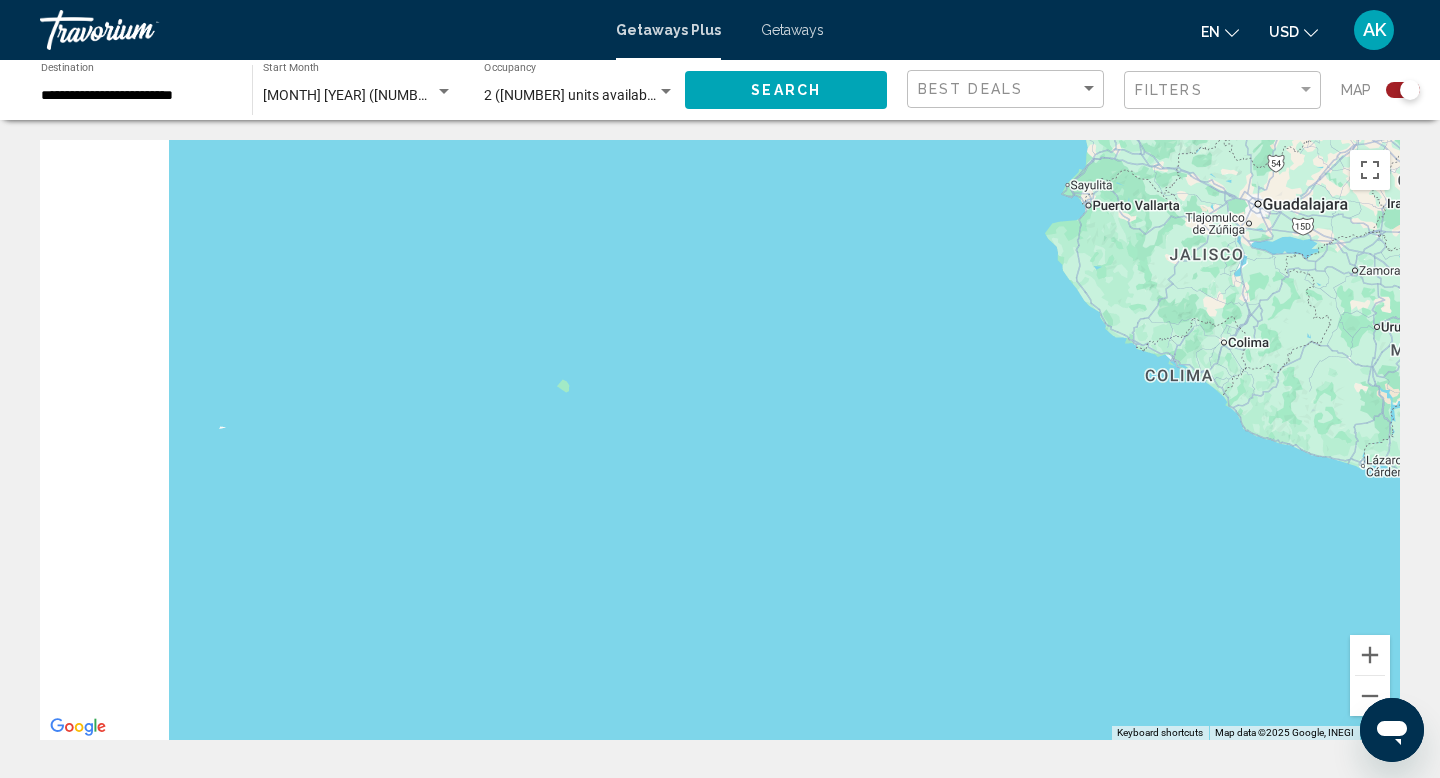 drag, startPoint x: 811, startPoint y: 283, endPoint x: 1134, endPoint y: 173, distance: 341.21695 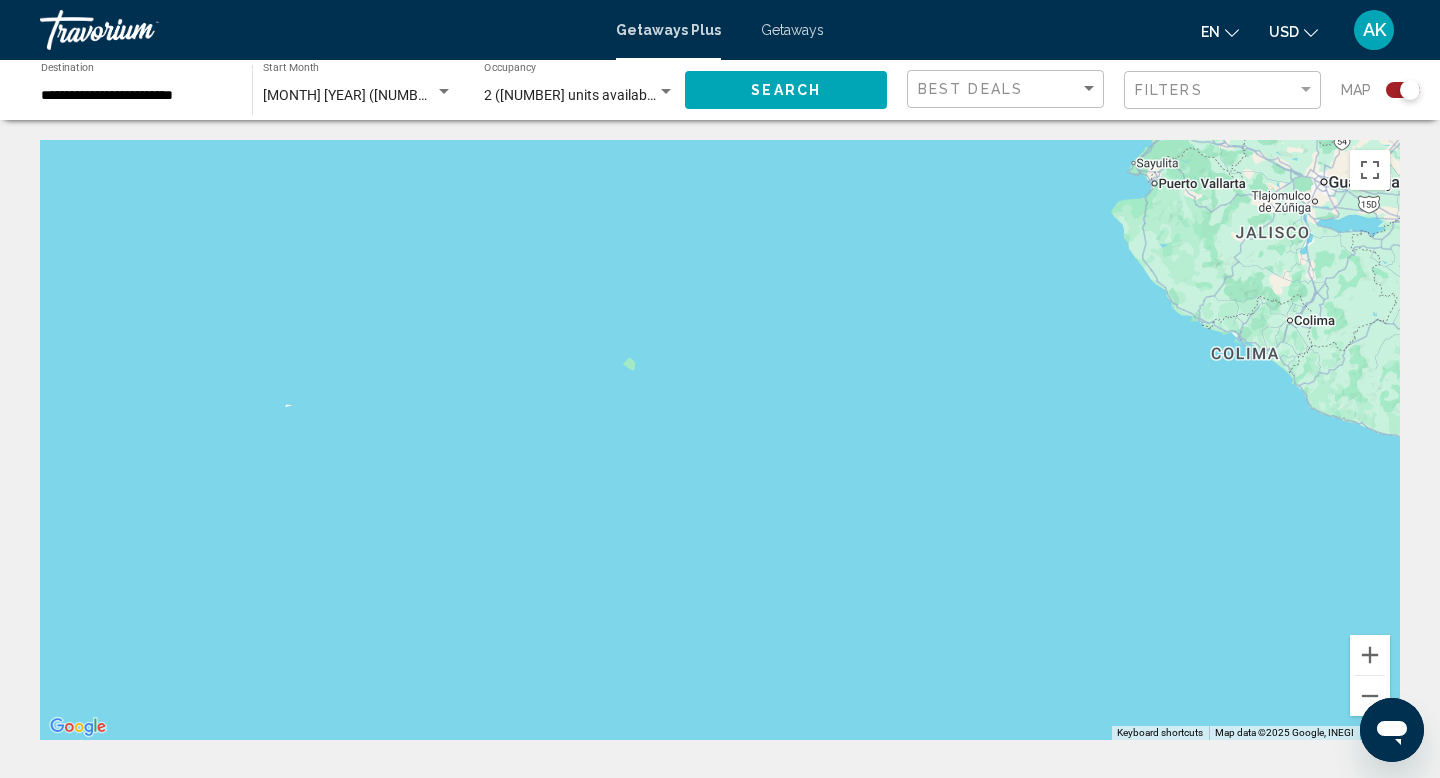 click on "**********" 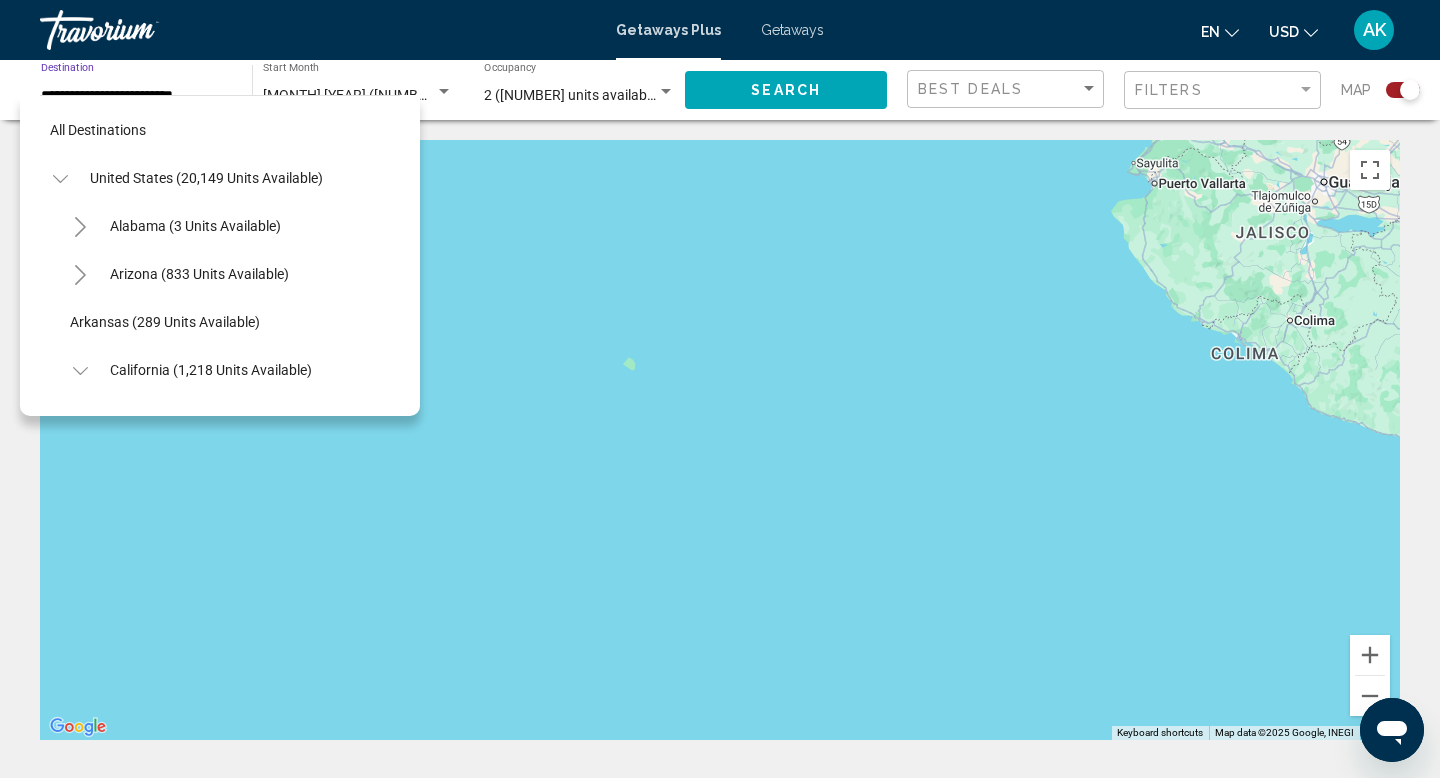 scroll, scrollTop: 359, scrollLeft: 0, axis: vertical 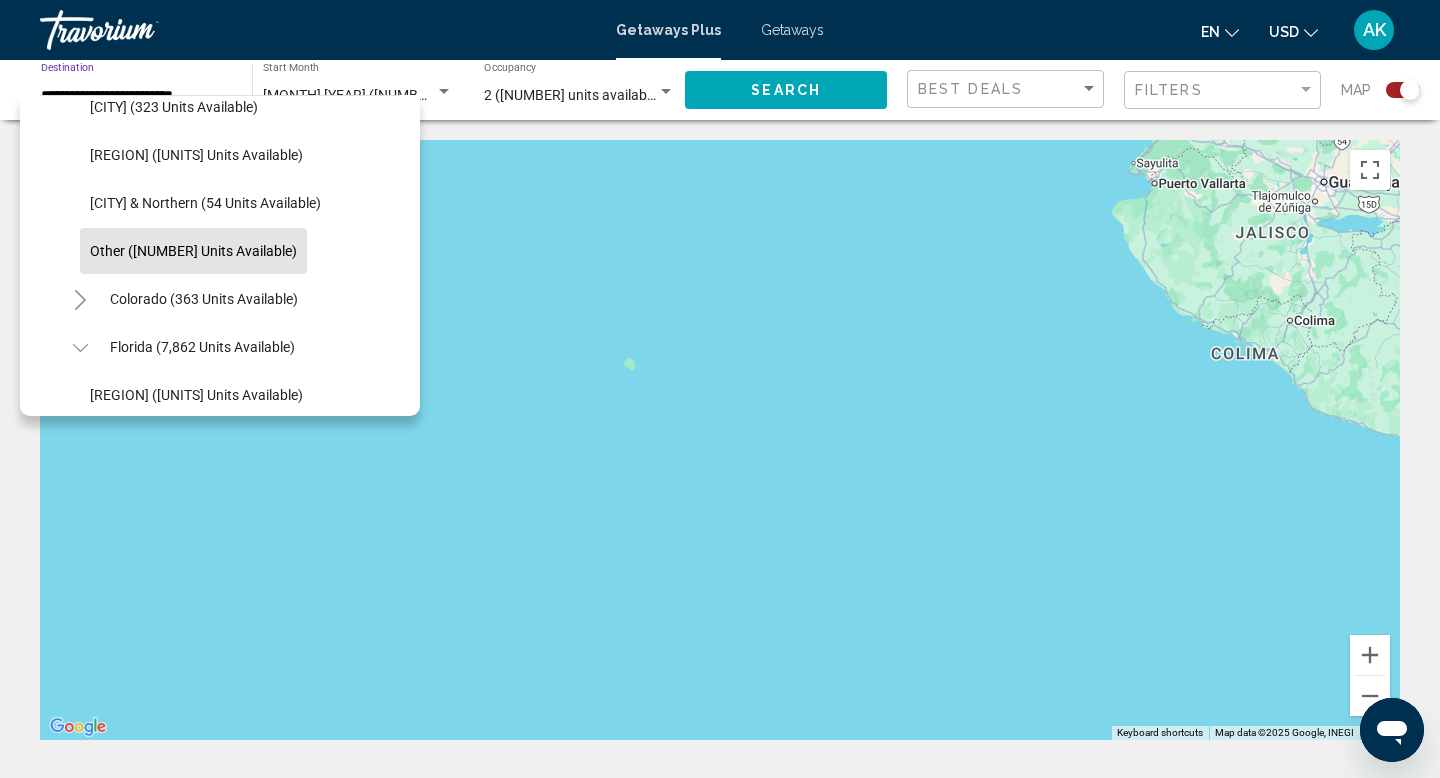 click at bounding box center (140, 30) 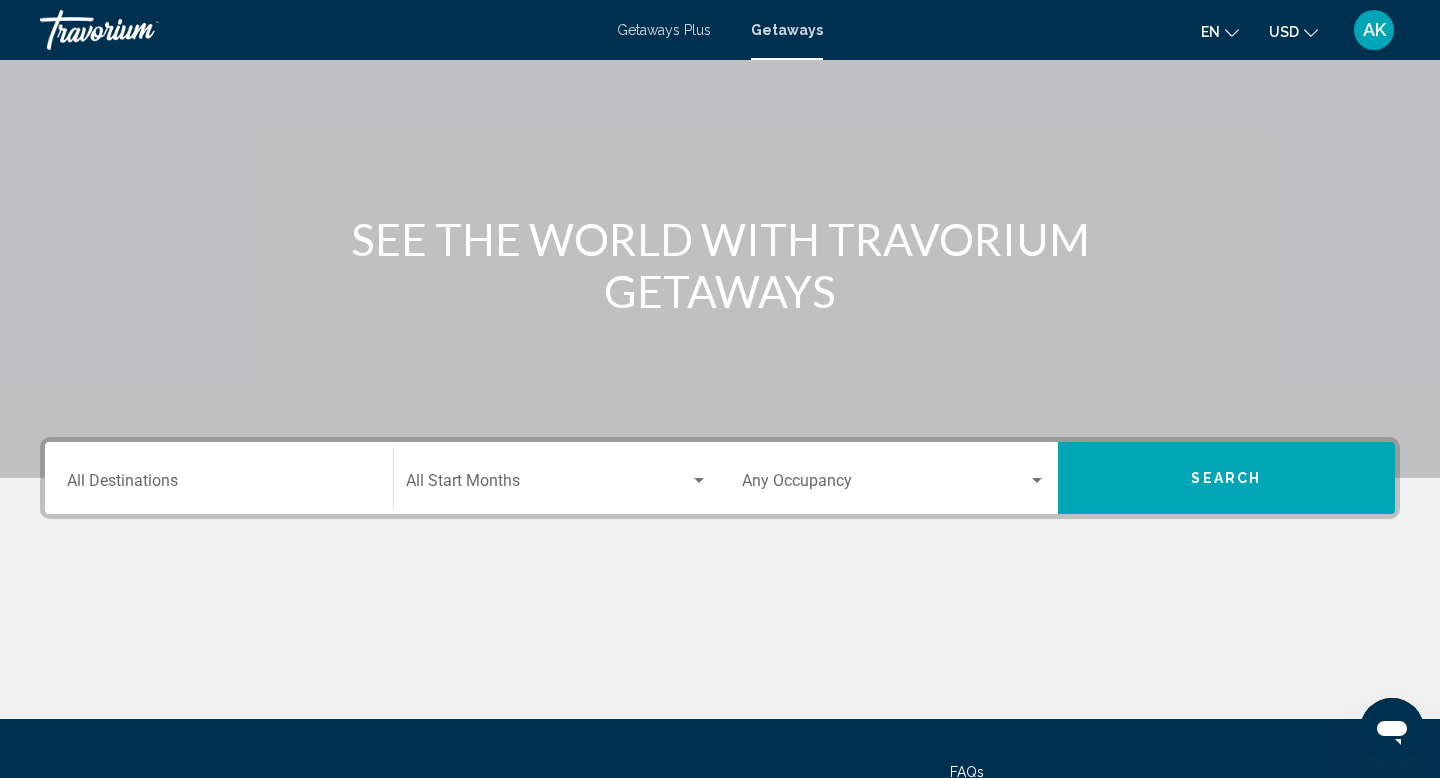 scroll, scrollTop: 308, scrollLeft: 0, axis: vertical 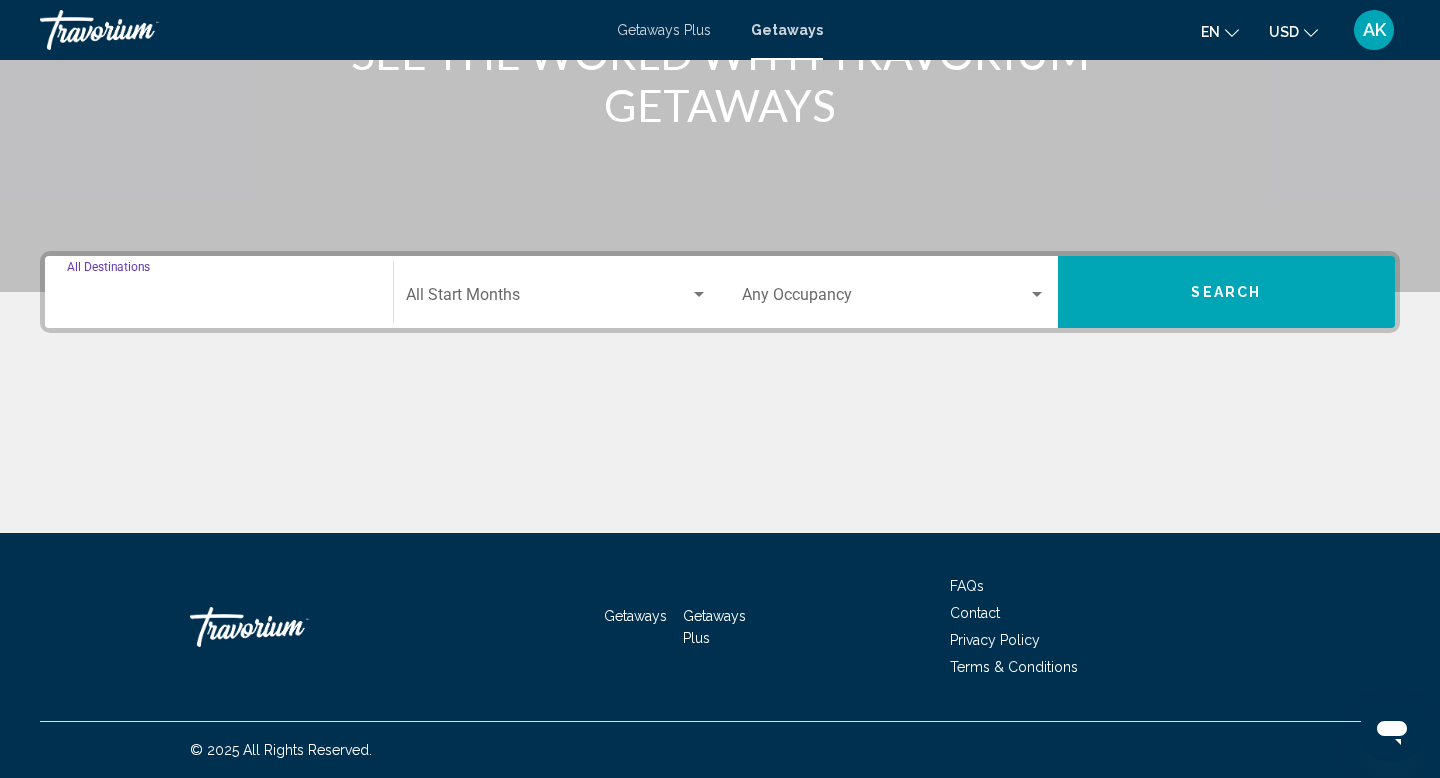 click on "Destination All Destinations" at bounding box center (219, 299) 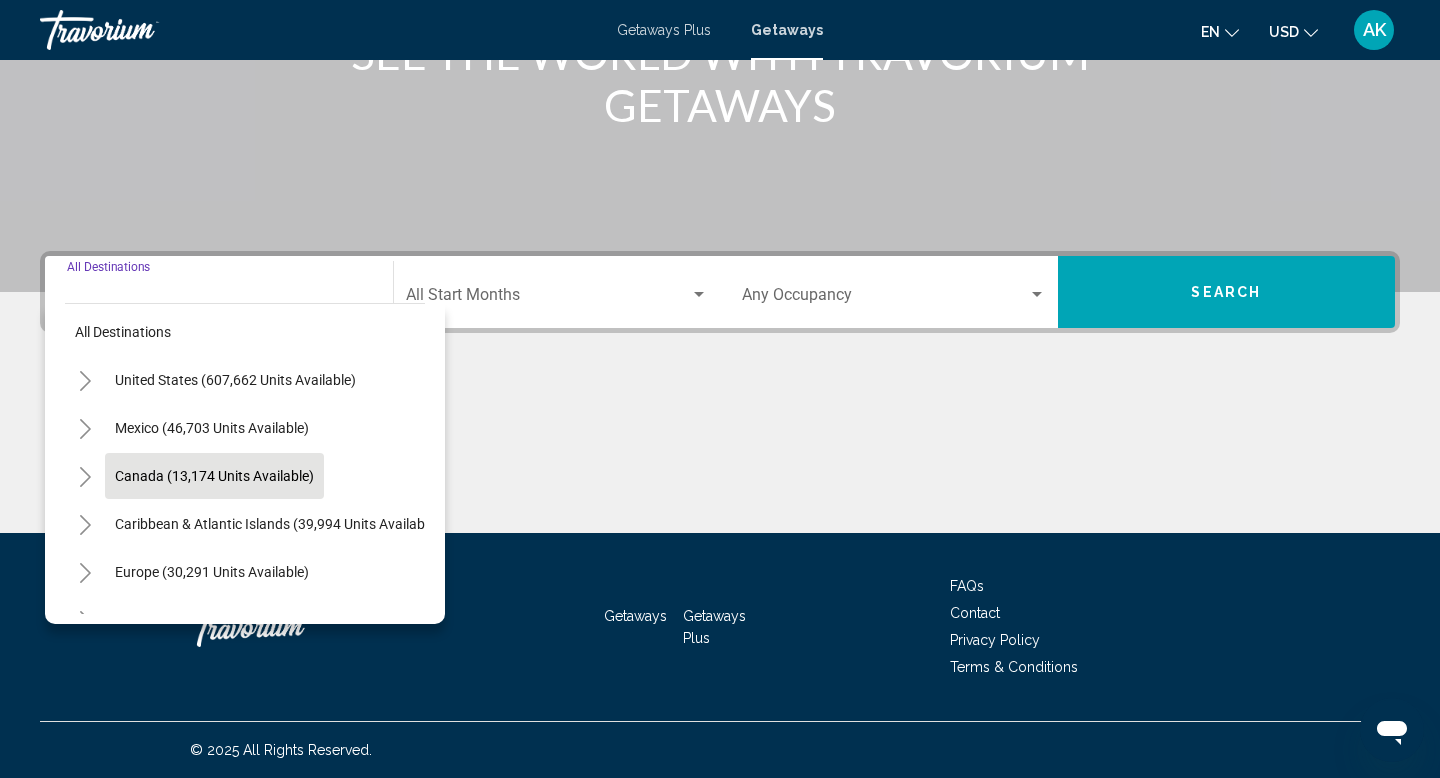 scroll, scrollTop: 0, scrollLeft: 0, axis: both 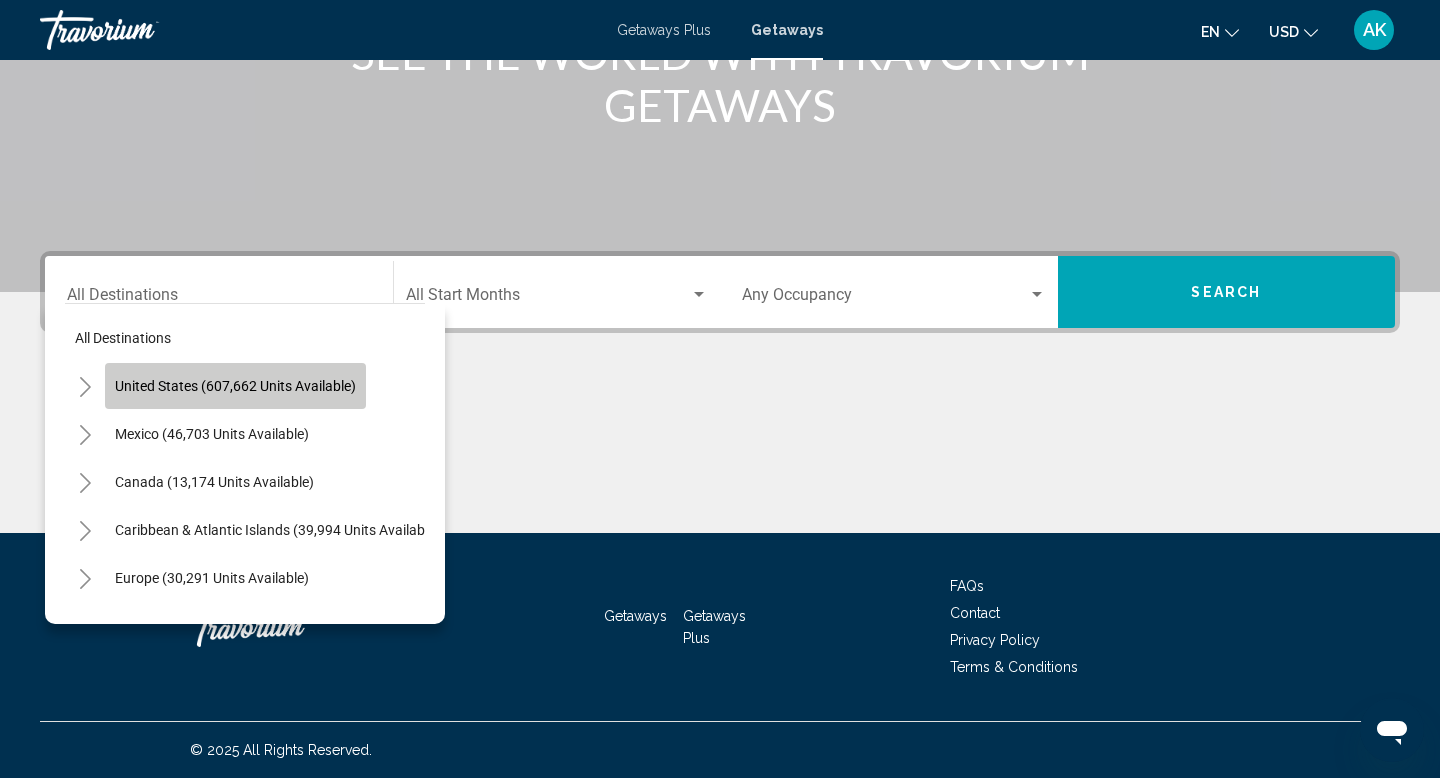 click on "United States (607,662 units available)" 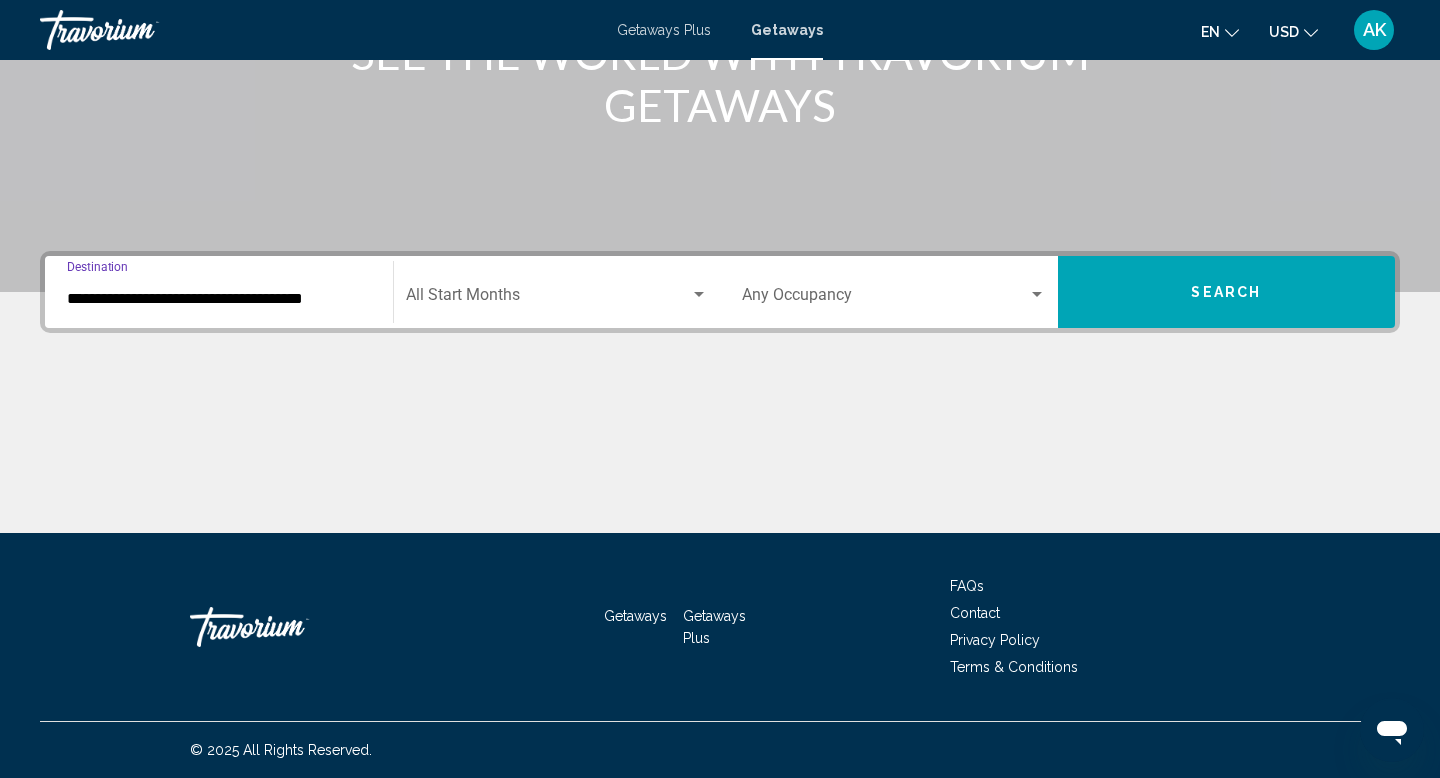 click at bounding box center (548, 299) 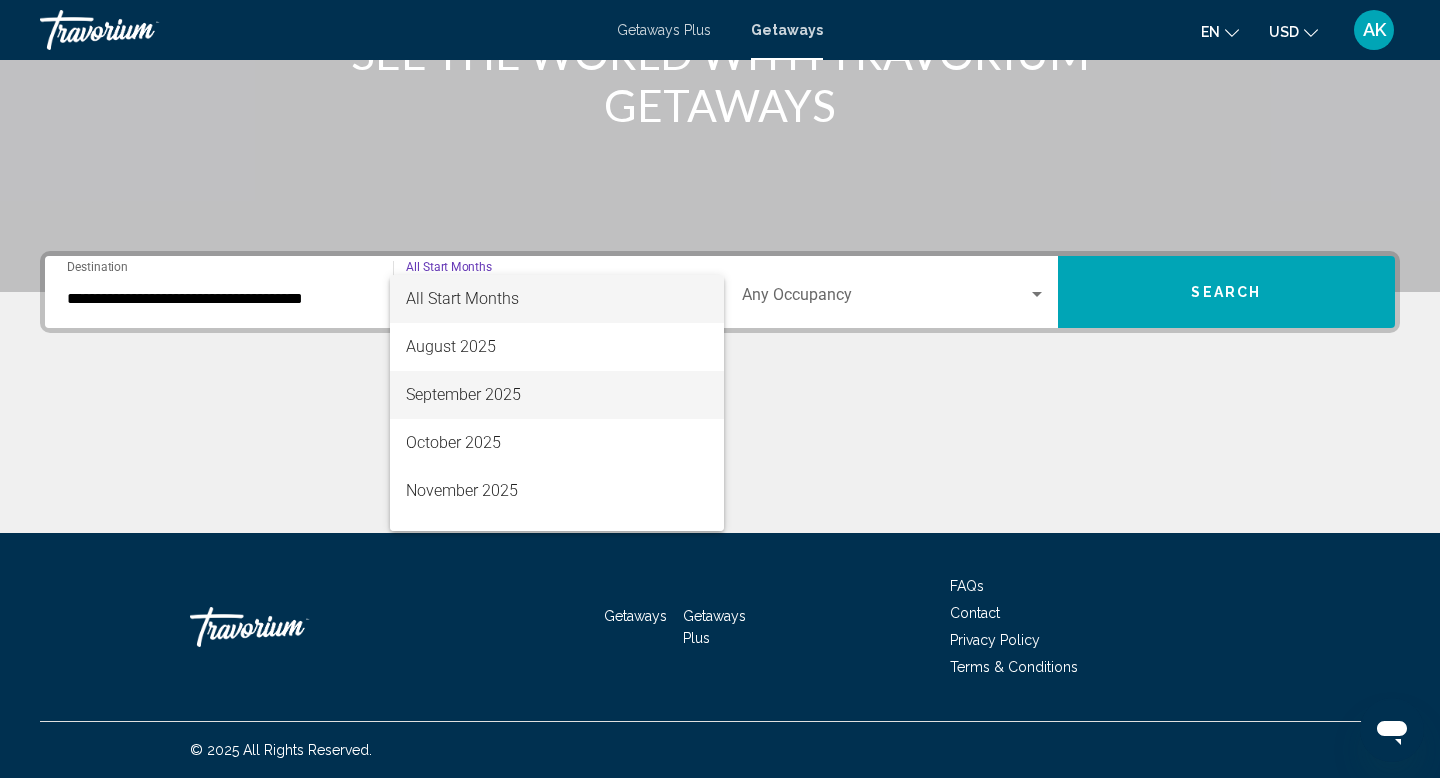 click on "September 2025" at bounding box center (557, 395) 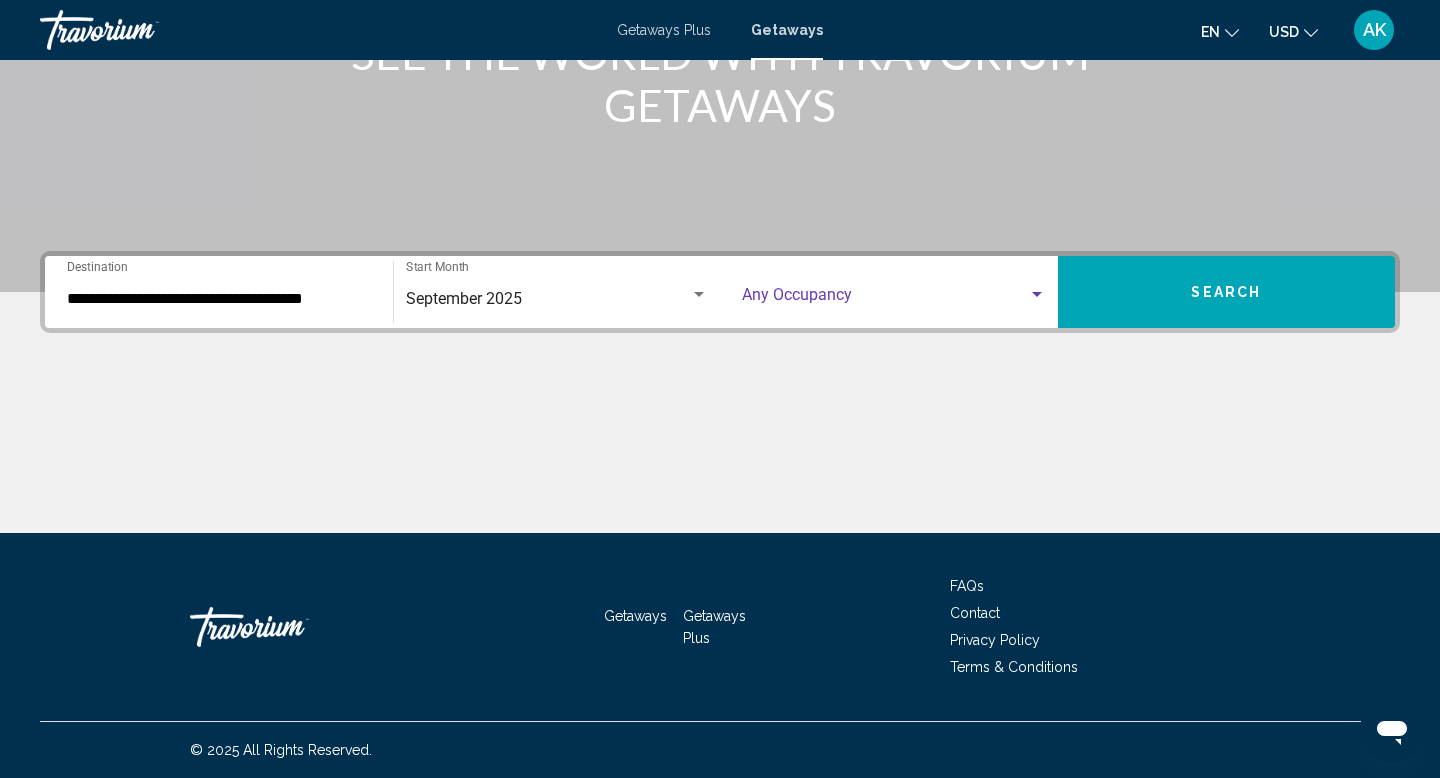click at bounding box center [885, 299] 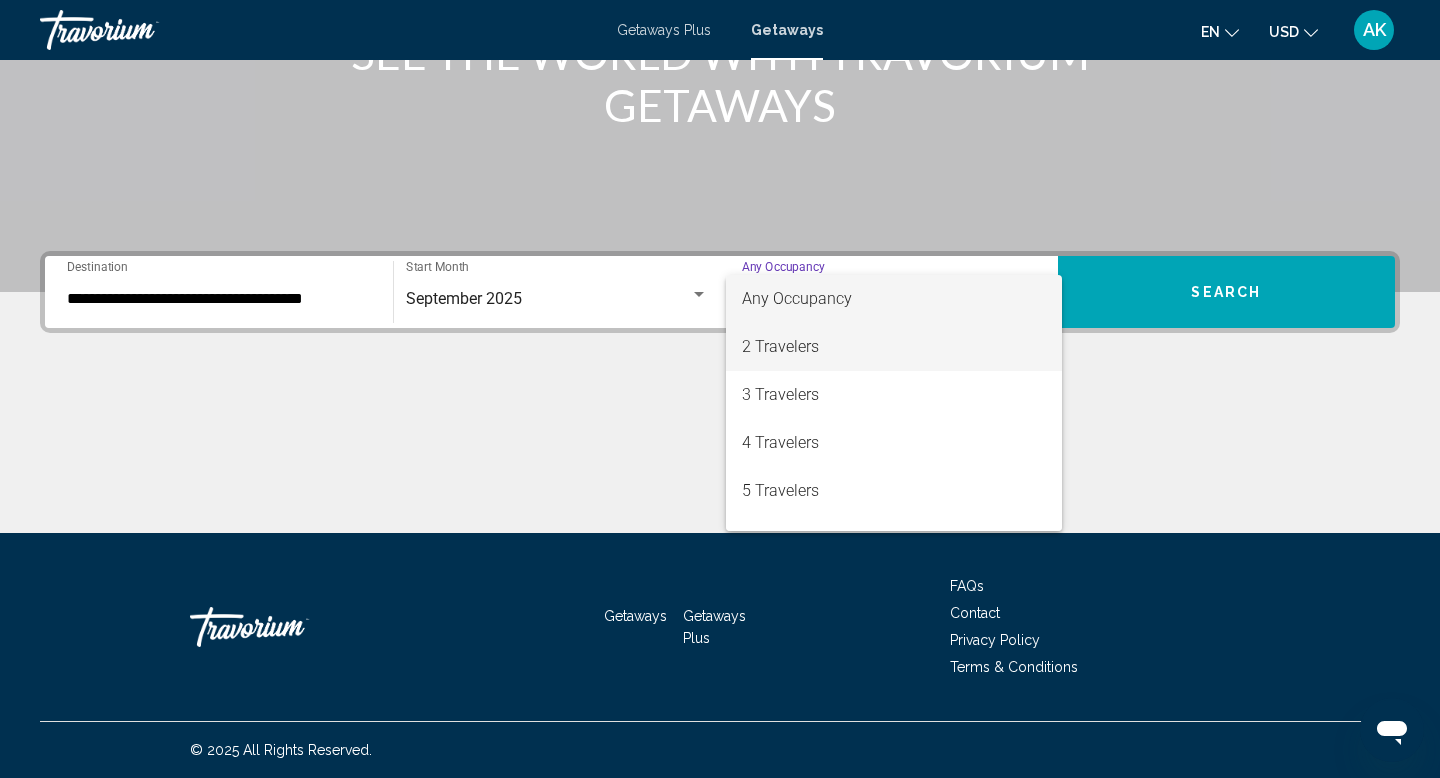 click on "2 Travelers" at bounding box center (894, 347) 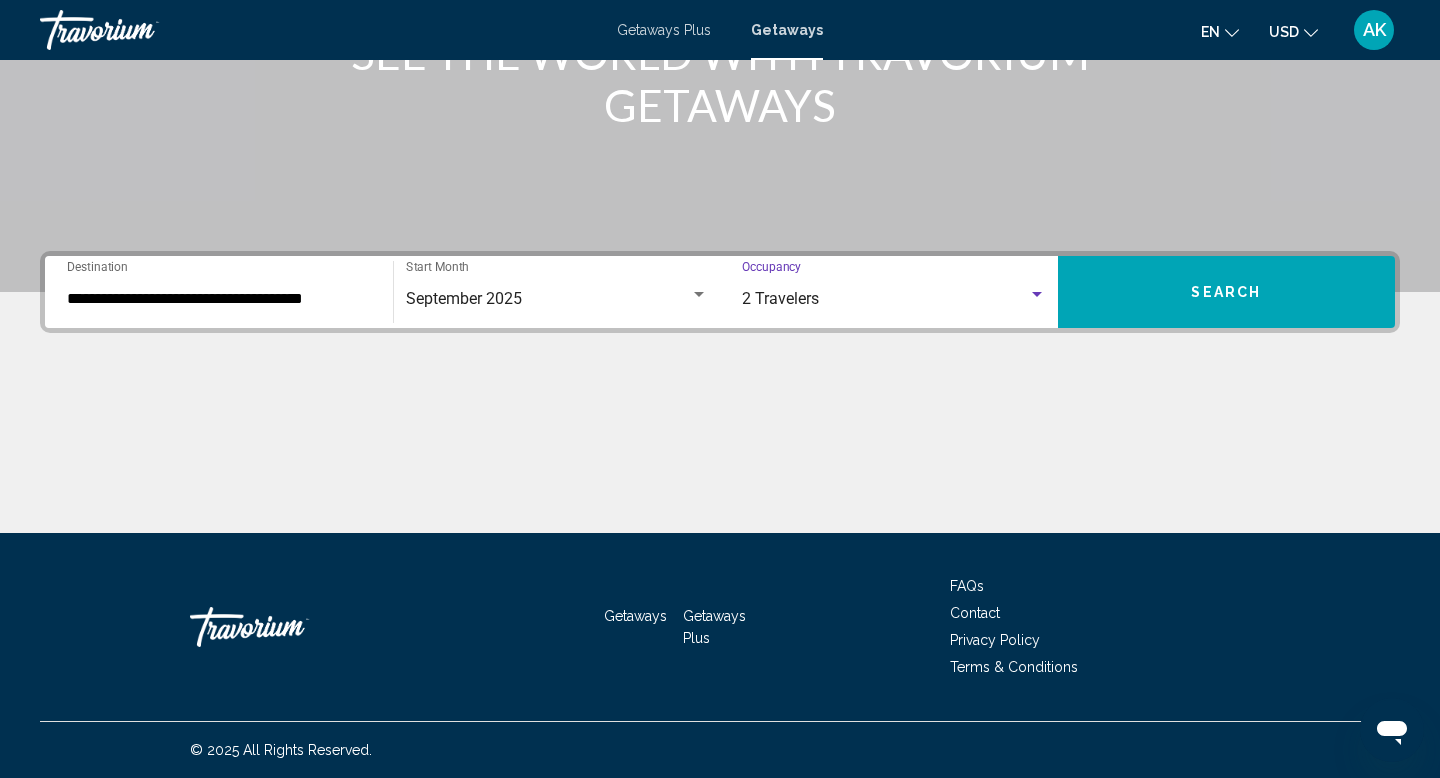 click on "Search" at bounding box center [1227, 292] 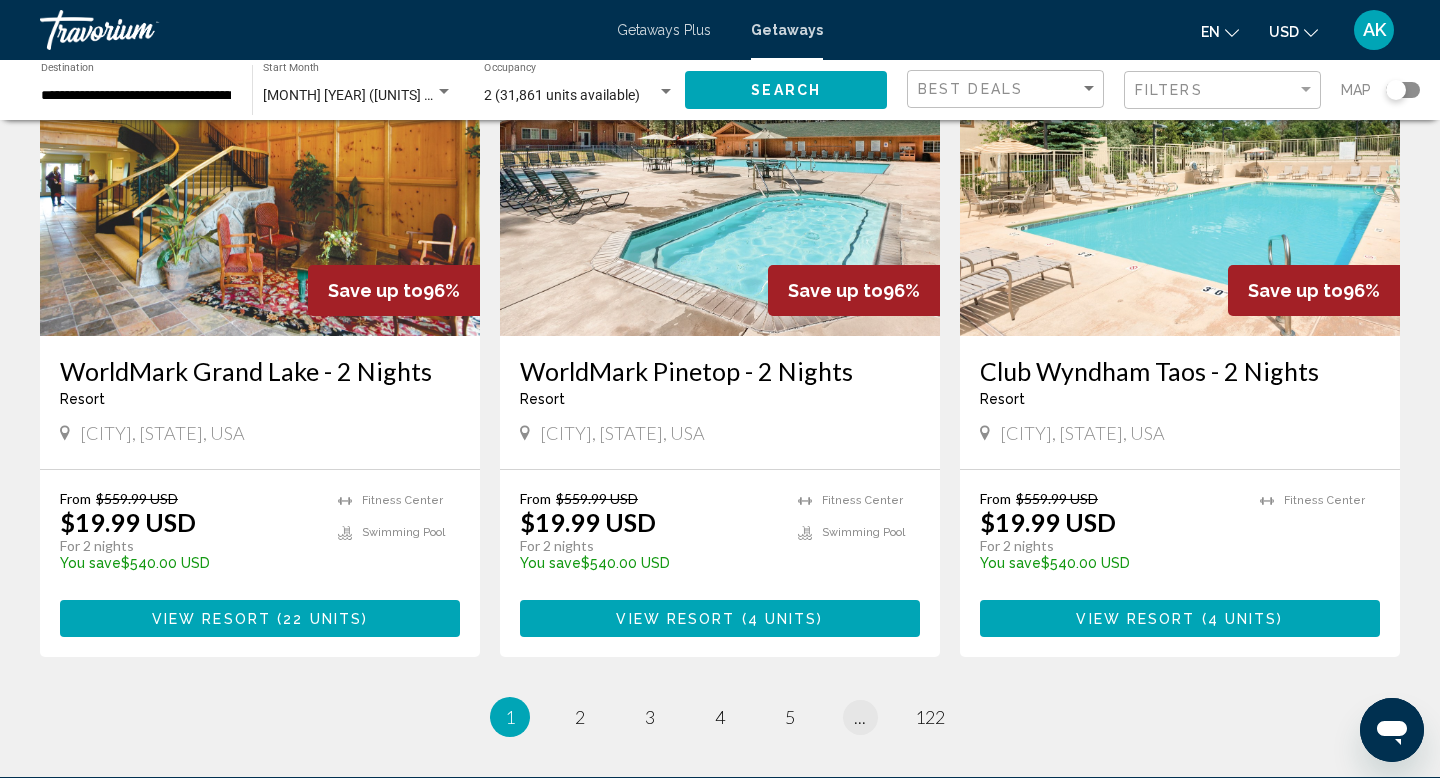 scroll, scrollTop: 2329, scrollLeft: 0, axis: vertical 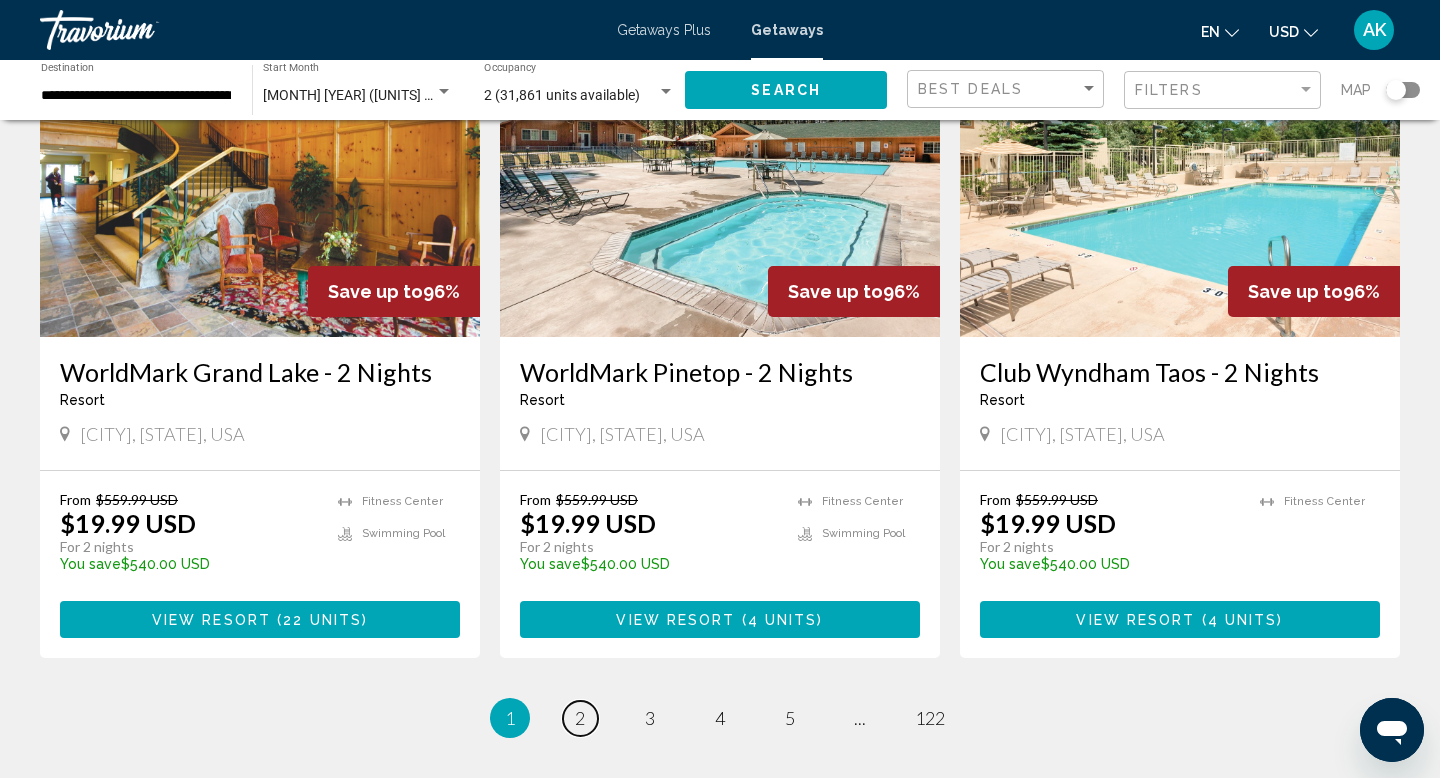 click on "2" at bounding box center [580, 718] 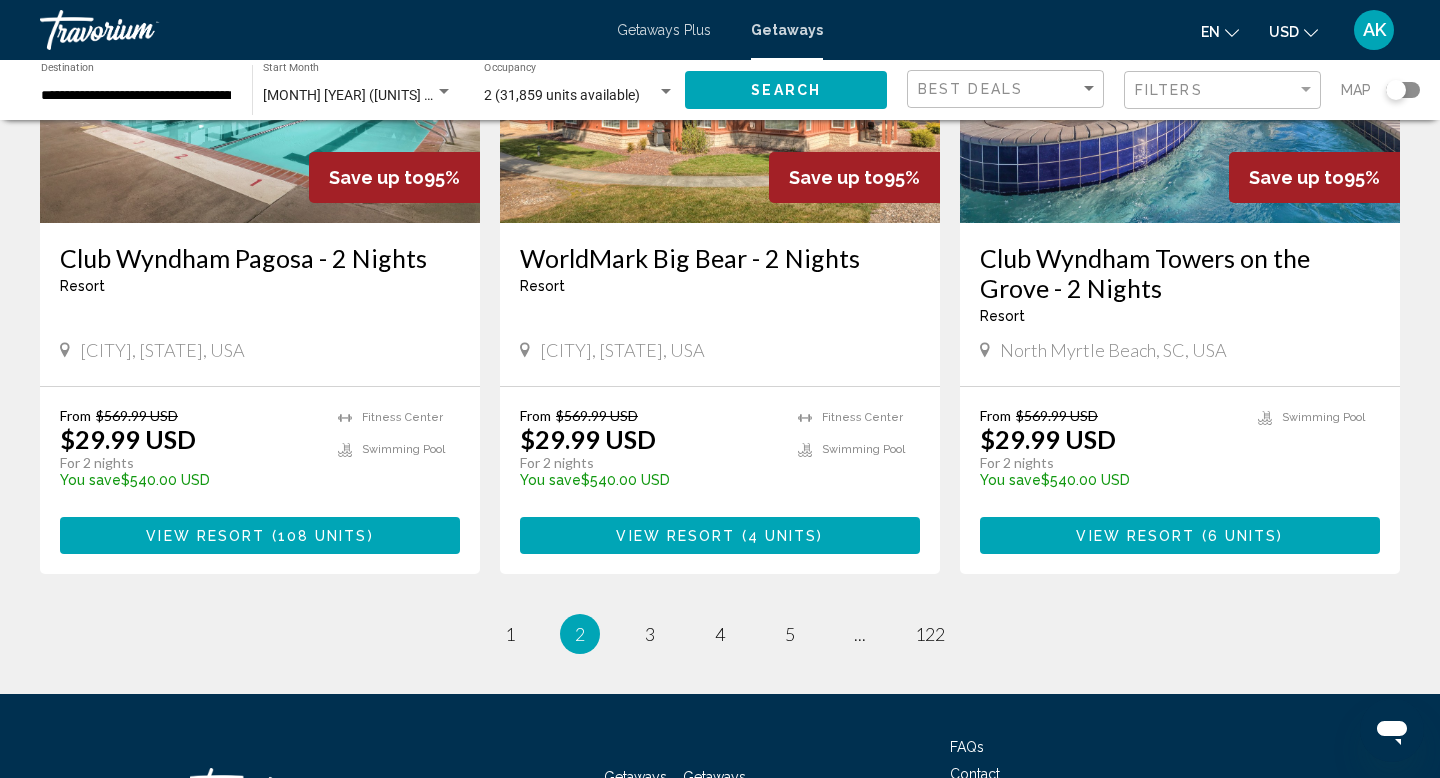 scroll, scrollTop: 2457, scrollLeft: 0, axis: vertical 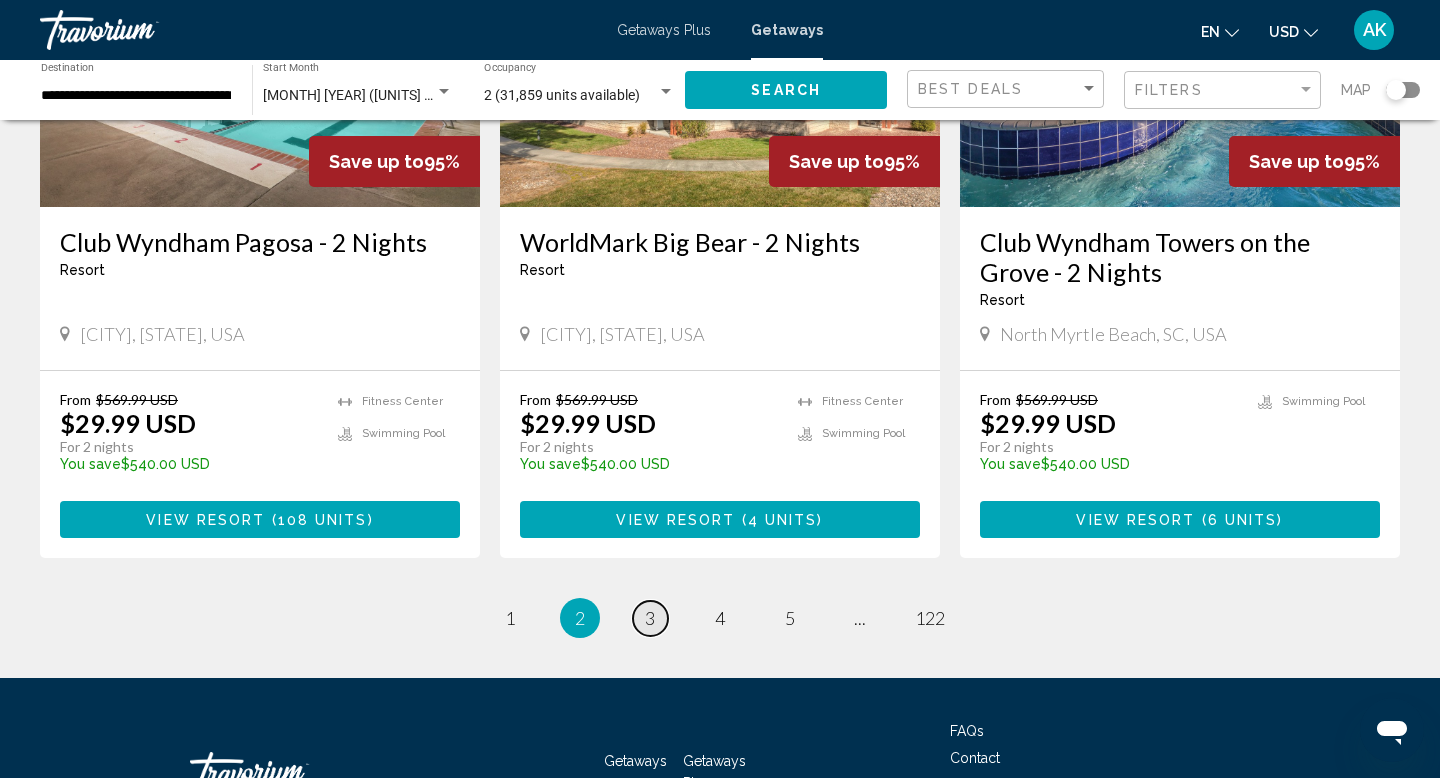 click on "page  3" at bounding box center [650, 618] 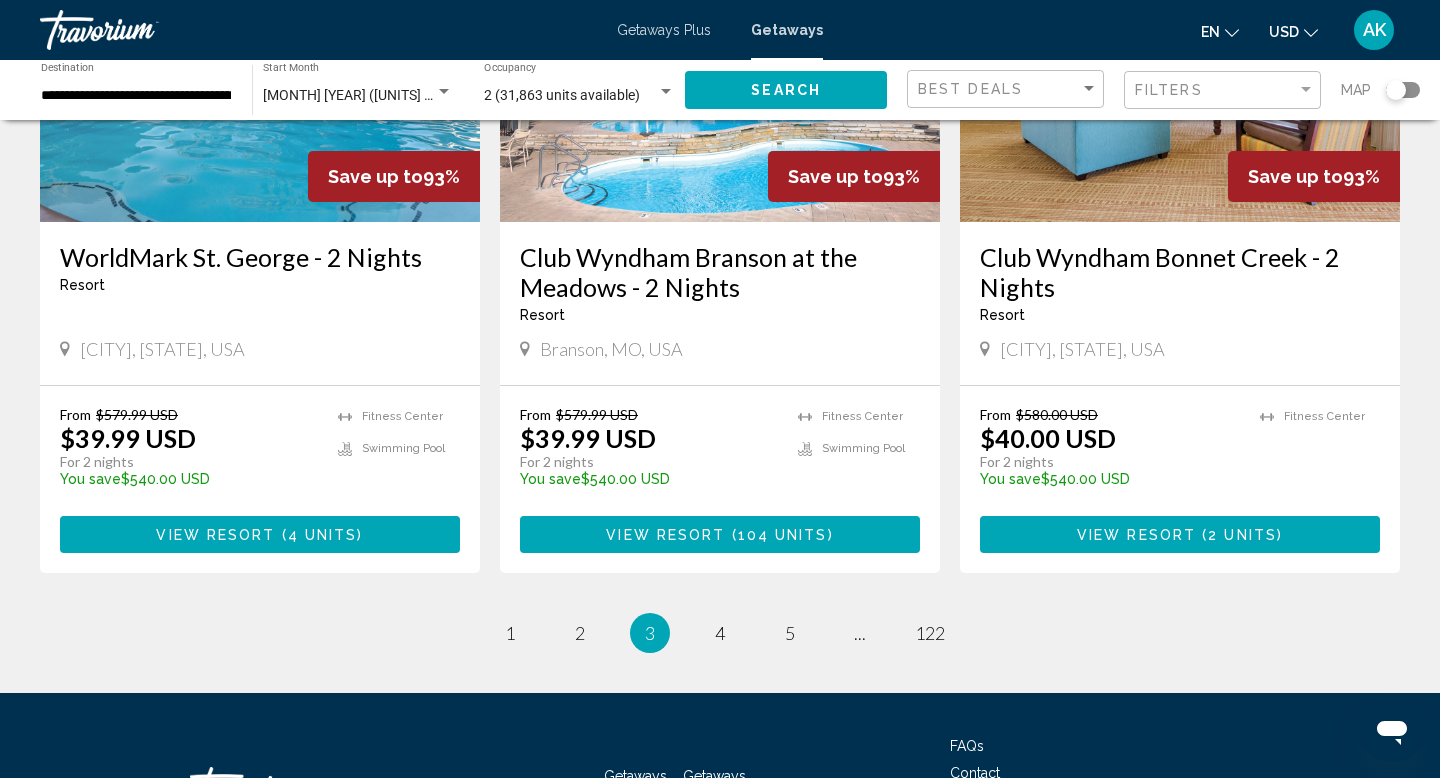 scroll, scrollTop: 2484, scrollLeft: 0, axis: vertical 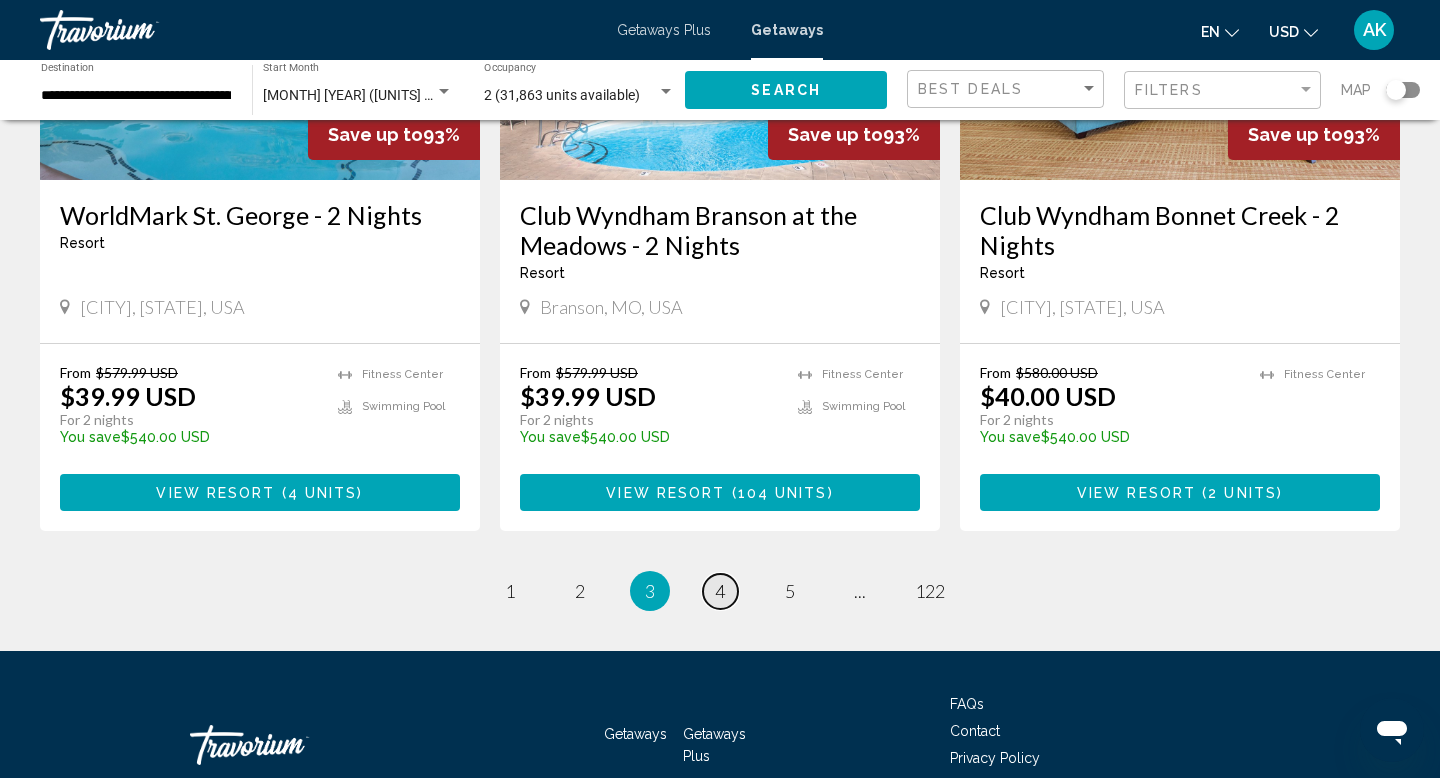 click on "page  4" at bounding box center [720, 591] 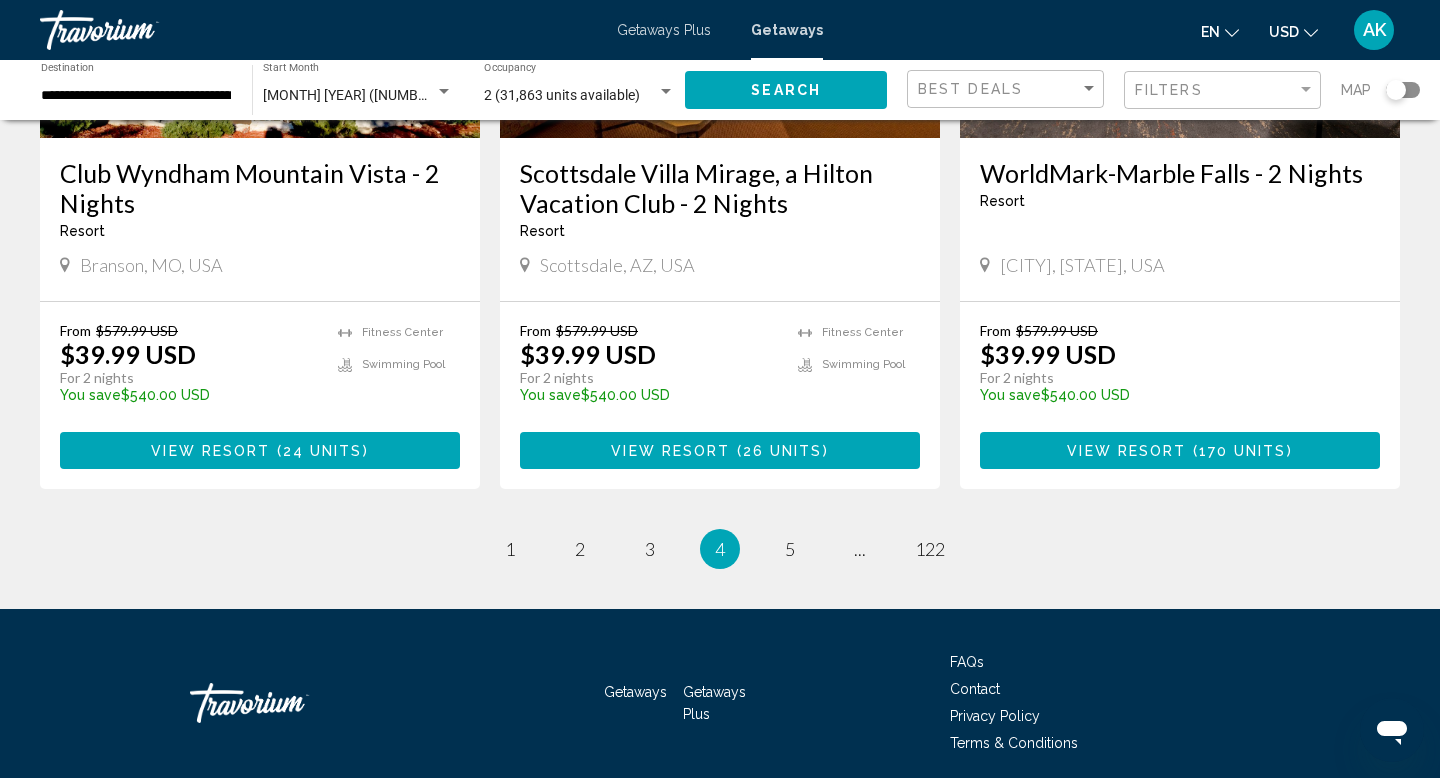 scroll, scrollTop: 2505, scrollLeft: 0, axis: vertical 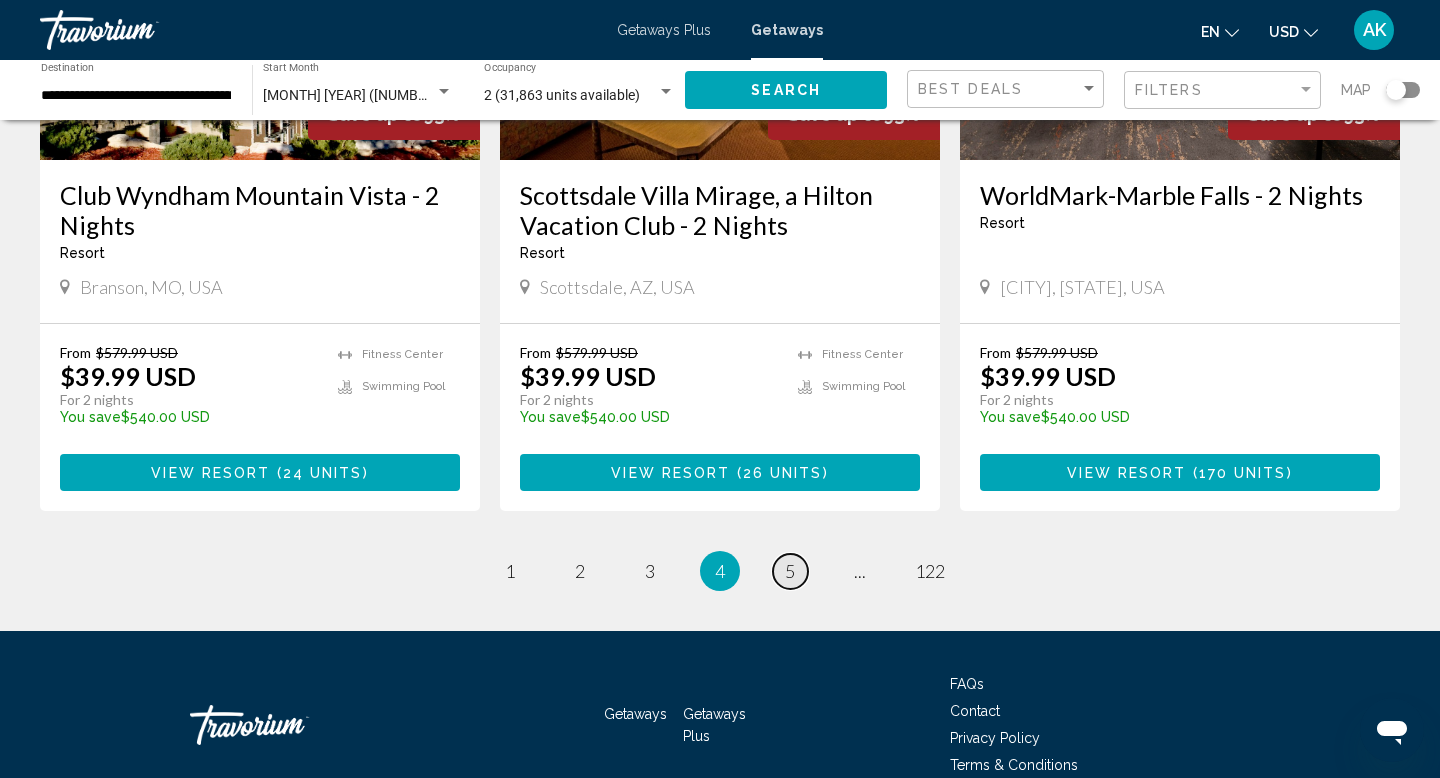 click on "5" at bounding box center [790, 571] 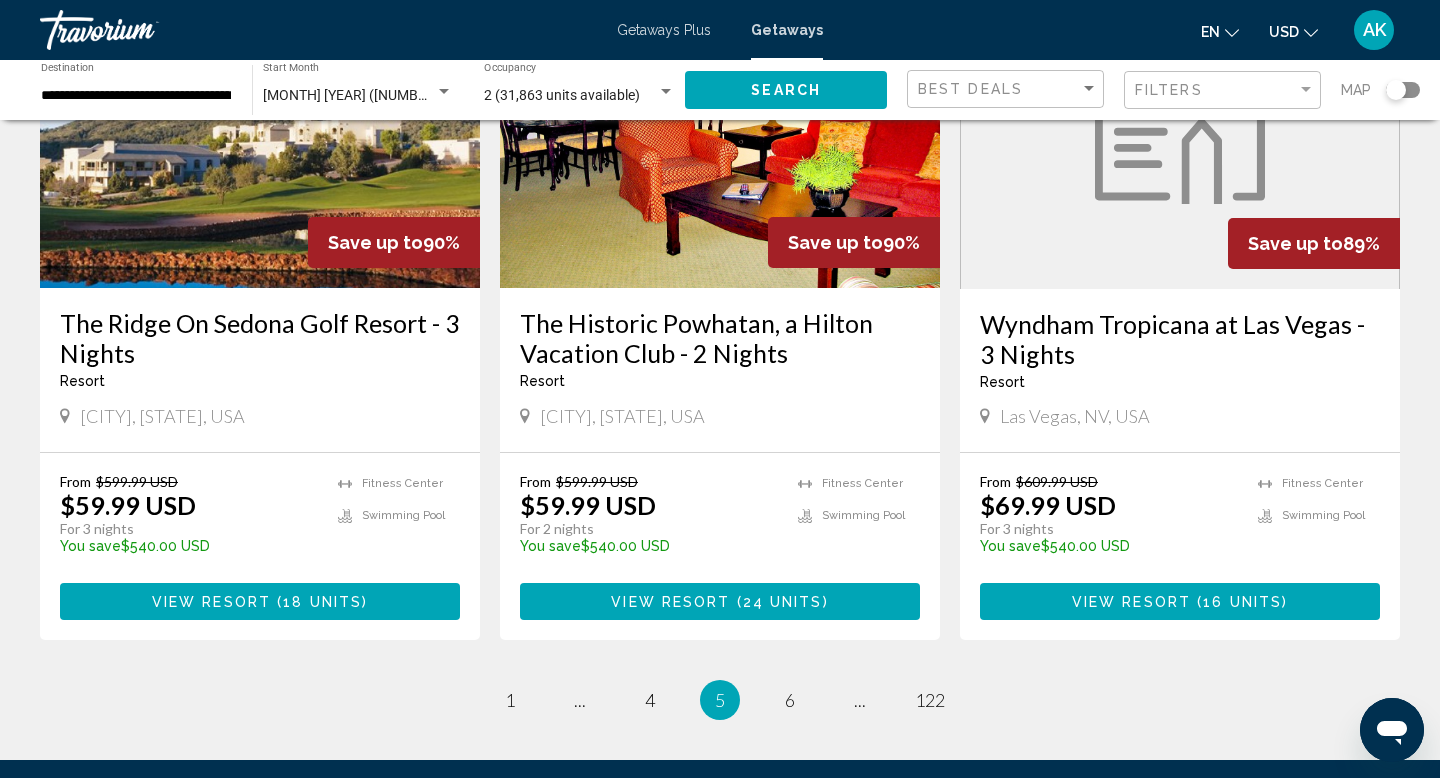 scroll, scrollTop: 2378, scrollLeft: 0, axis: vertical 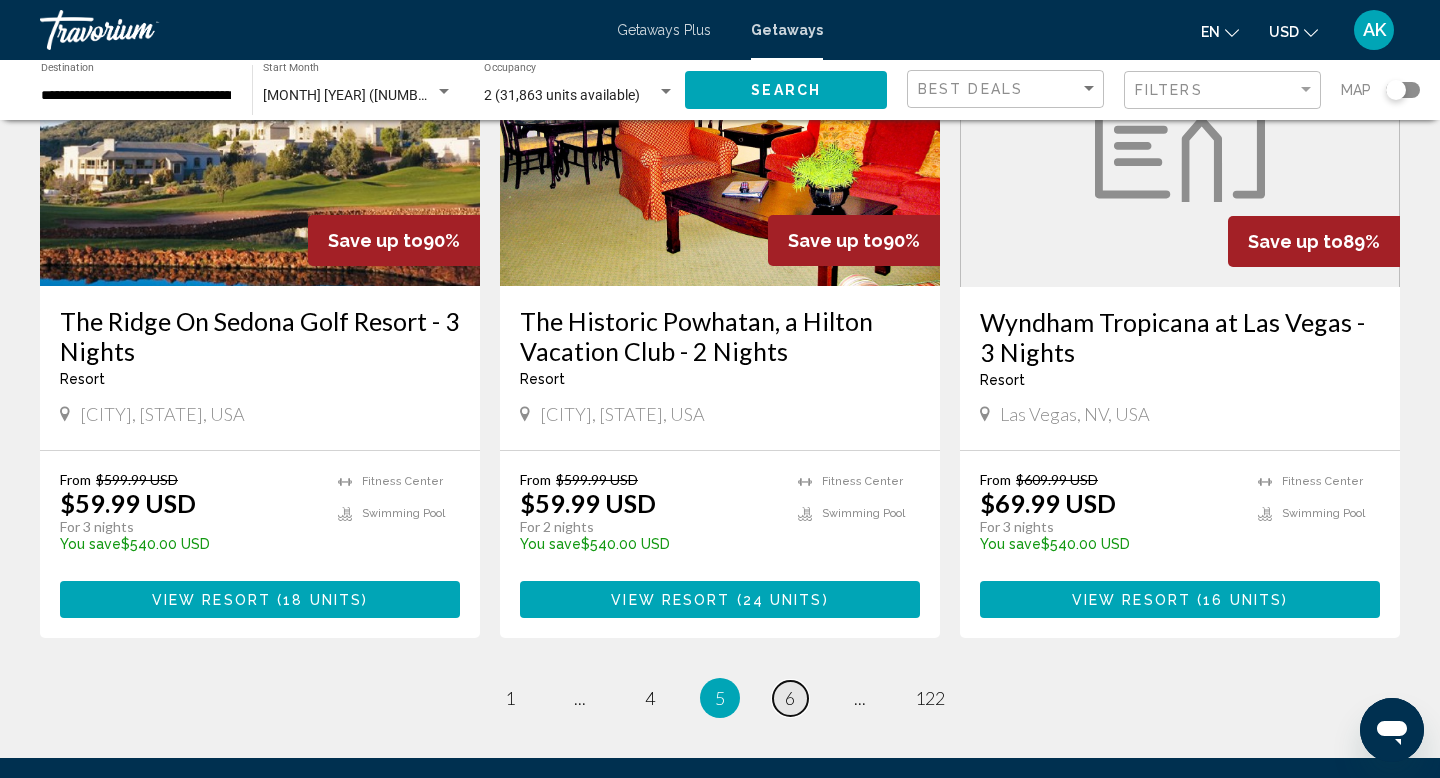 click on "6" at bounding box center (790, 698) 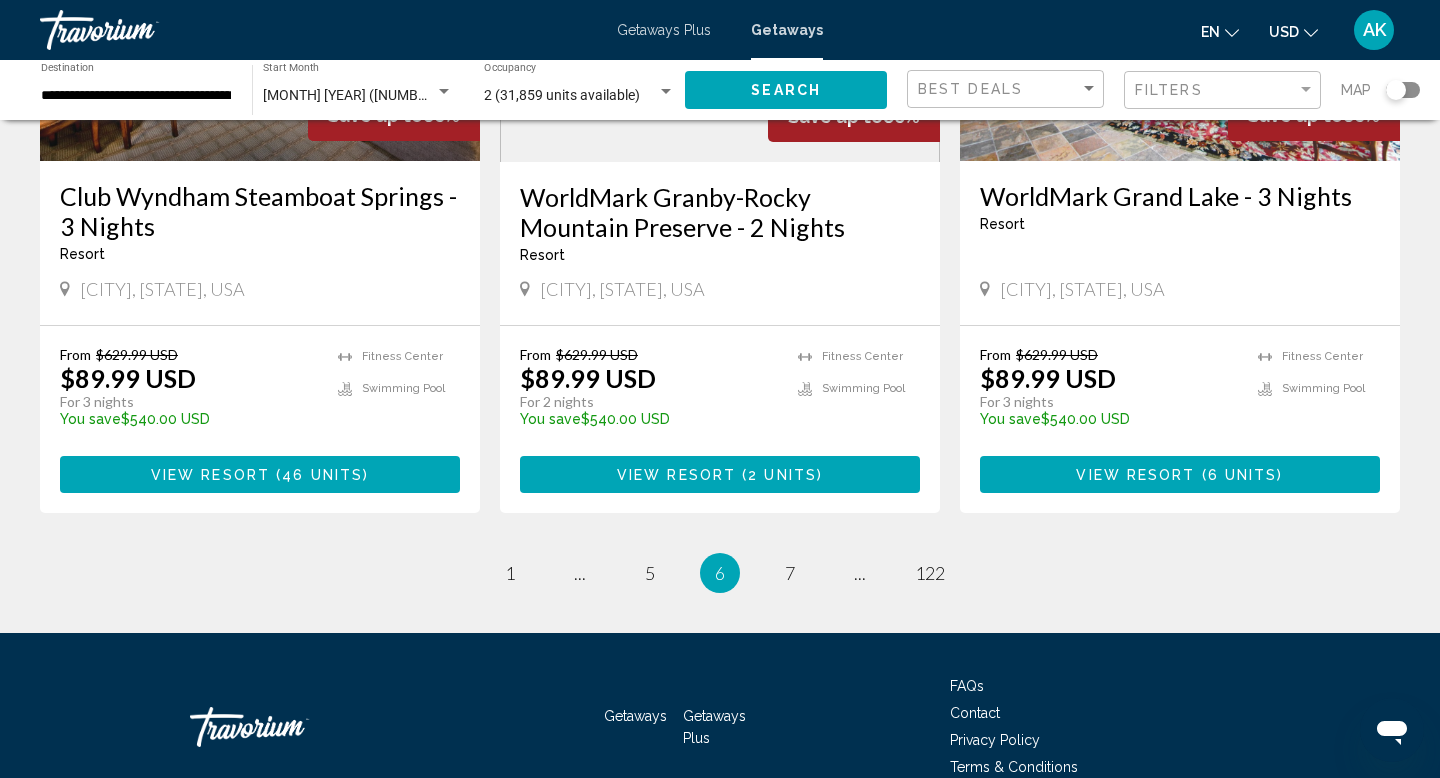 scroll, scrollTop: 2499, scrollLeft: 0, axis: vertical 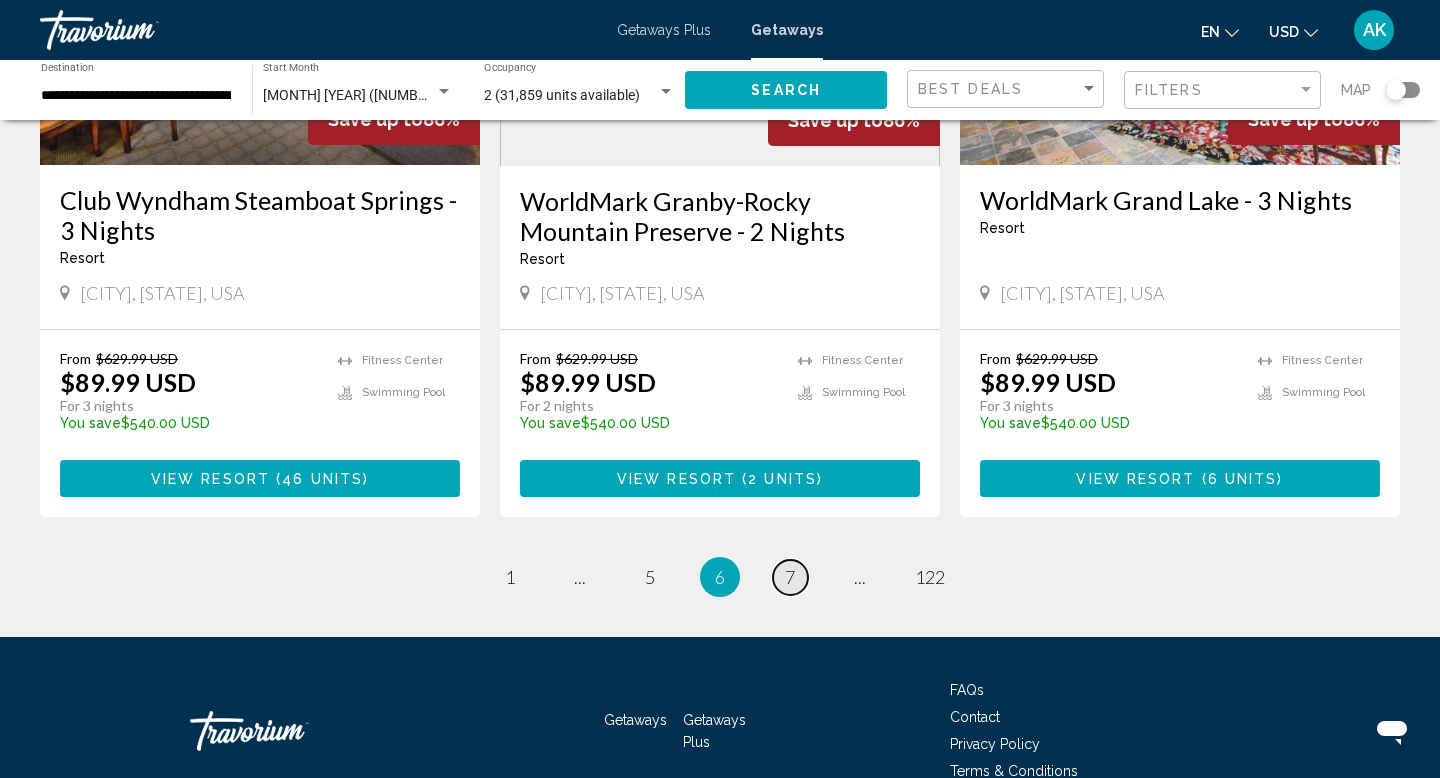 click on "7" at bounding box center (790, 577) 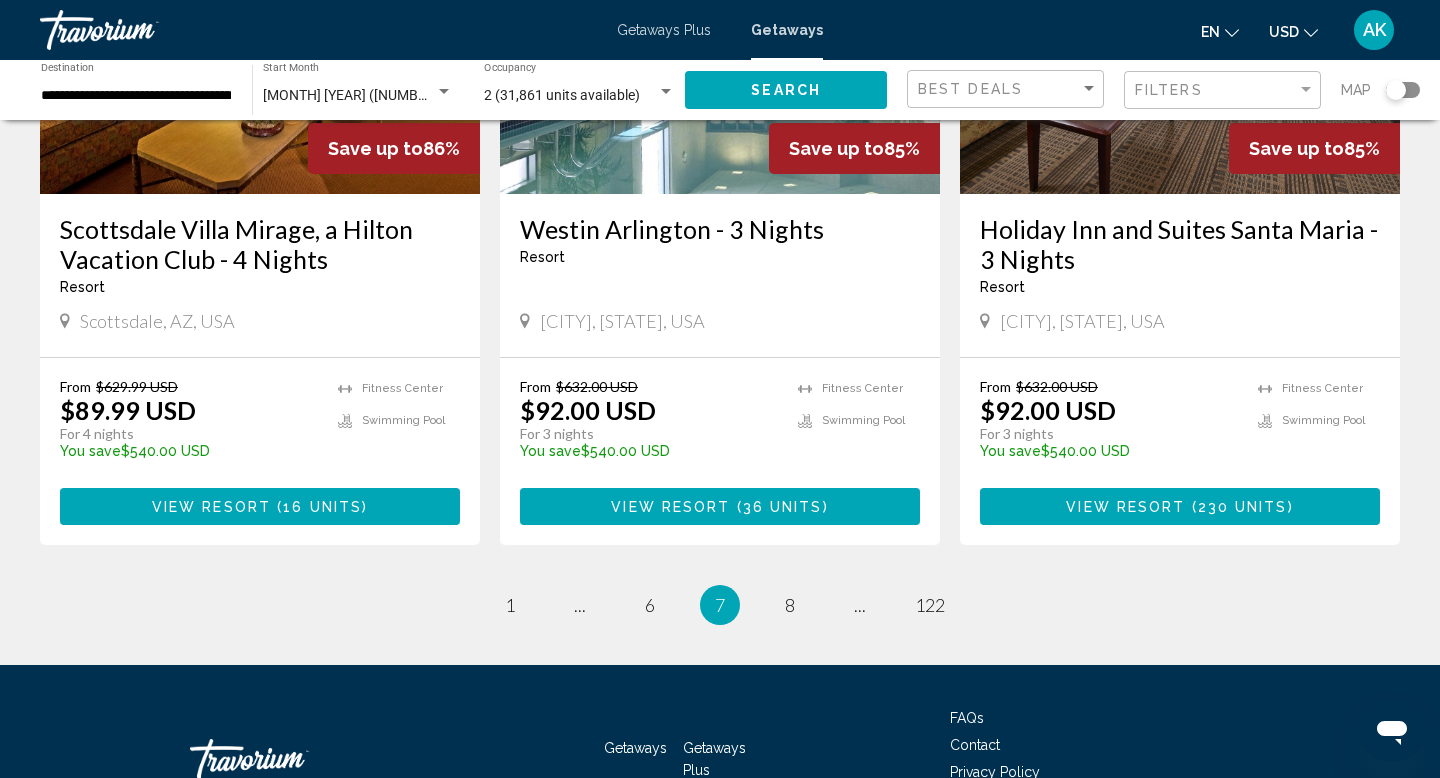 scroll, scrollTop: 2473, scrollLeft: 0, axis: vertical 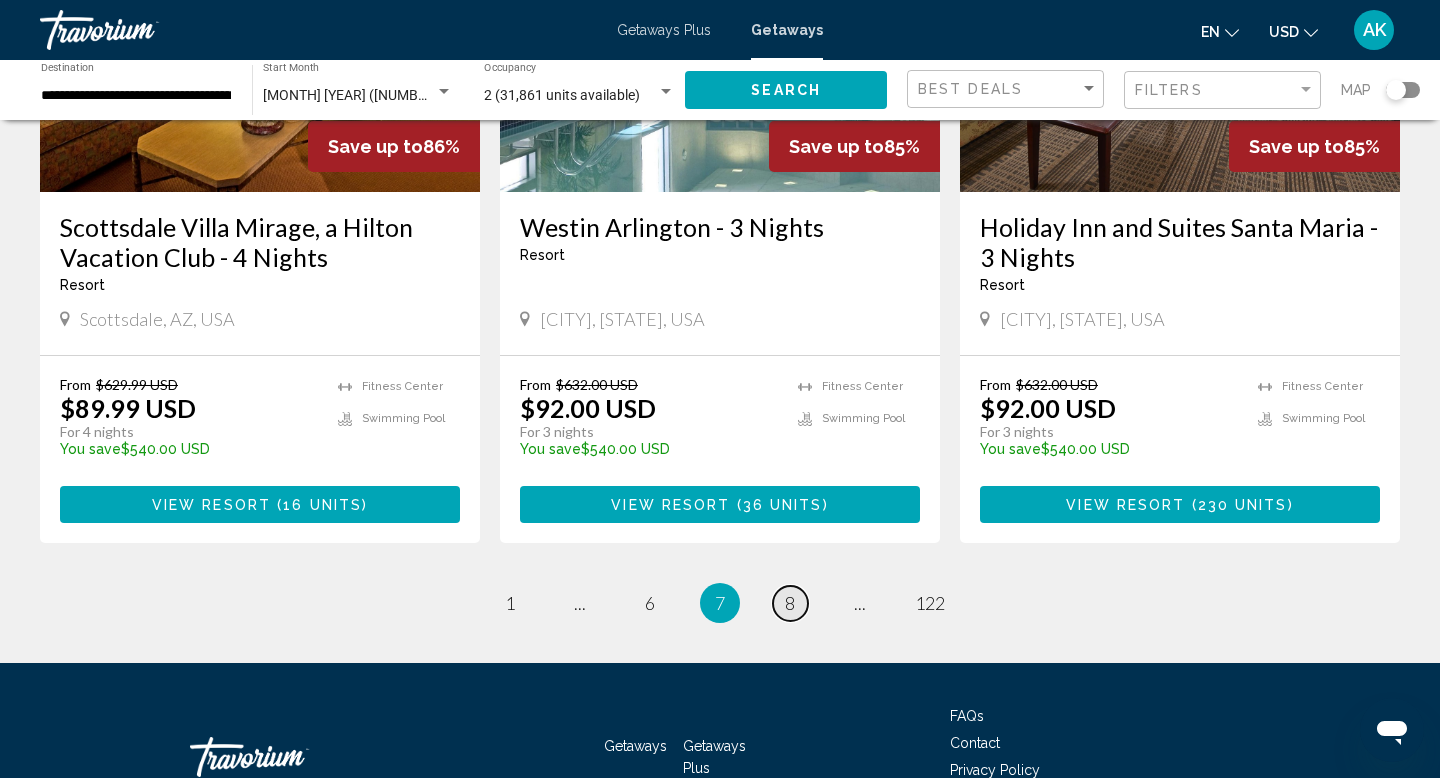 click on "page  8" at bounding box center (790, 603) 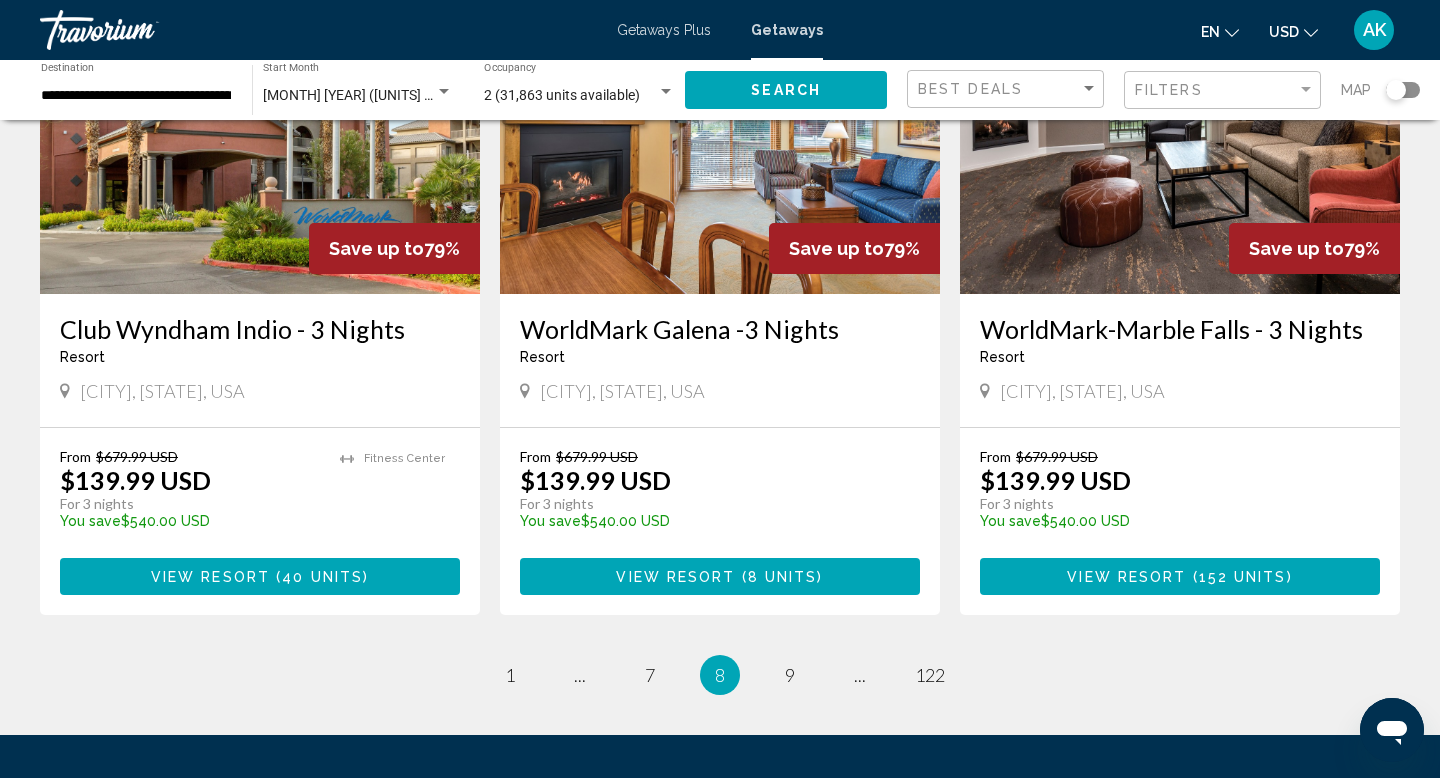 scroll, scrollTop: 2373, scrollLeft: 0, axis: vertical 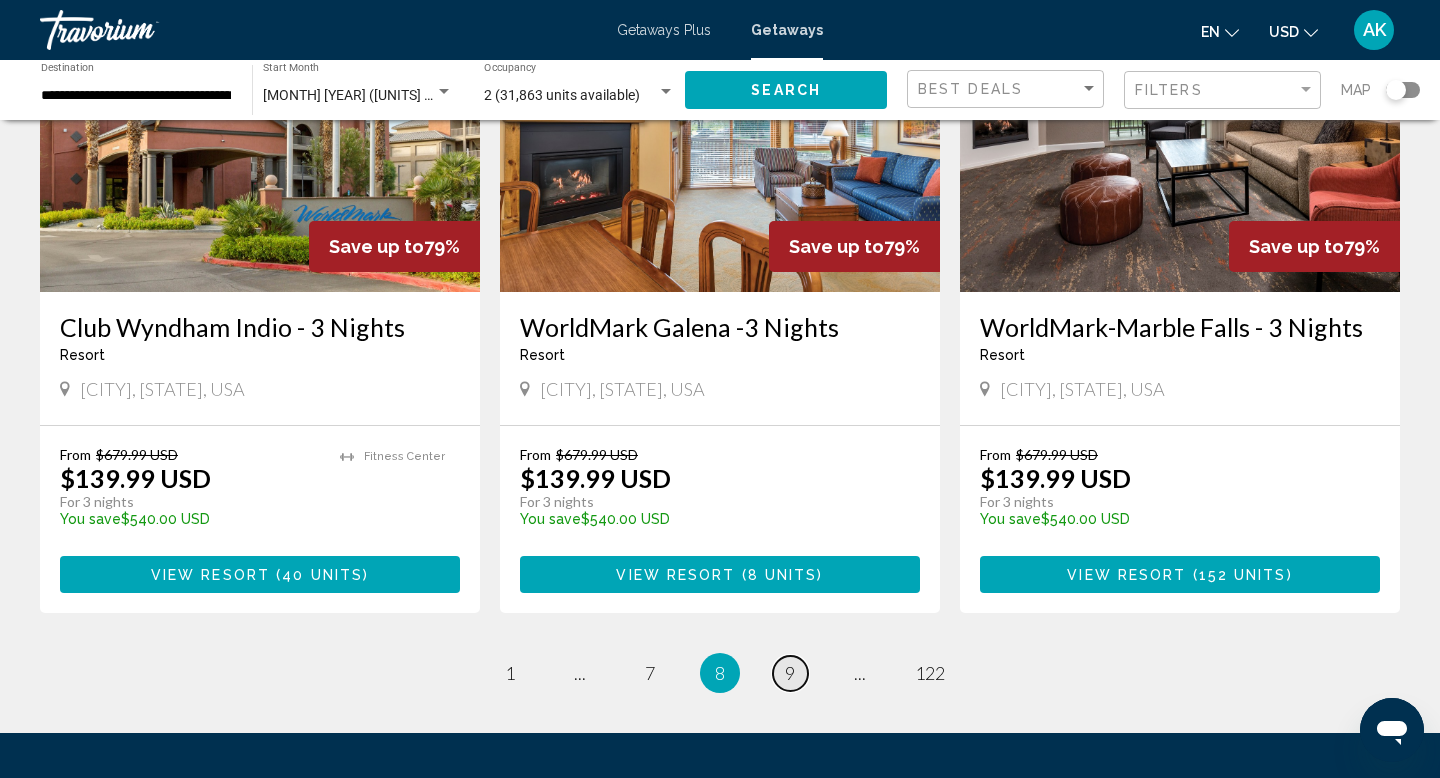 click on "9" at bounding box center (790, 673) 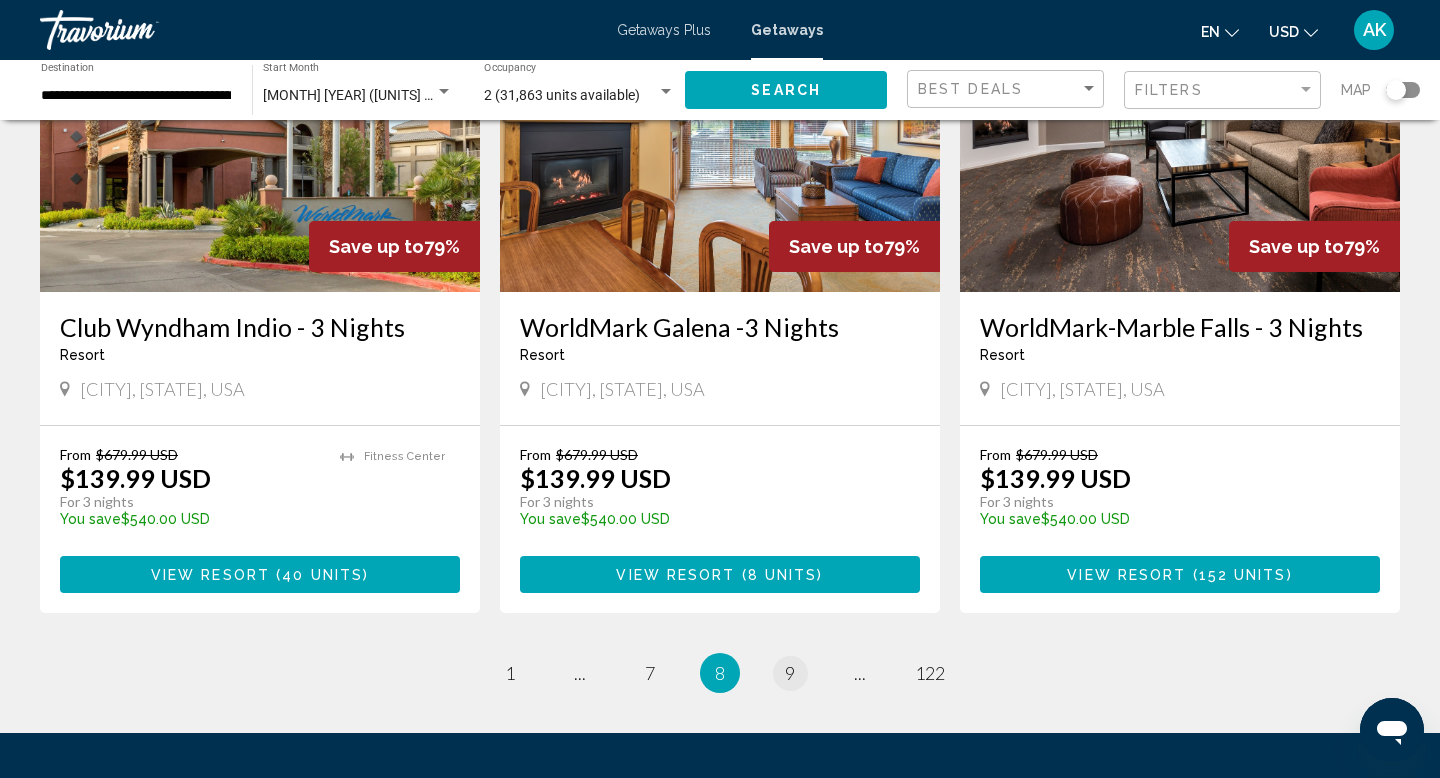 scroll, scrollTop: 0, scrollLeft: 0, axis: both 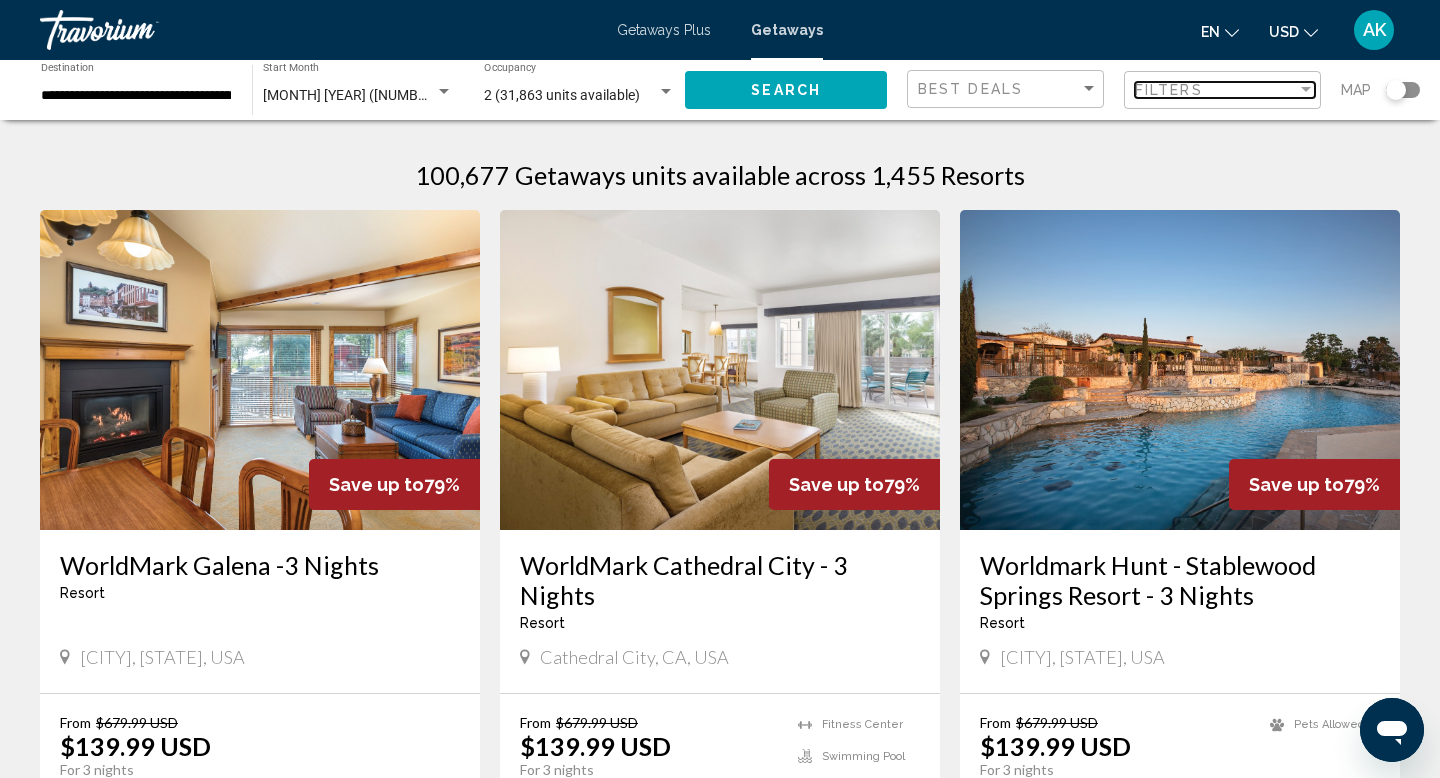 click on "Filters" at bounding box center (1216, 90) 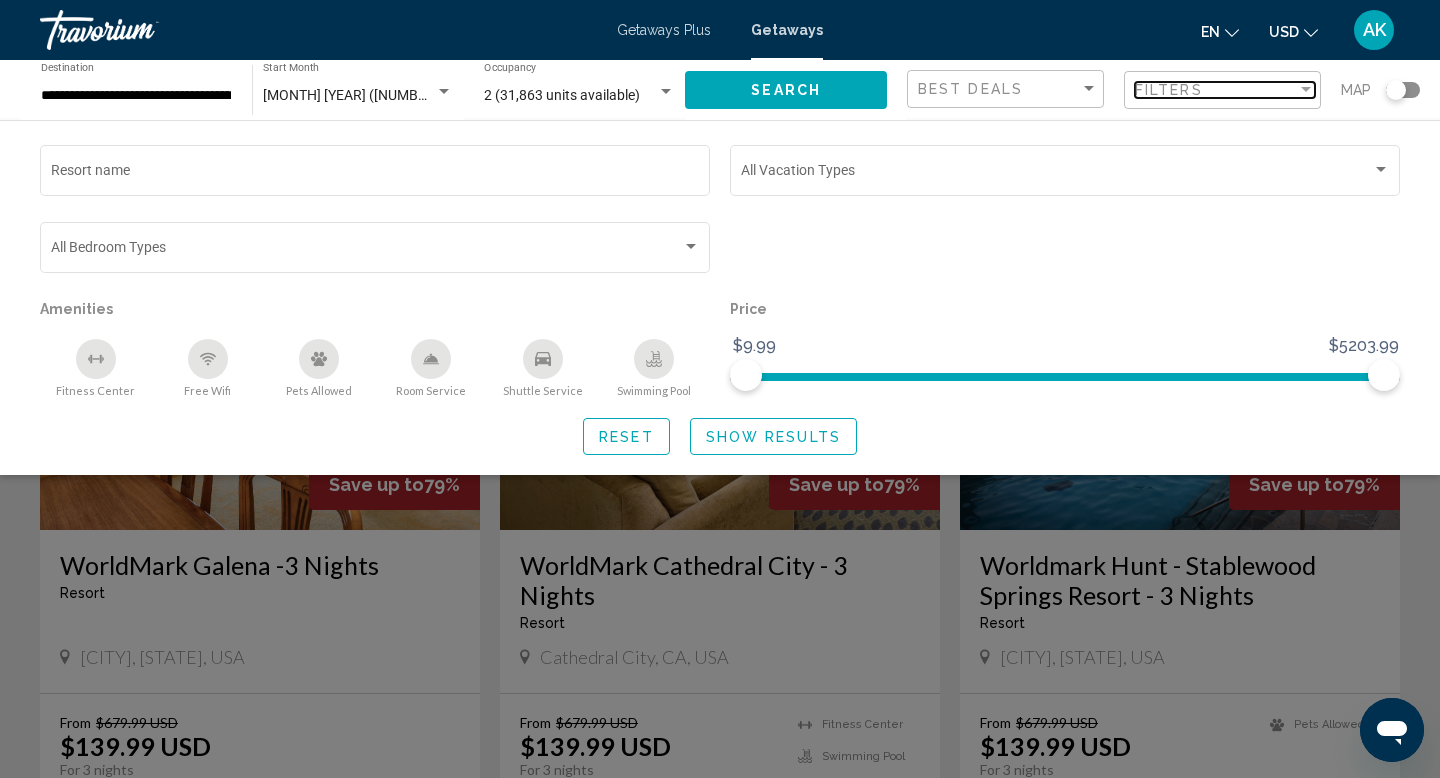 click on "Filters" at bounding box center [1216, 90] 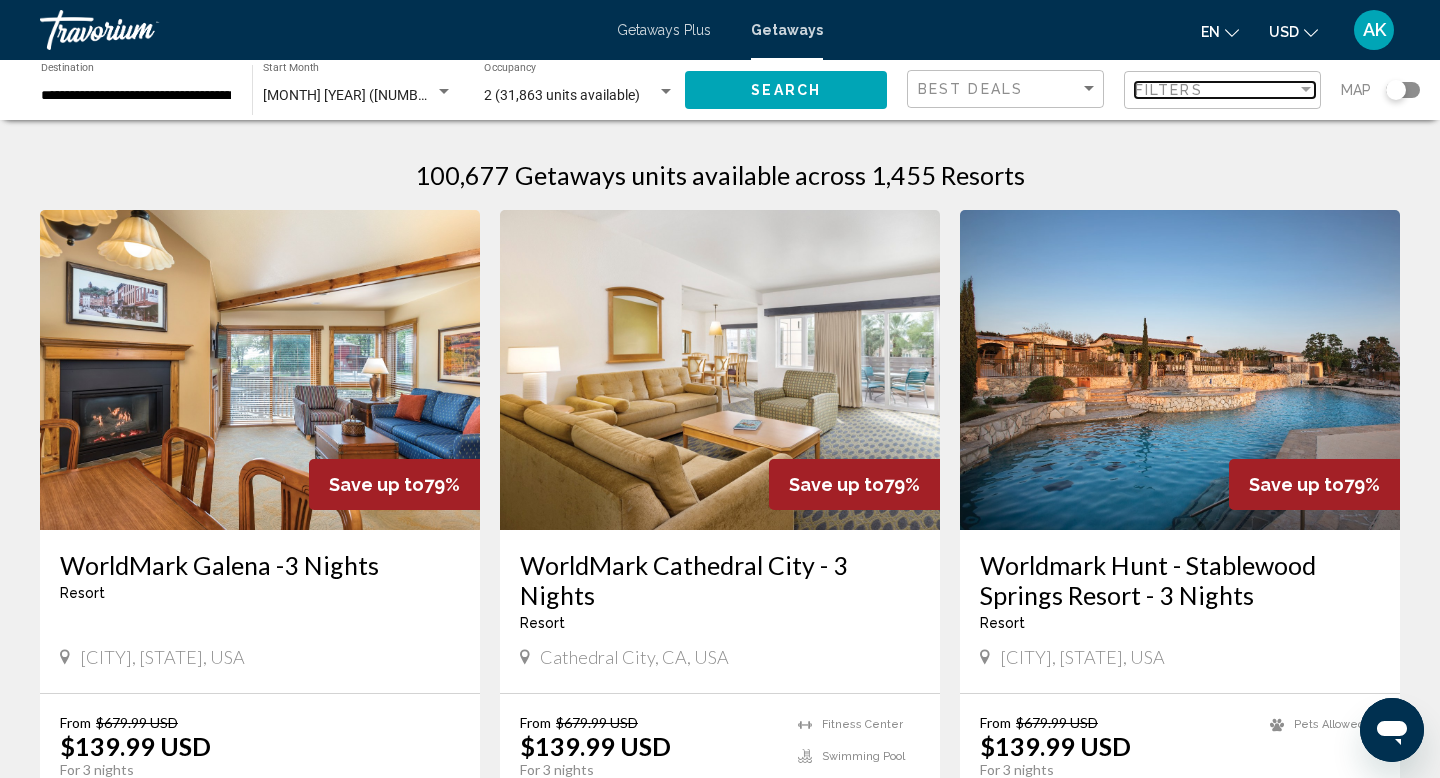 click on "Filters" at bounding box center (1216, 90) 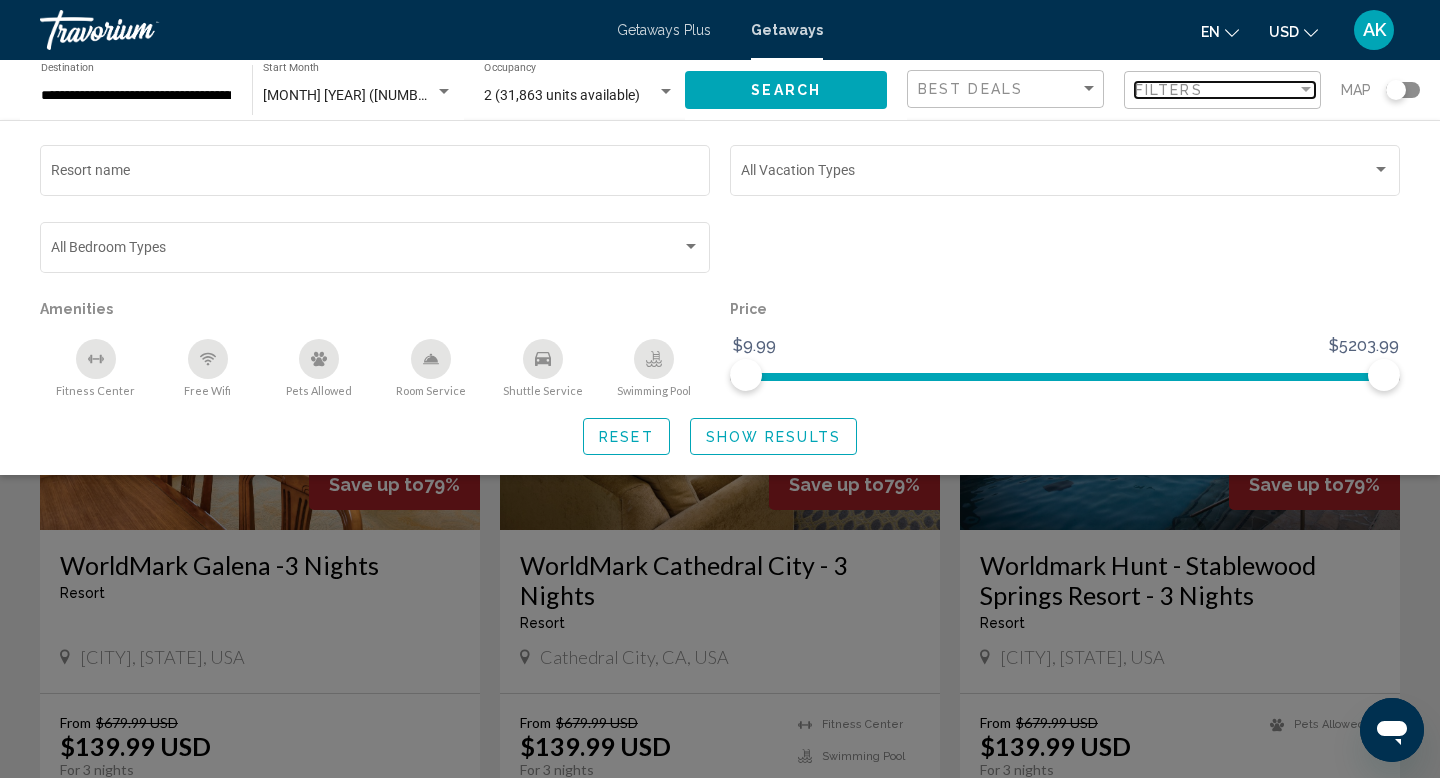 click on "Filters" at bounding box center (1216, 90) 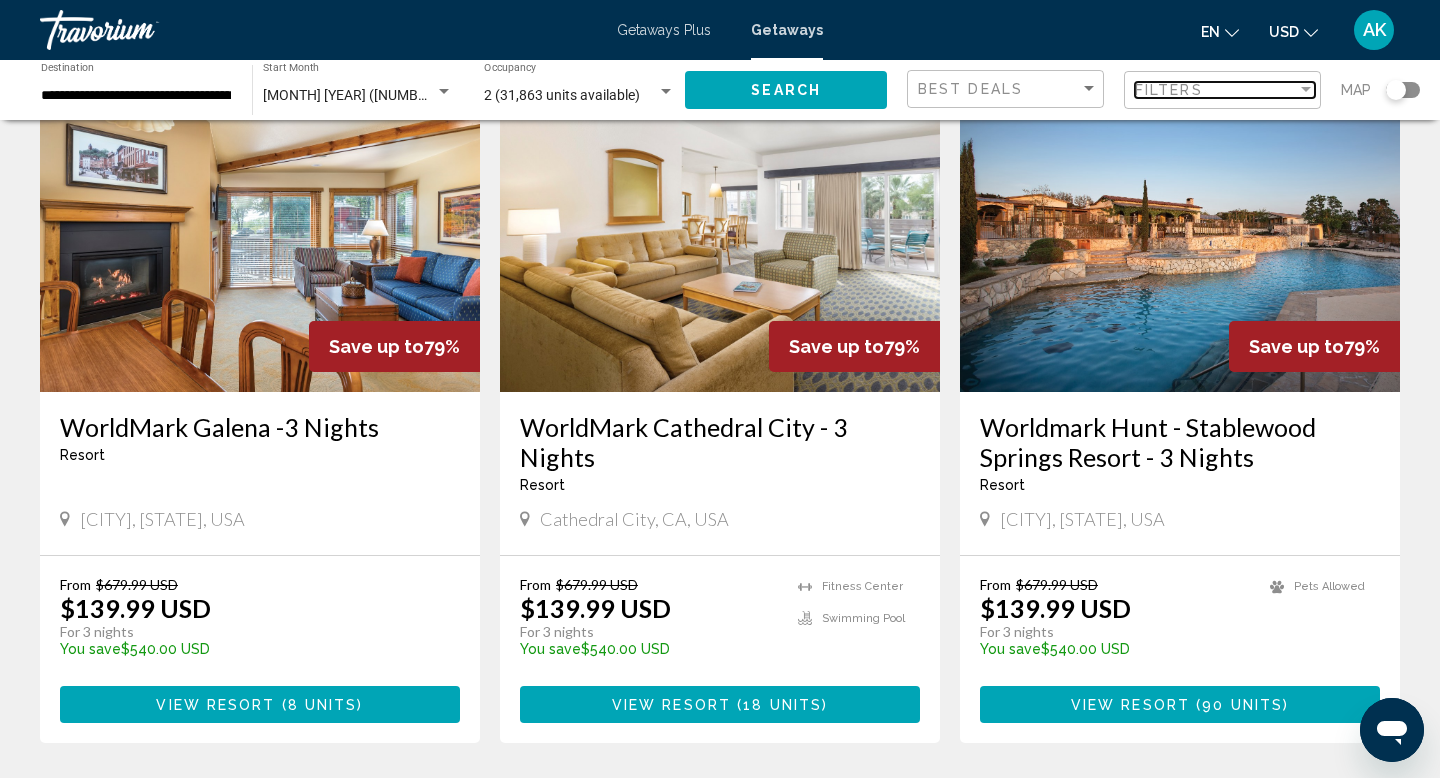 scroll, scrollTop: 0, scrollLeft: 0, axis: both 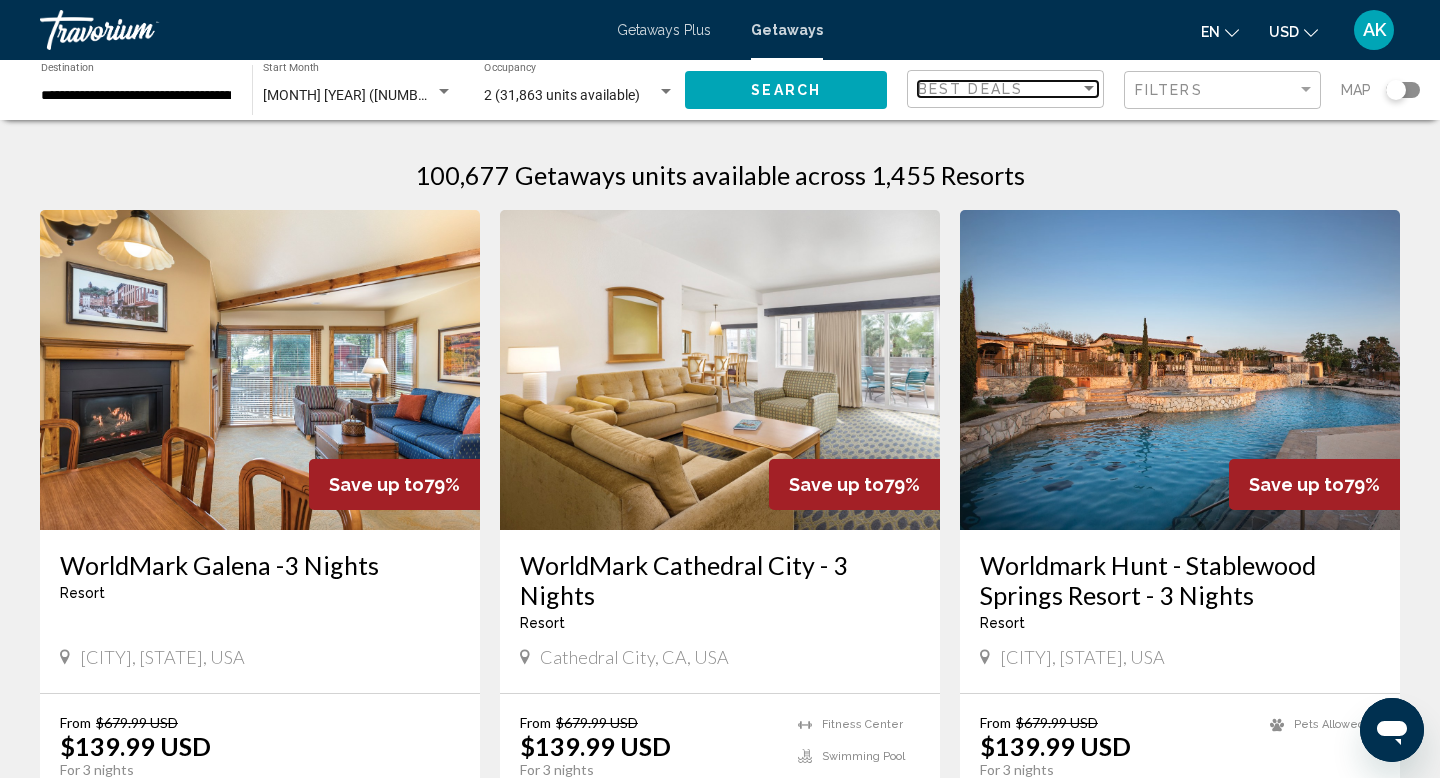 click on "Best Deals" at bounding box center (970, 89) 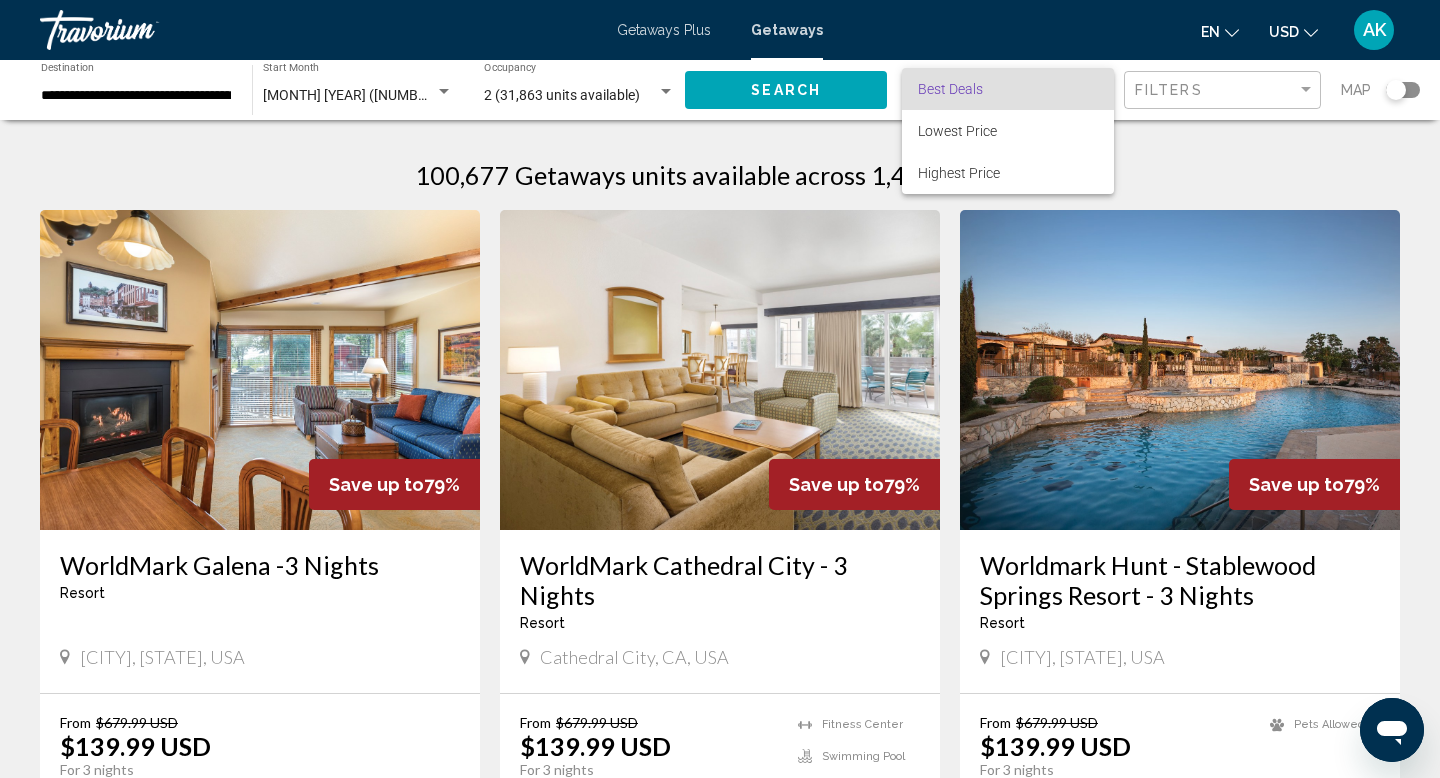 click at bounding box center [720, 389] 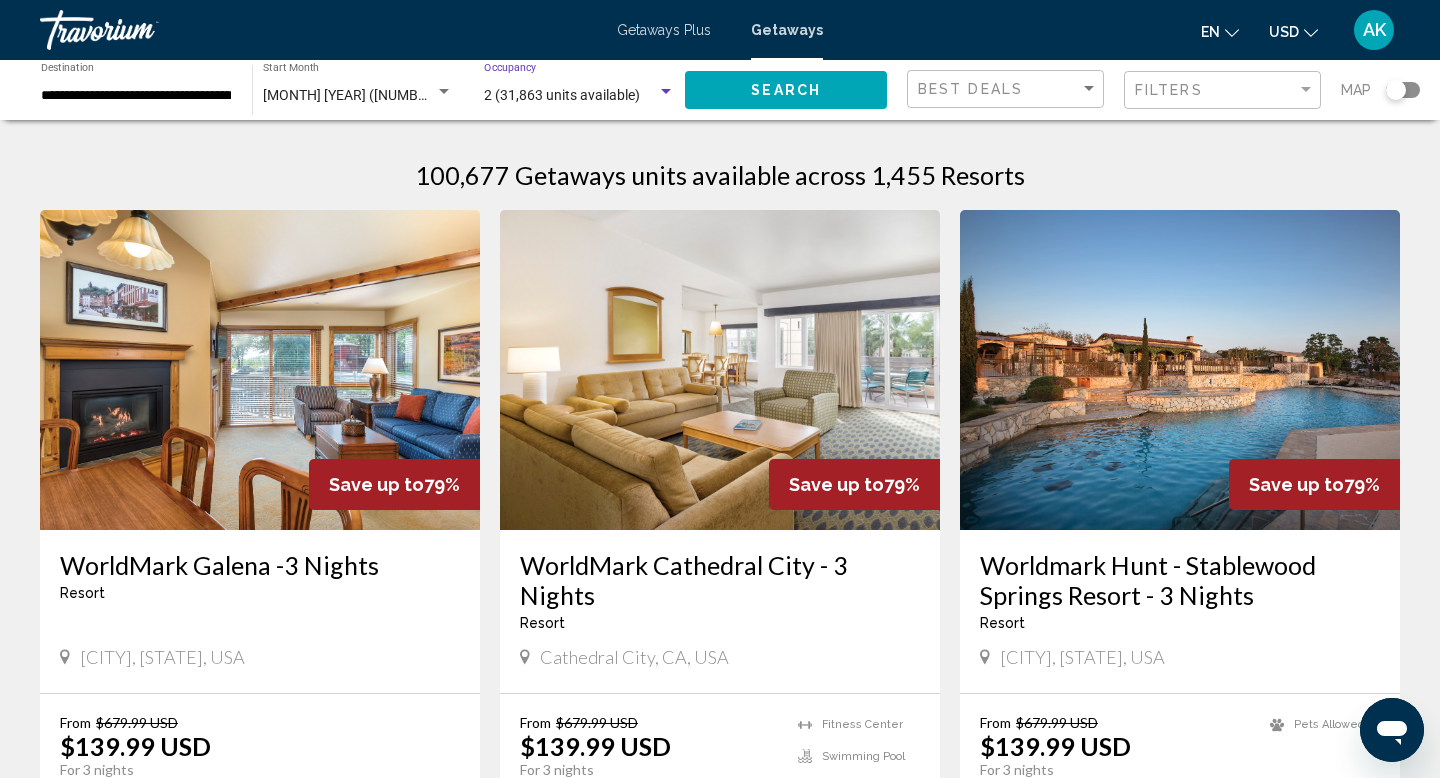 click on "2 (31,863 units available)" at bounding box center (570, 96) 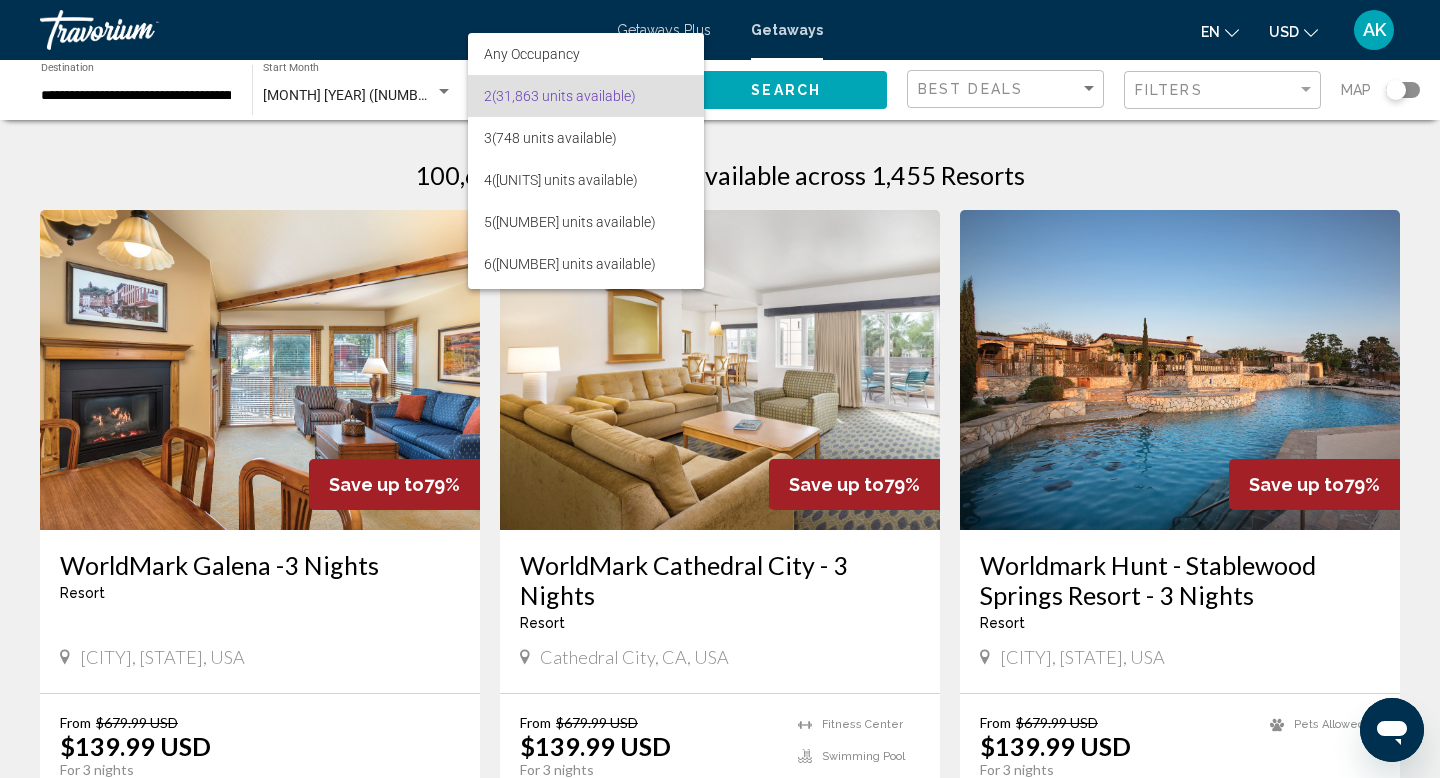 click at bounding box center (720, 389) 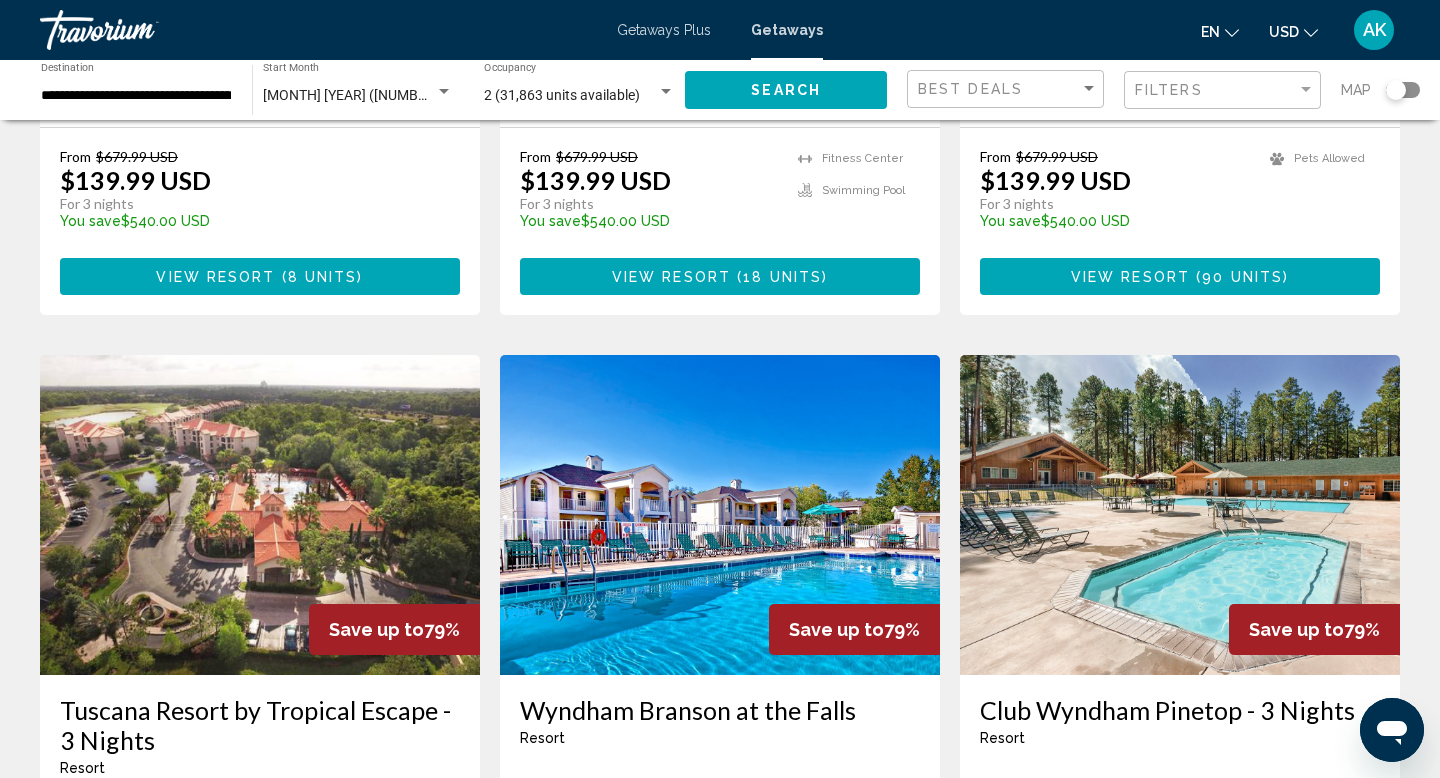 scroll, scrollTop: 577, scrollLeft: 0, axis: vertical 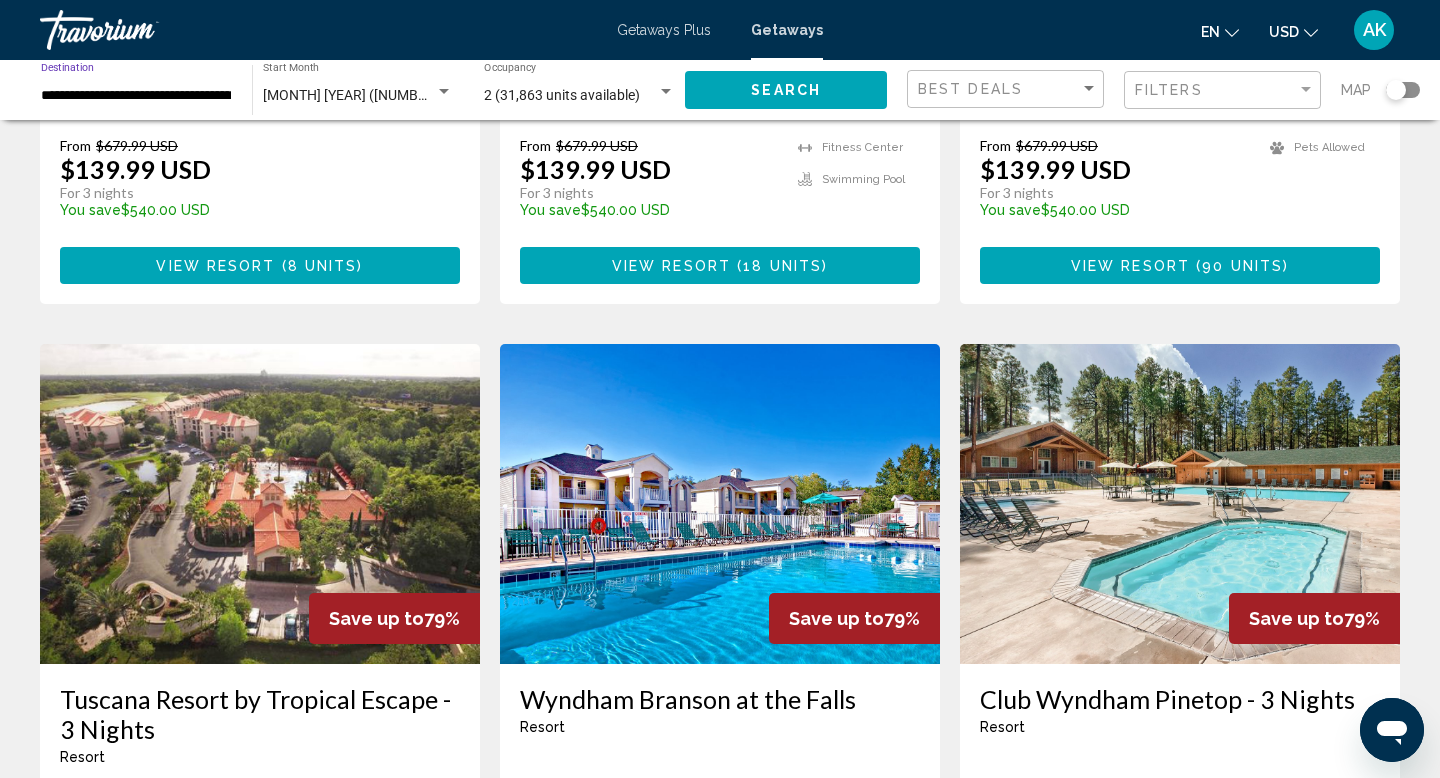 click on "**********" at bounding box center (136, 96) 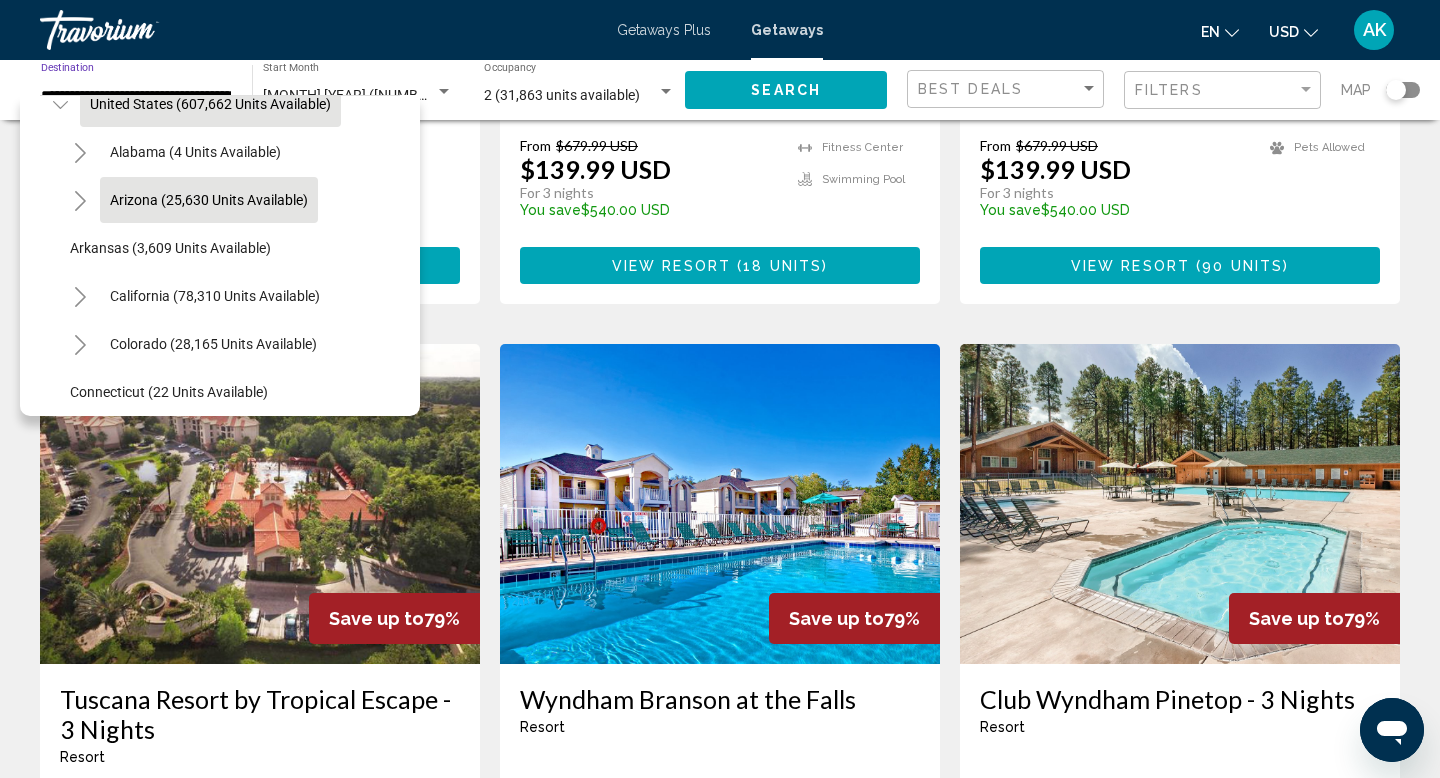 scroll, scrollTop: 81, scrollLeft: 0, axis: vertical 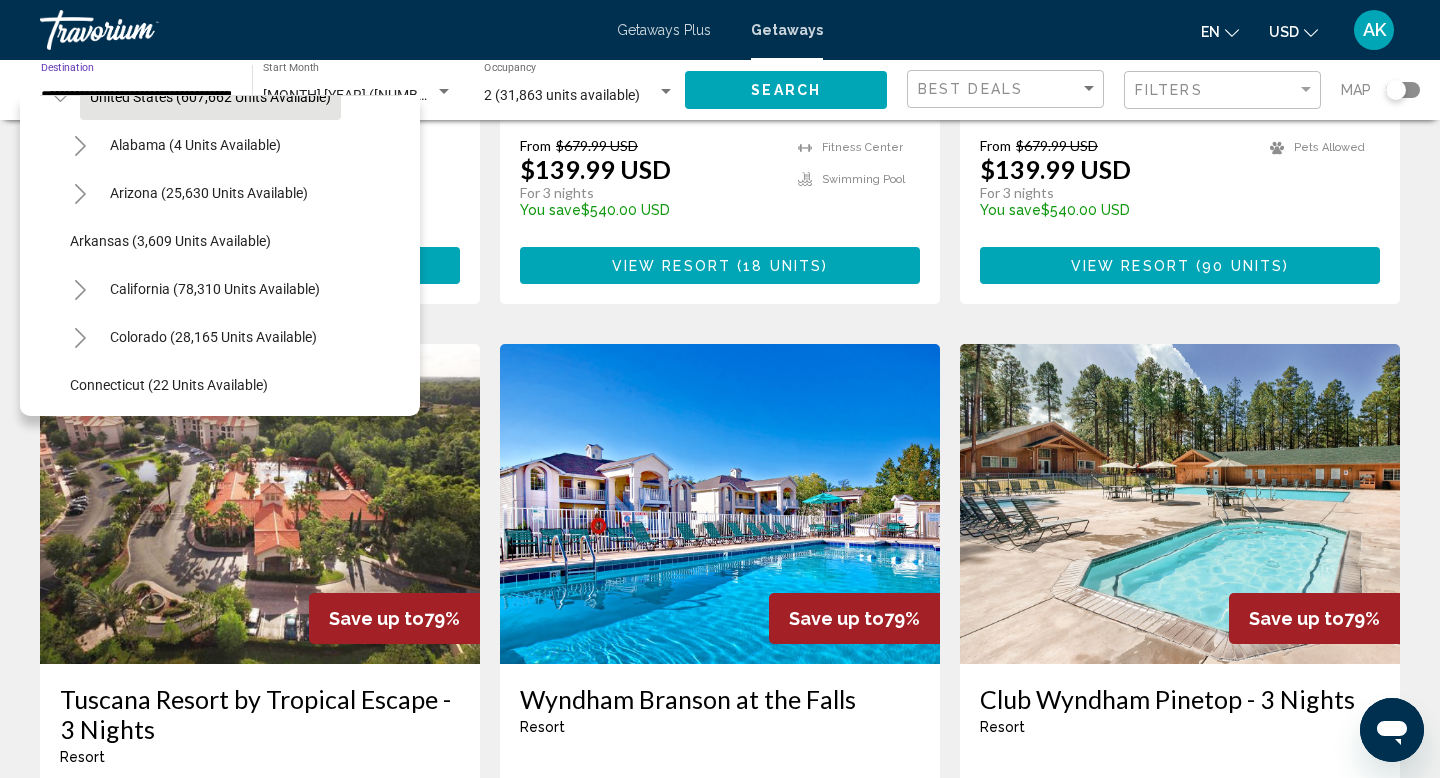 click on "California (78,310 units available)" 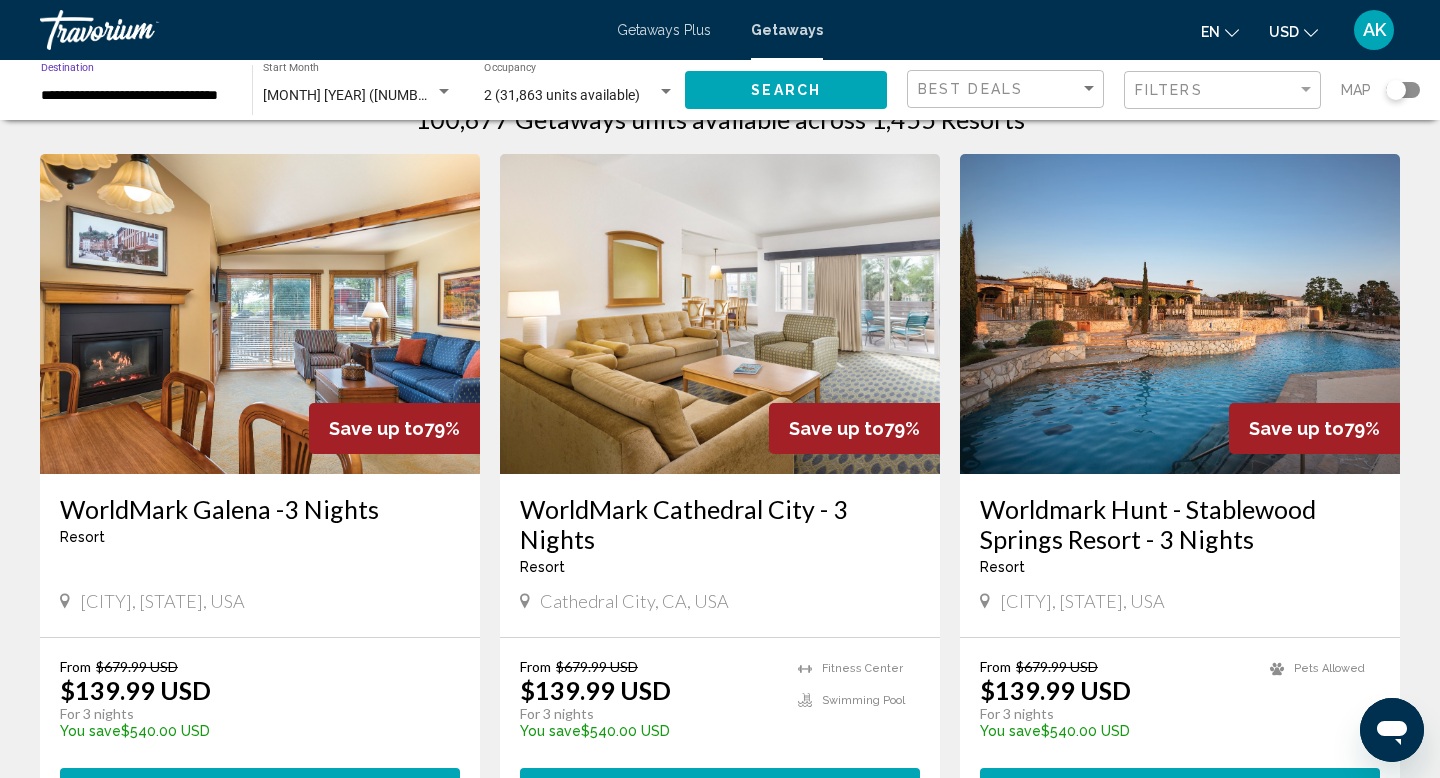 scroll, scrollTop: 0, scrollLeft: 0, axis: both 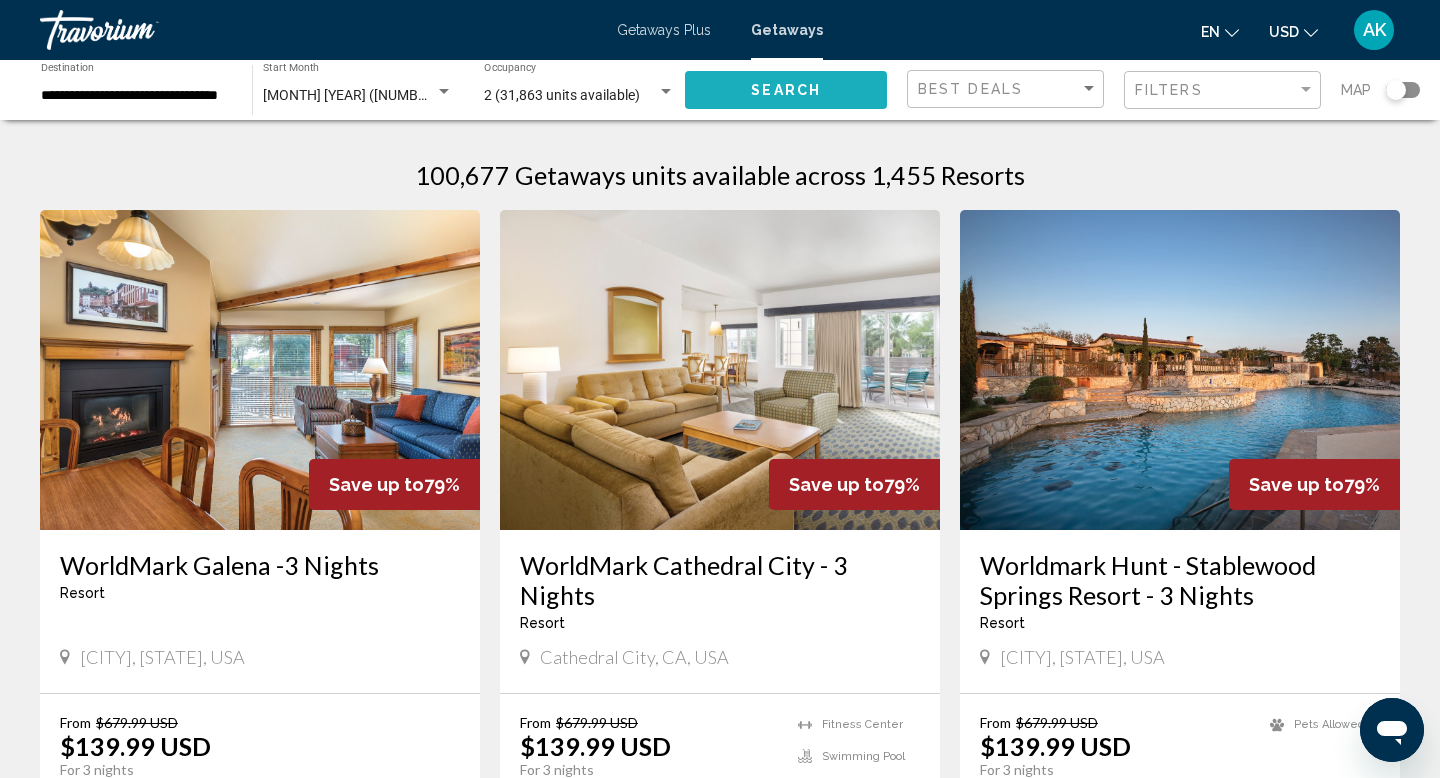 click on "Search" 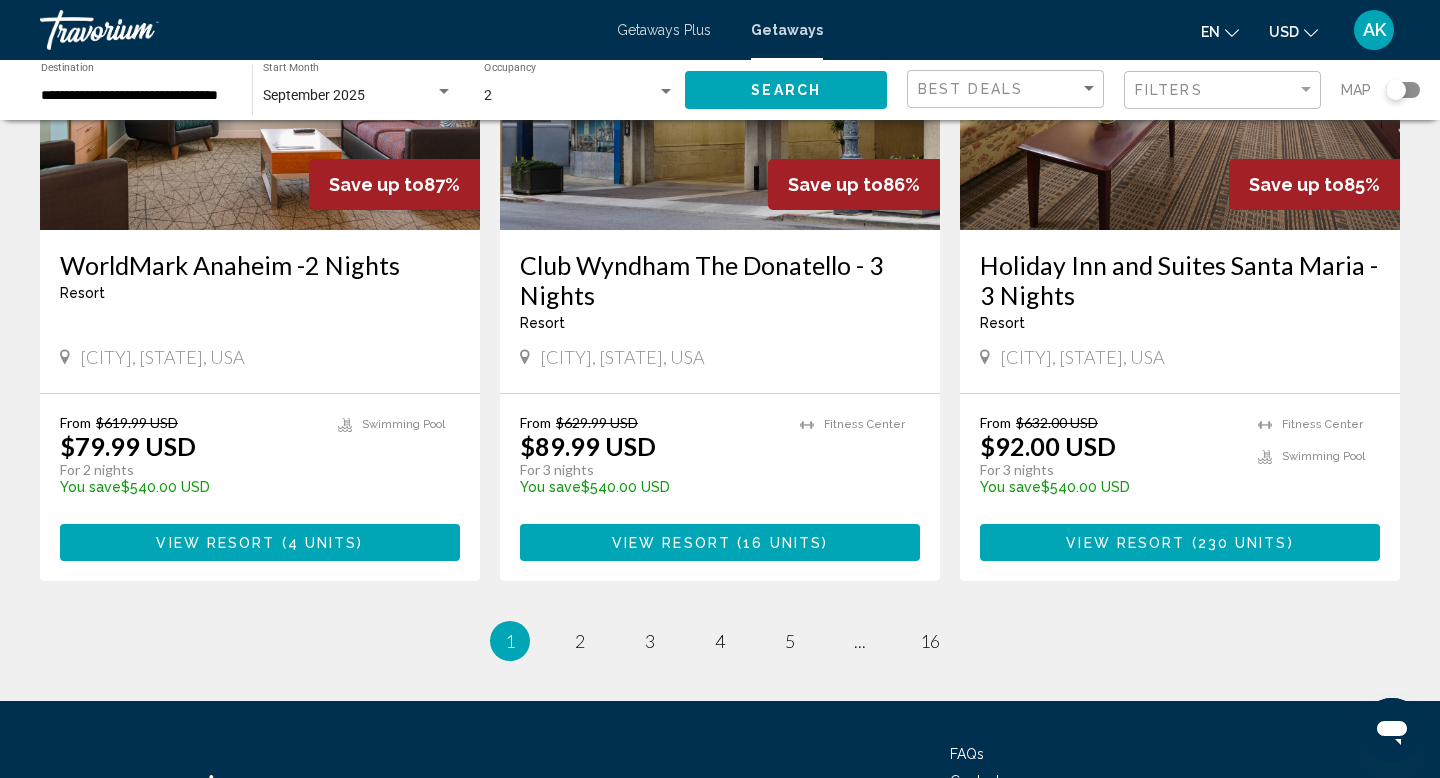scroll, scrollTop: 2437, scrollLeft: 0, axis: vertical 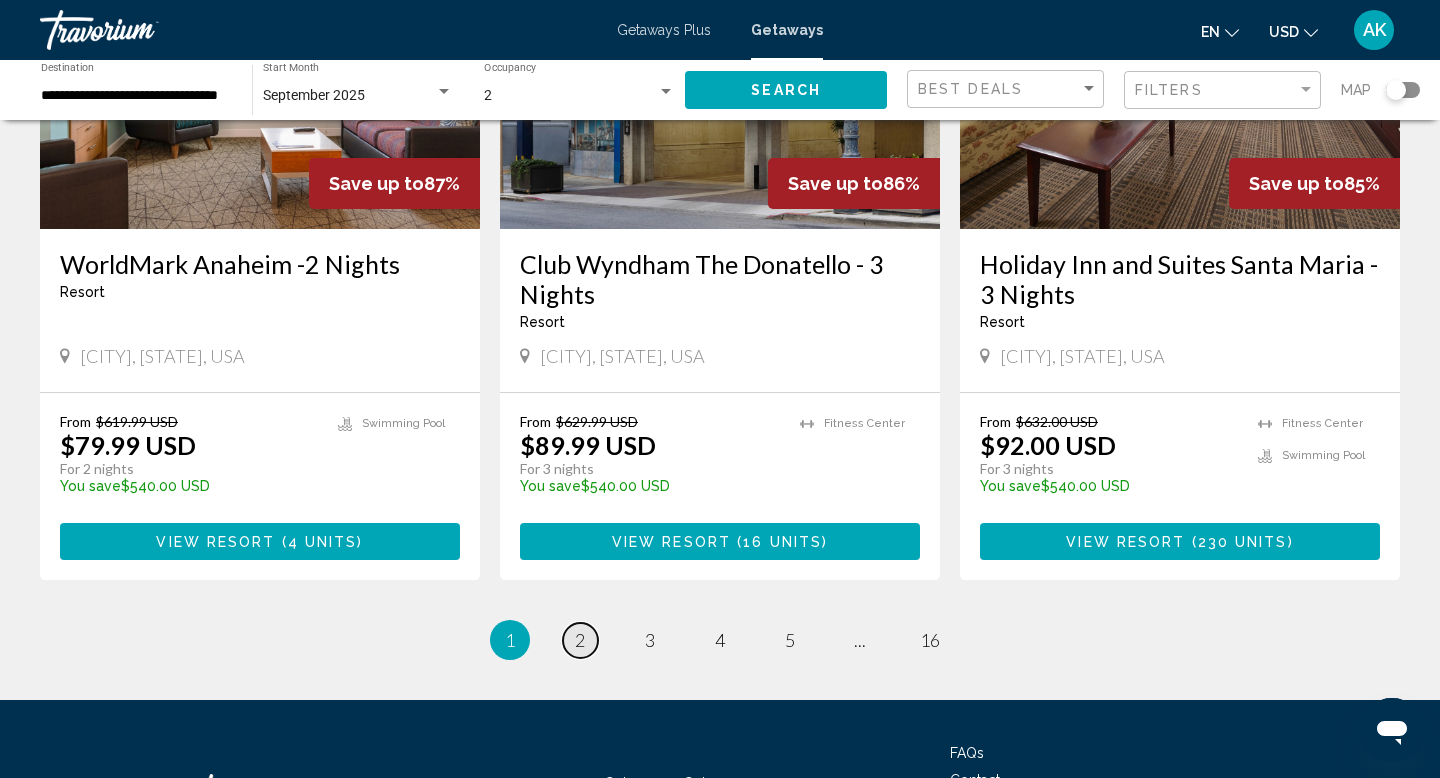 click on "page  2" at bounding box center [580, 640] 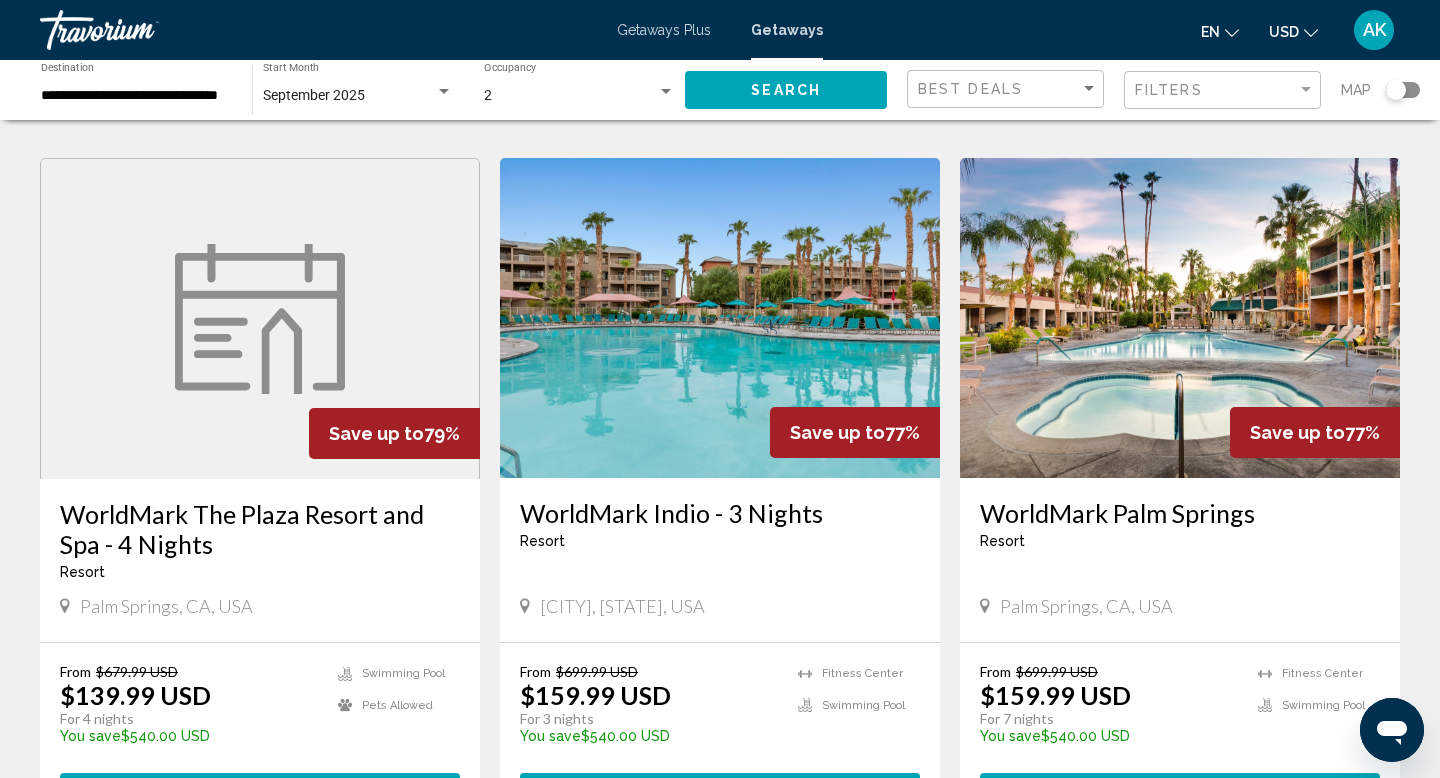 scroll, scrollTop: 1468, scrollLeft: 0, axis: vertical 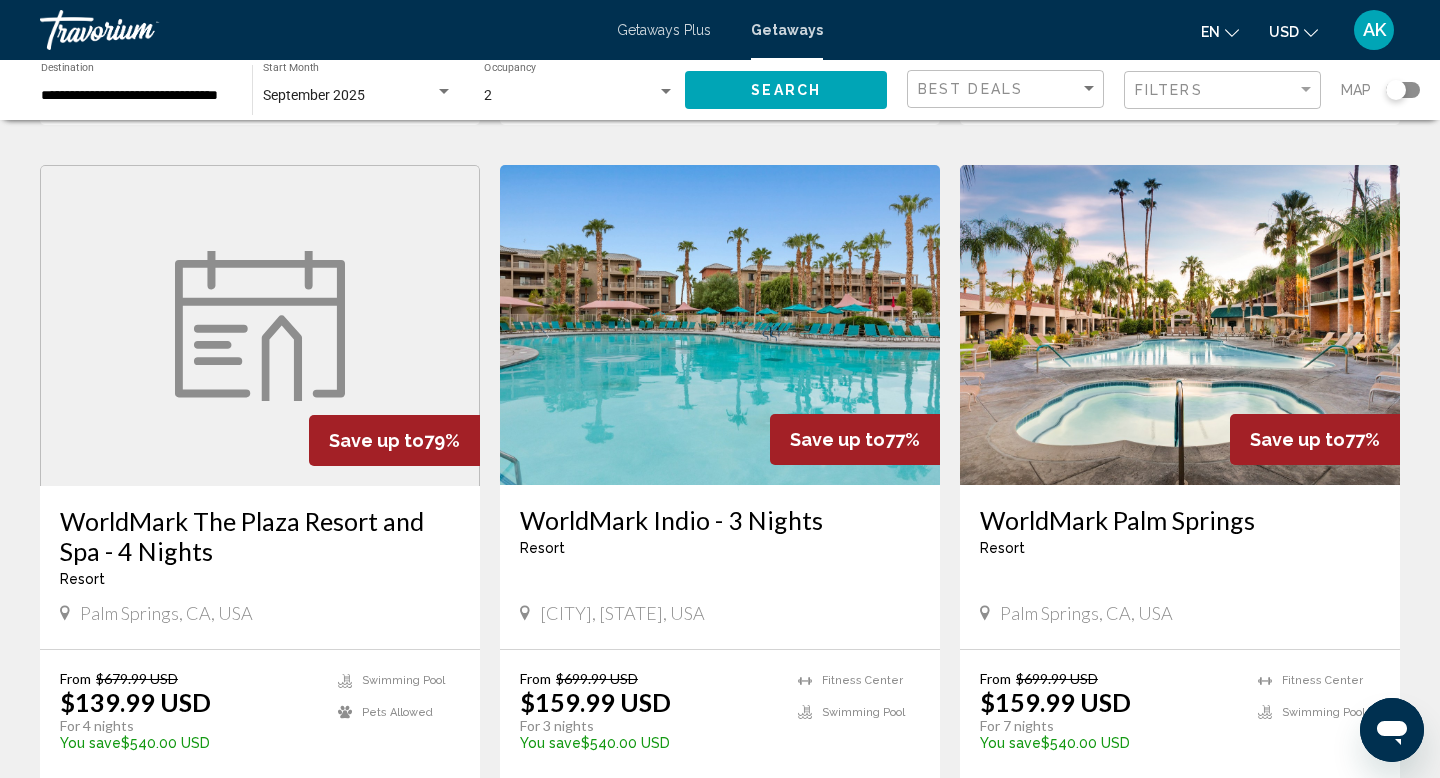 click at bounding box center (1180, 325) 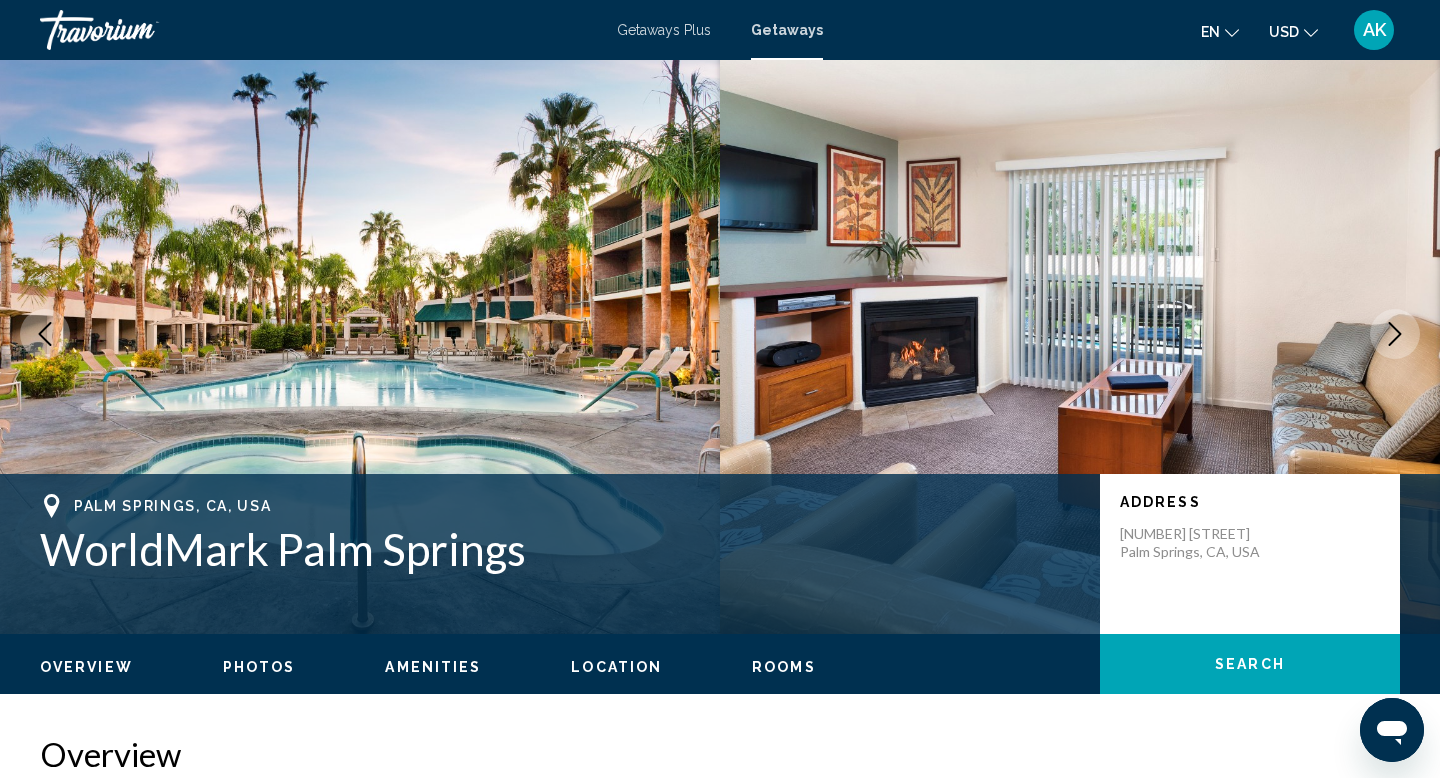 scroll, scrollTop: 0, scrollLeft: 0, axis: both 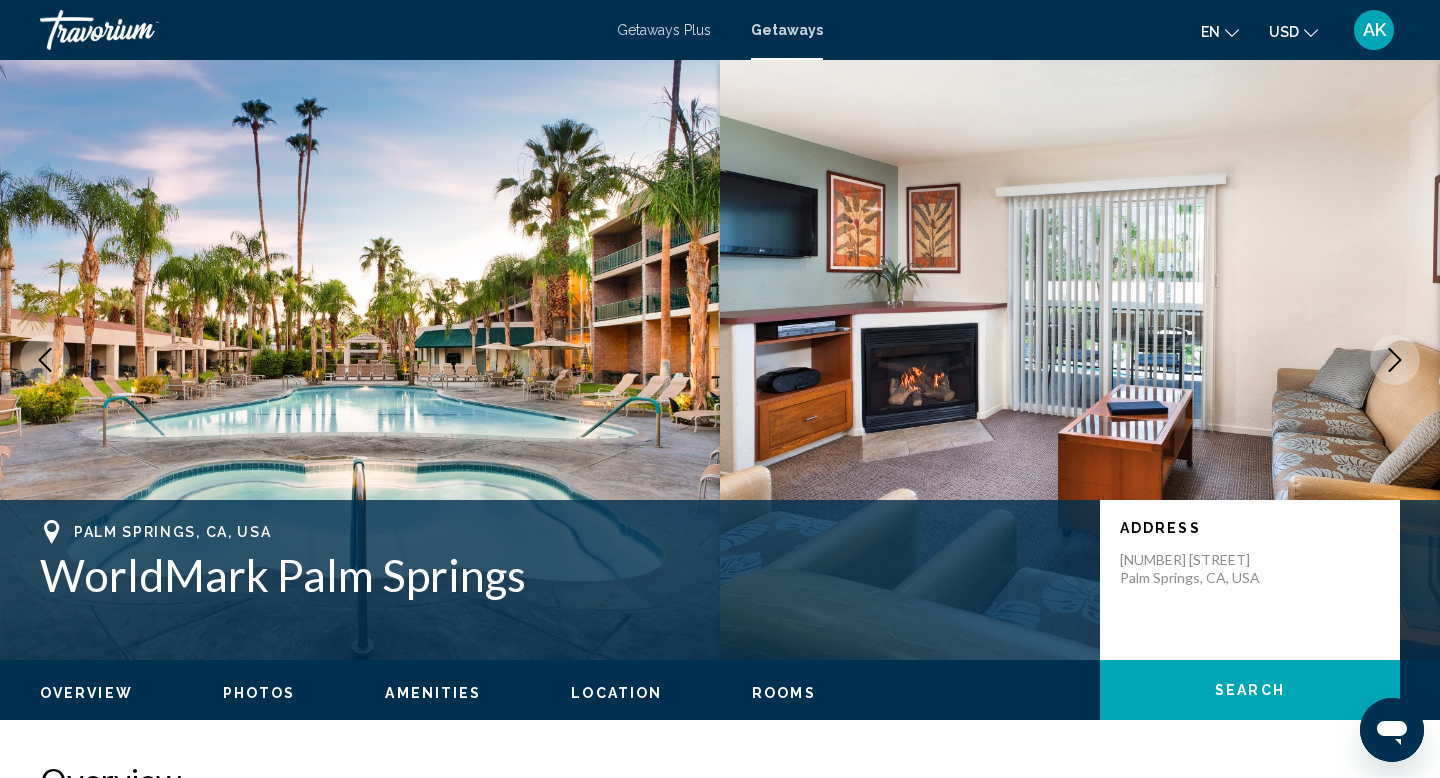 click 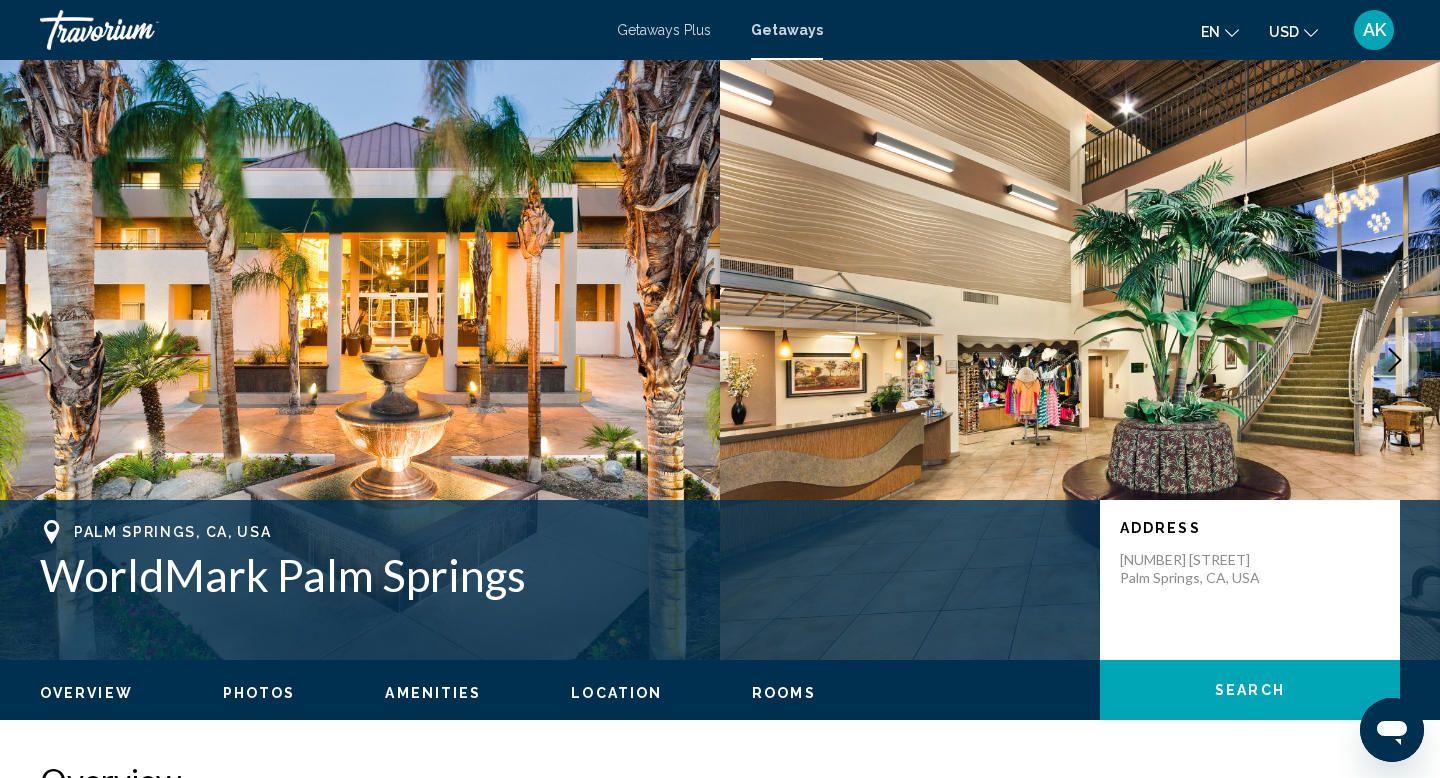 click 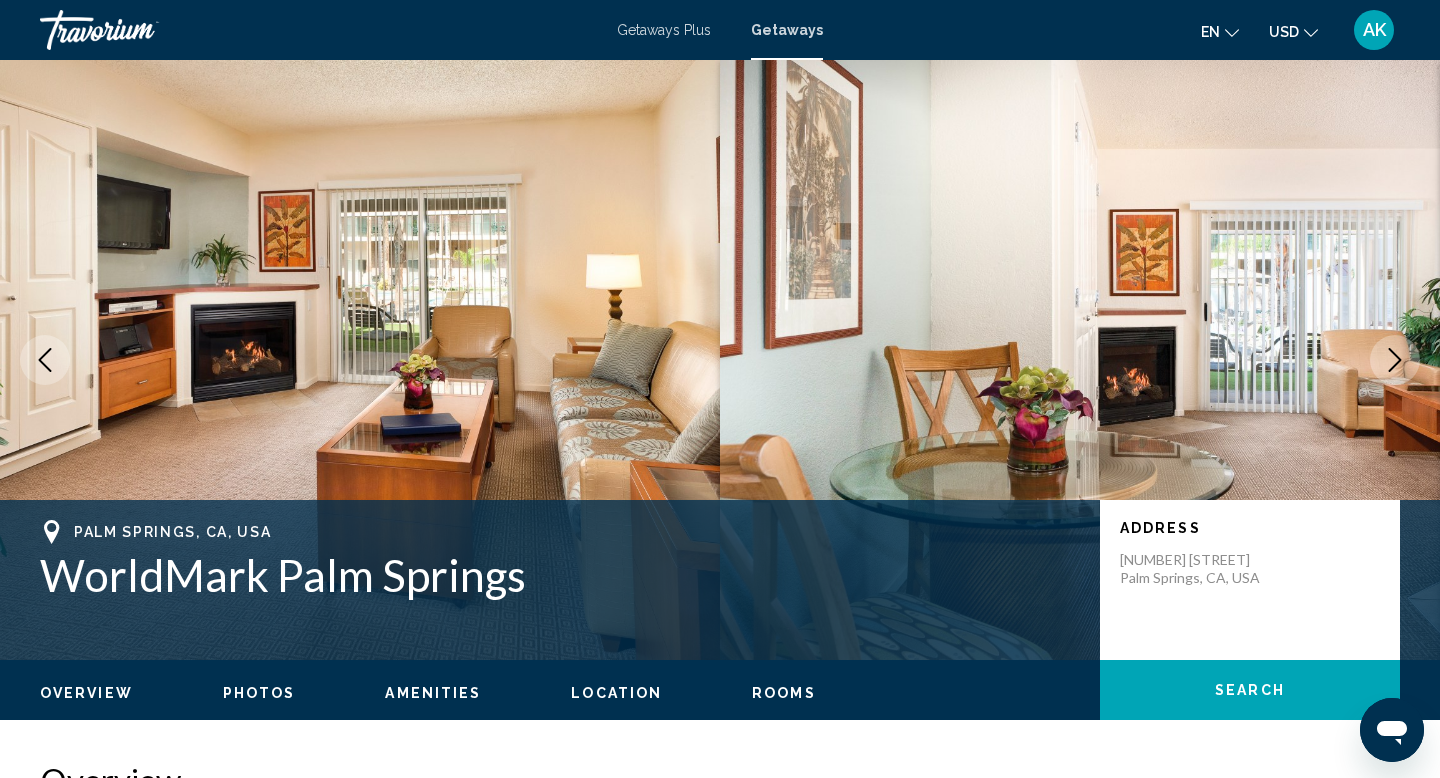 click 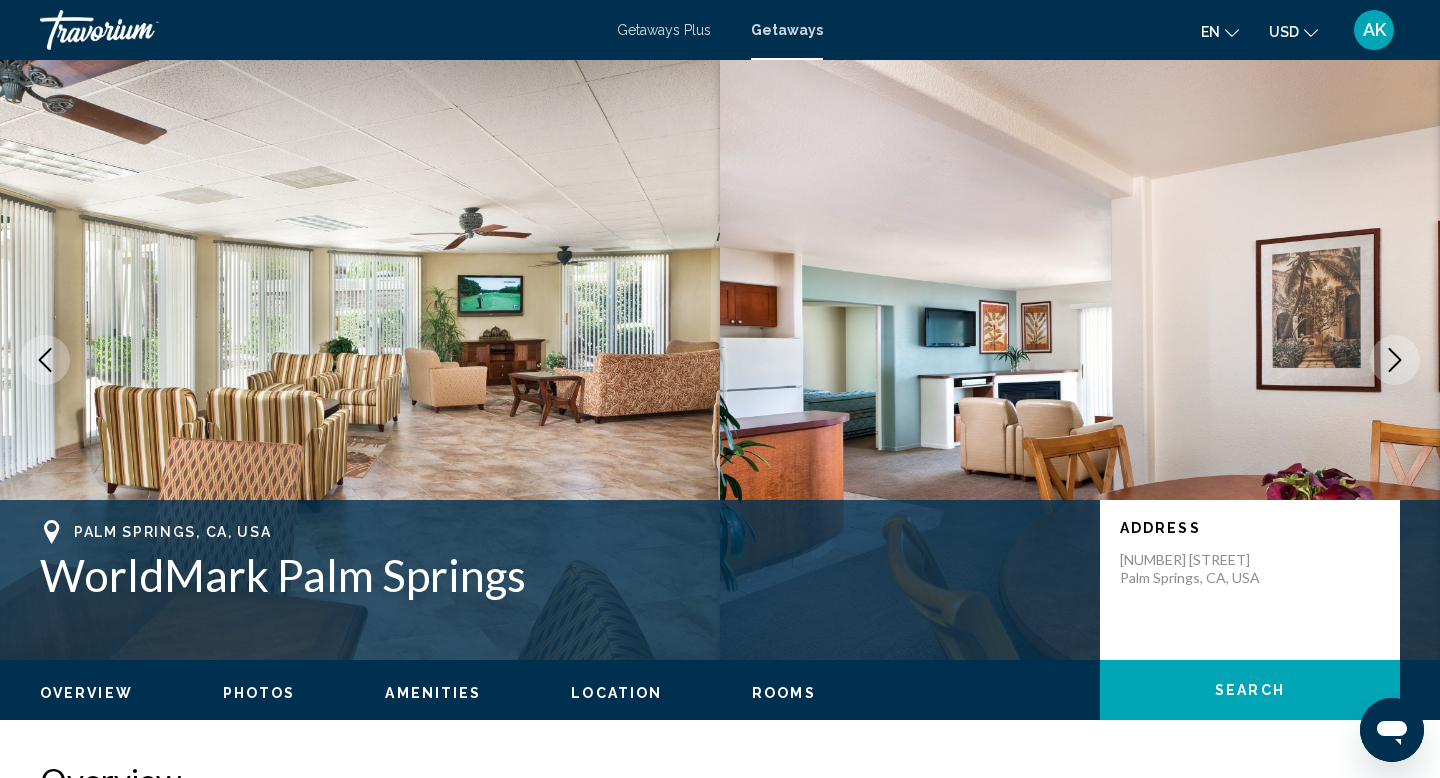 click 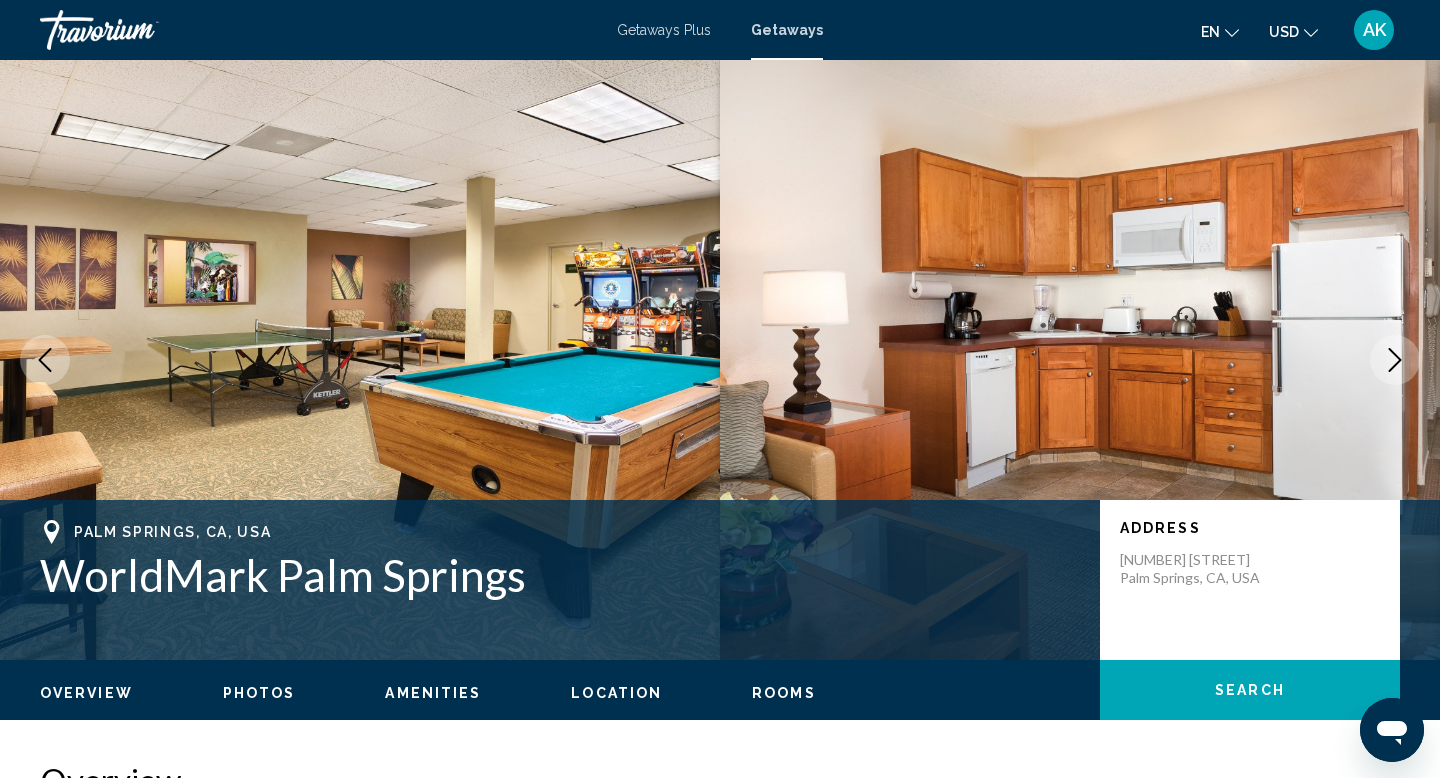 click 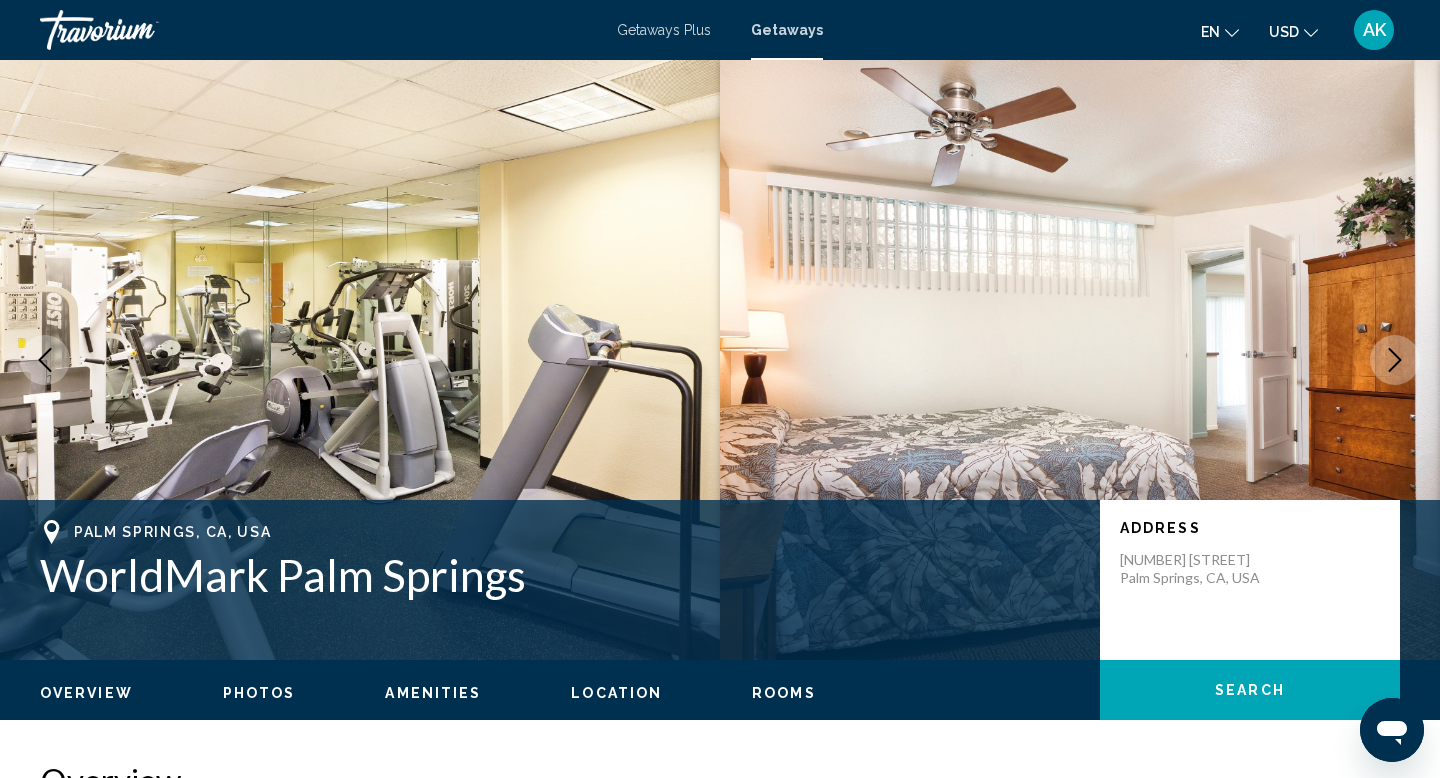 click 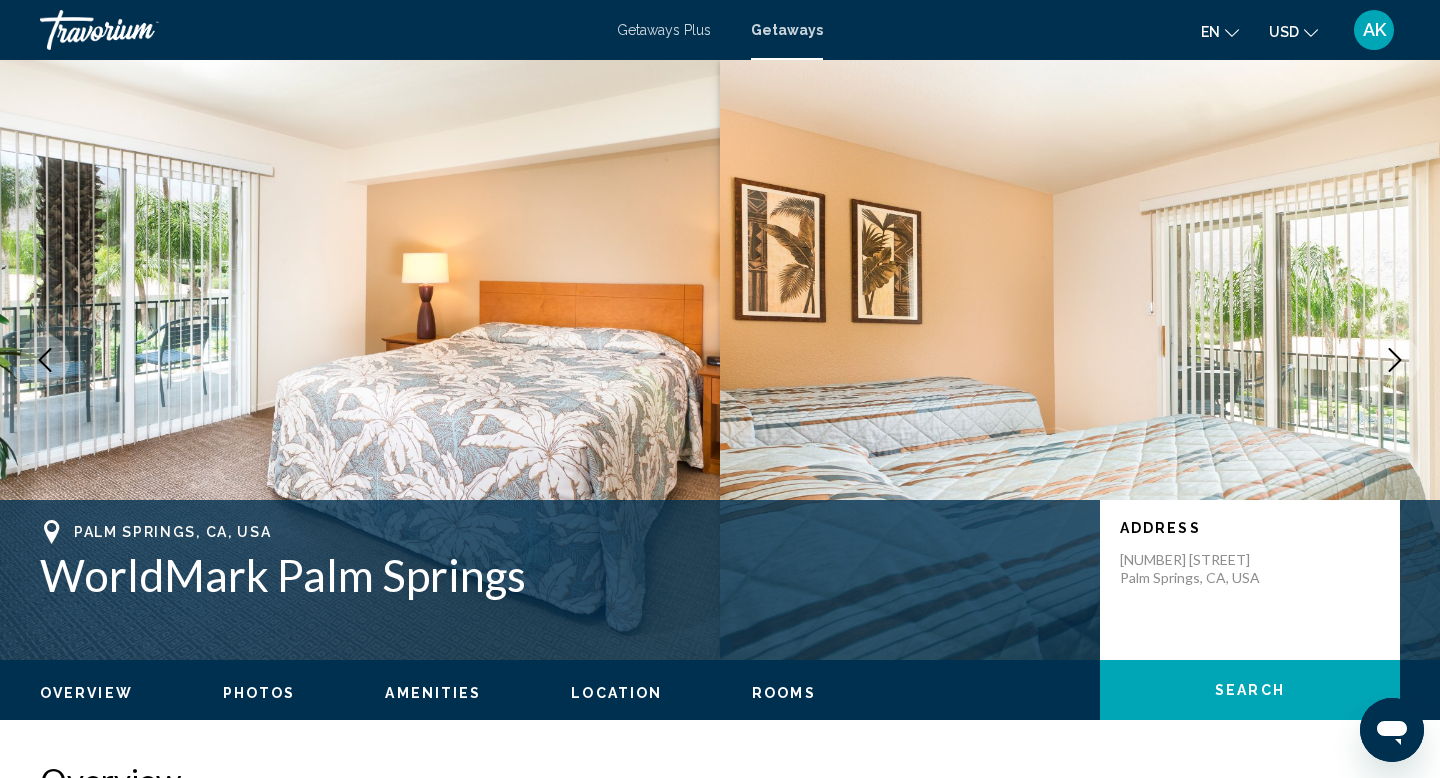 click 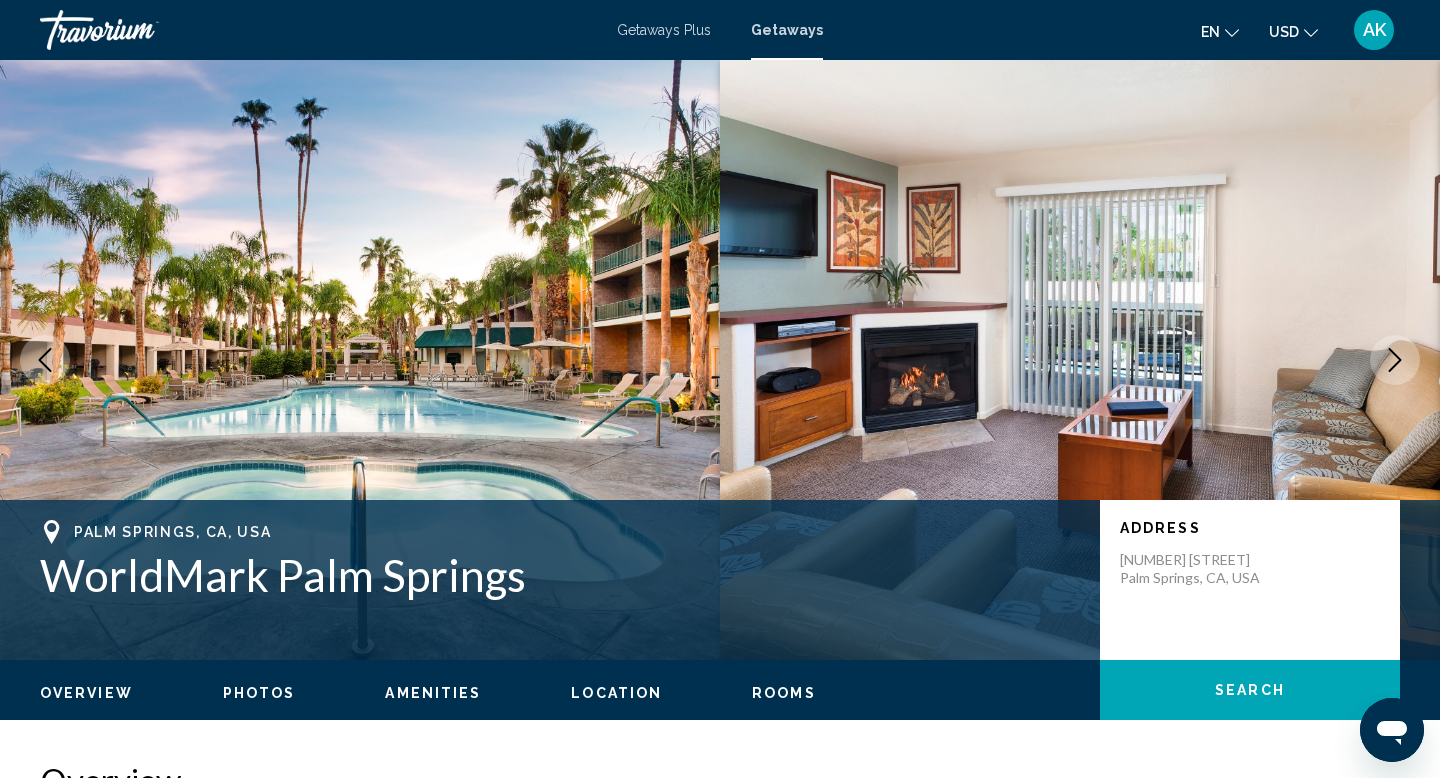 click 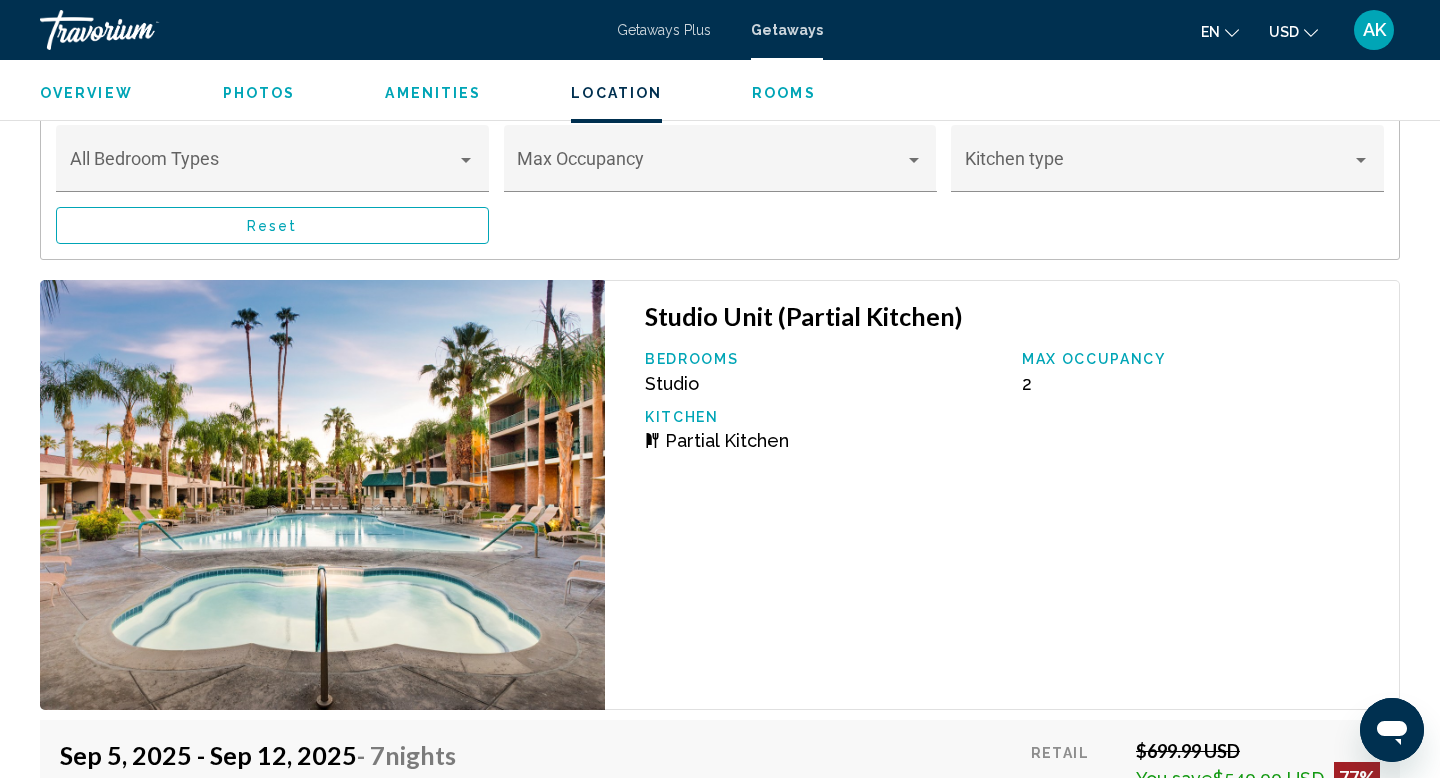 scroll, scrollTop: 3341, scrollLeft: 0, axis: vertical 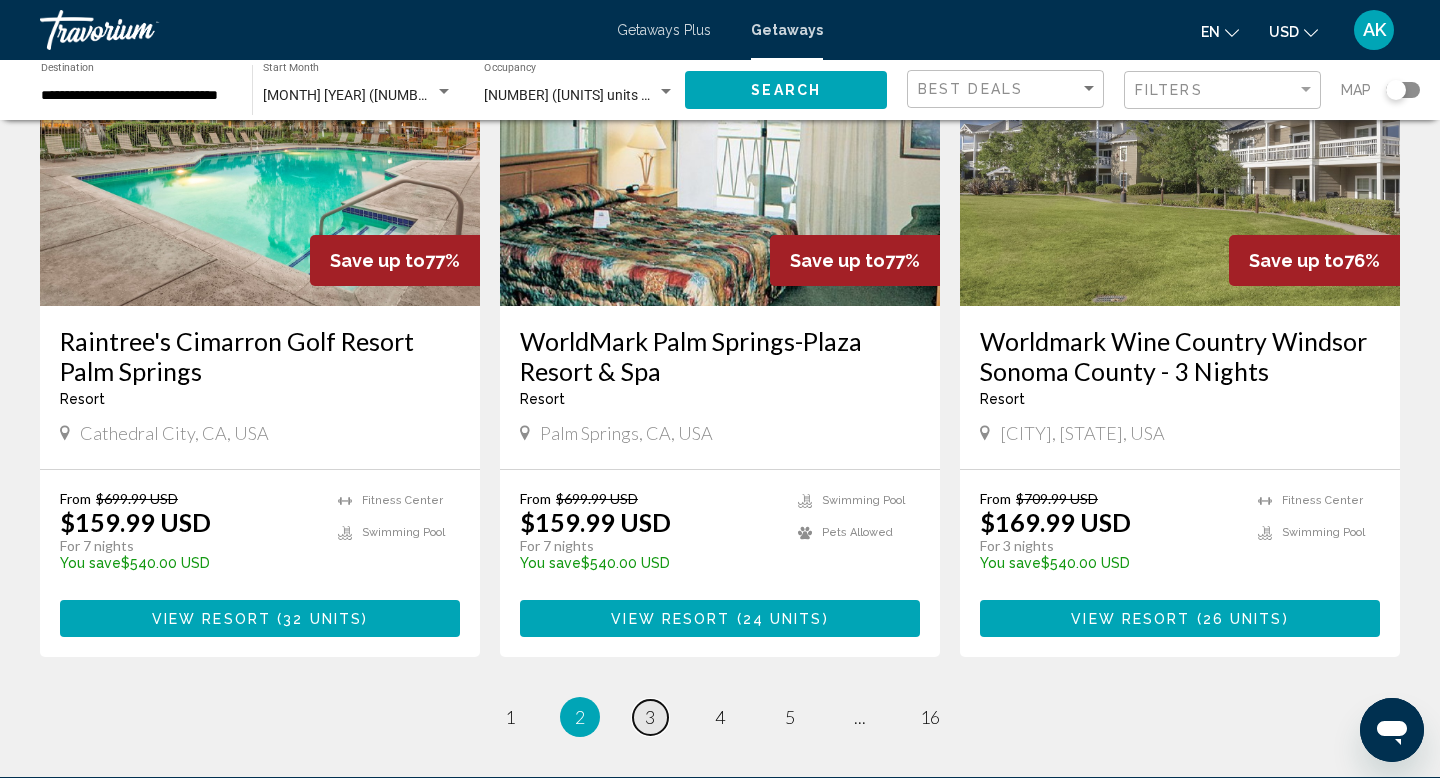click on "3" at bounding box center [650, 717] 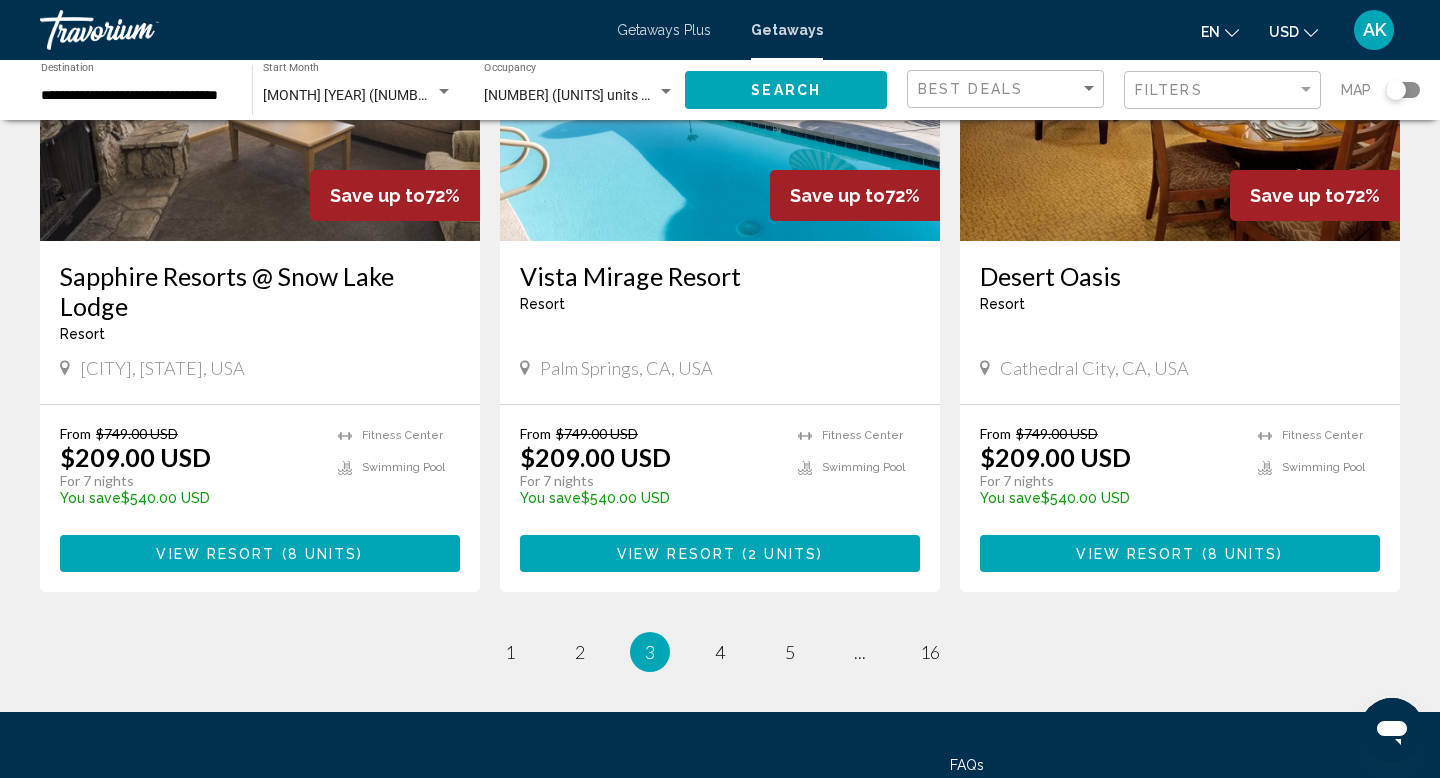 scroll, scrollTop: 2541, scrollLeft: 0, axis: vertical 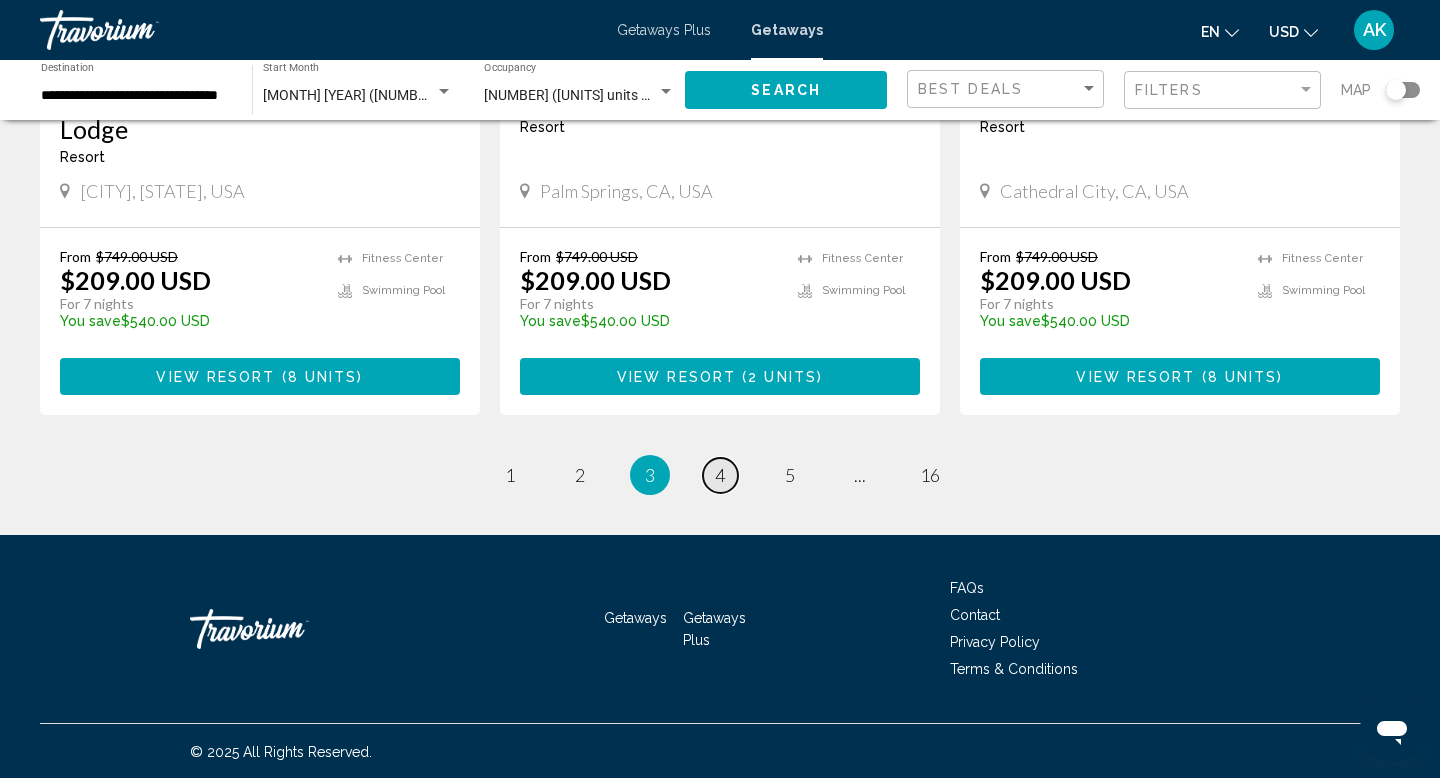 click on "page  4" at bounding box center (720, 475) 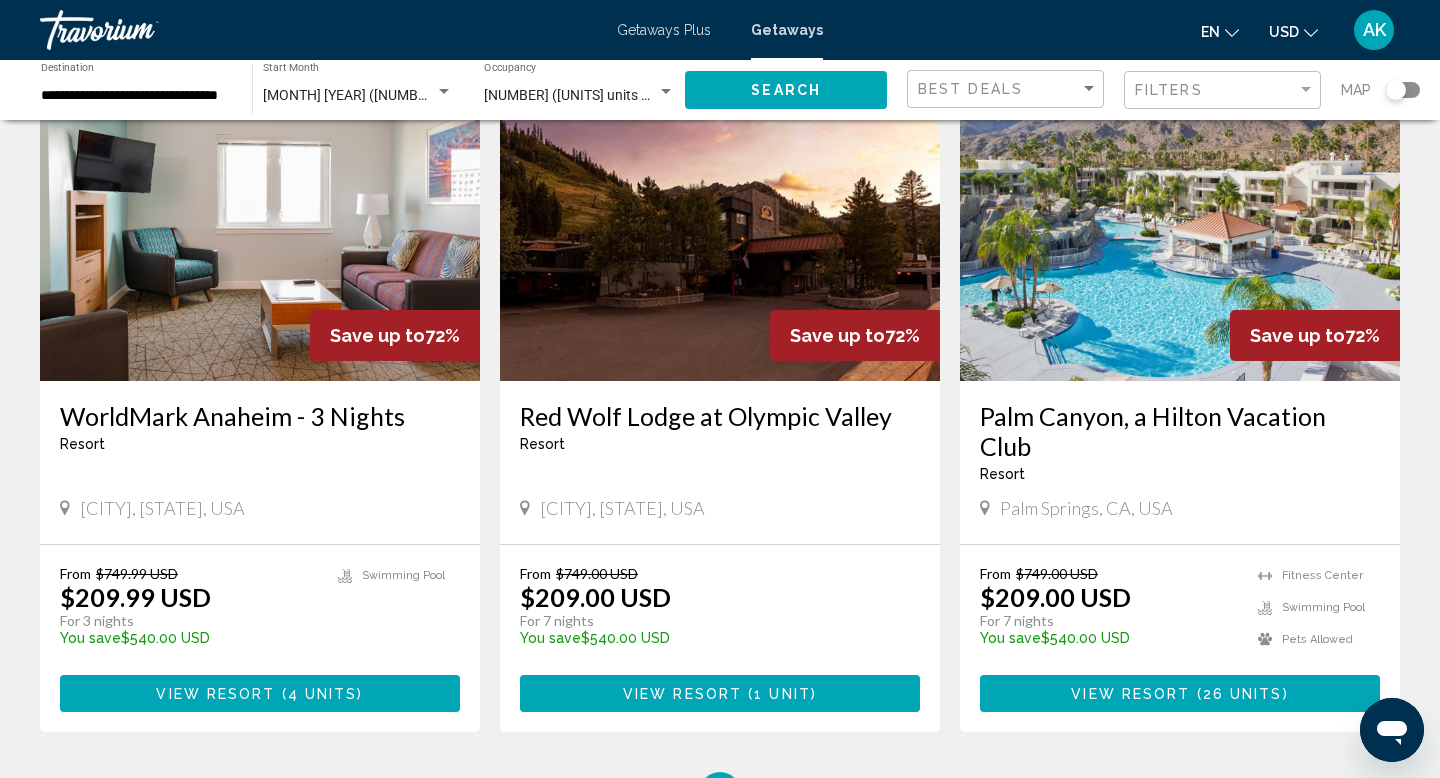 scroll, scrollTop: 2510, scrollLeft: 0, axis: vertical 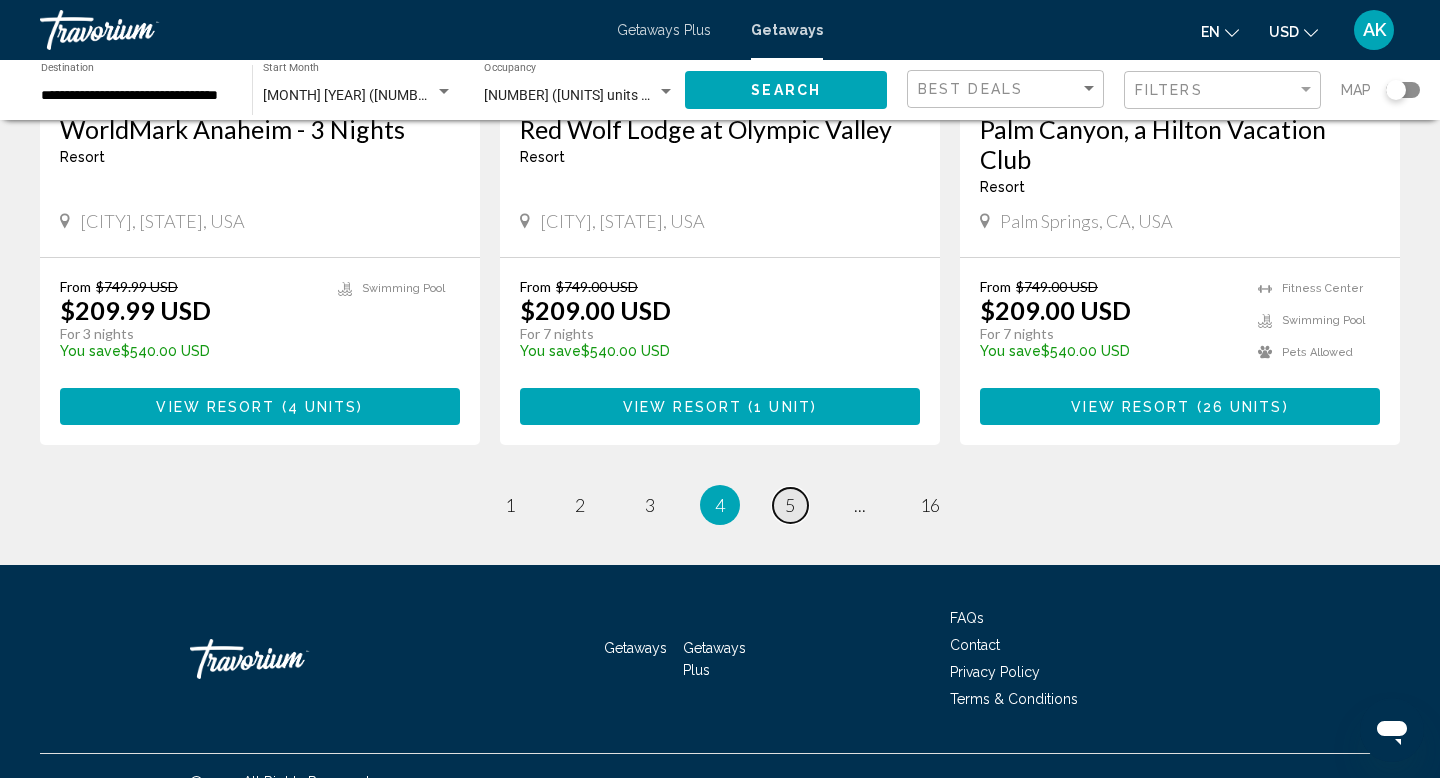 click on "5" at bounding box center (790, 505) 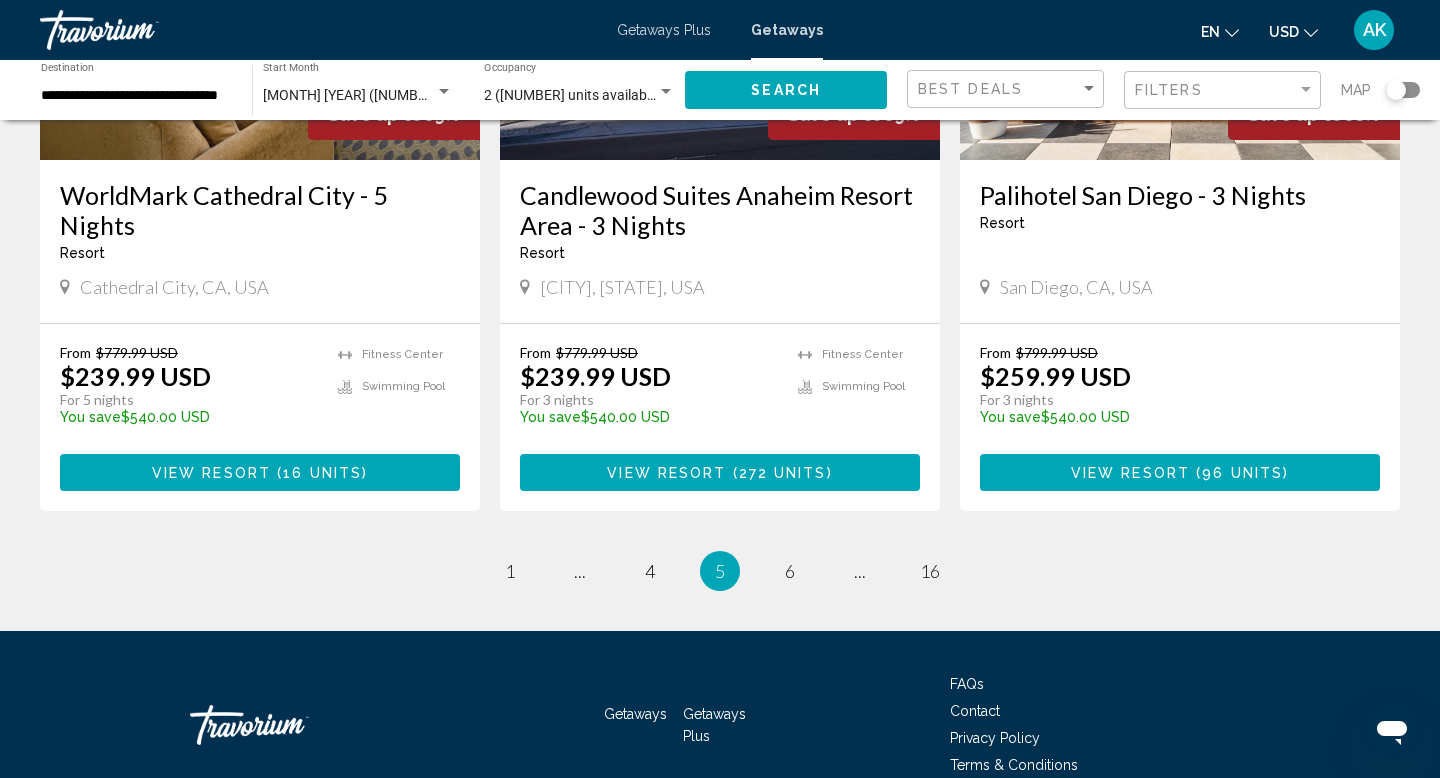 scroll, scrollTop: 2467, scrollLeft: 0, axis: vertical 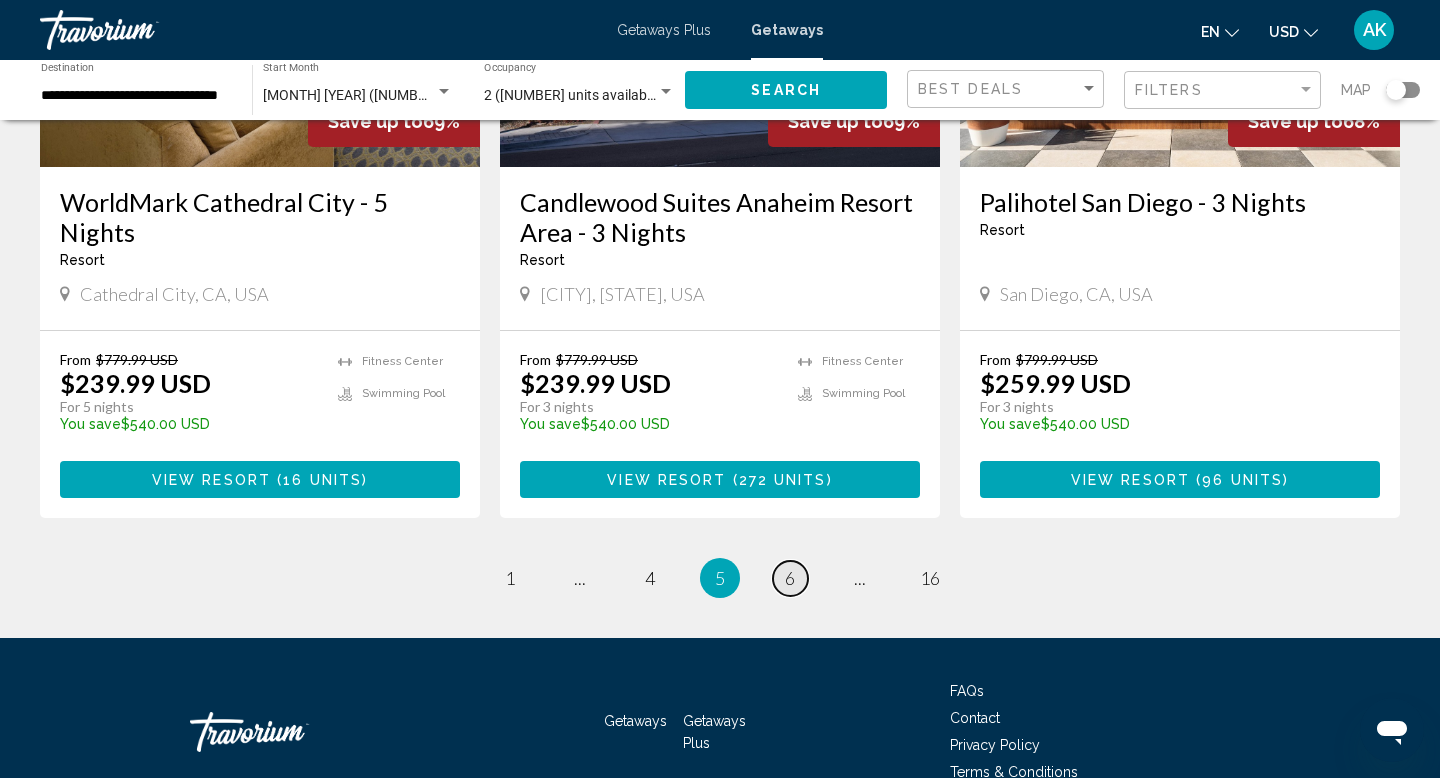 click on "6" at bounding box center (790, 578) 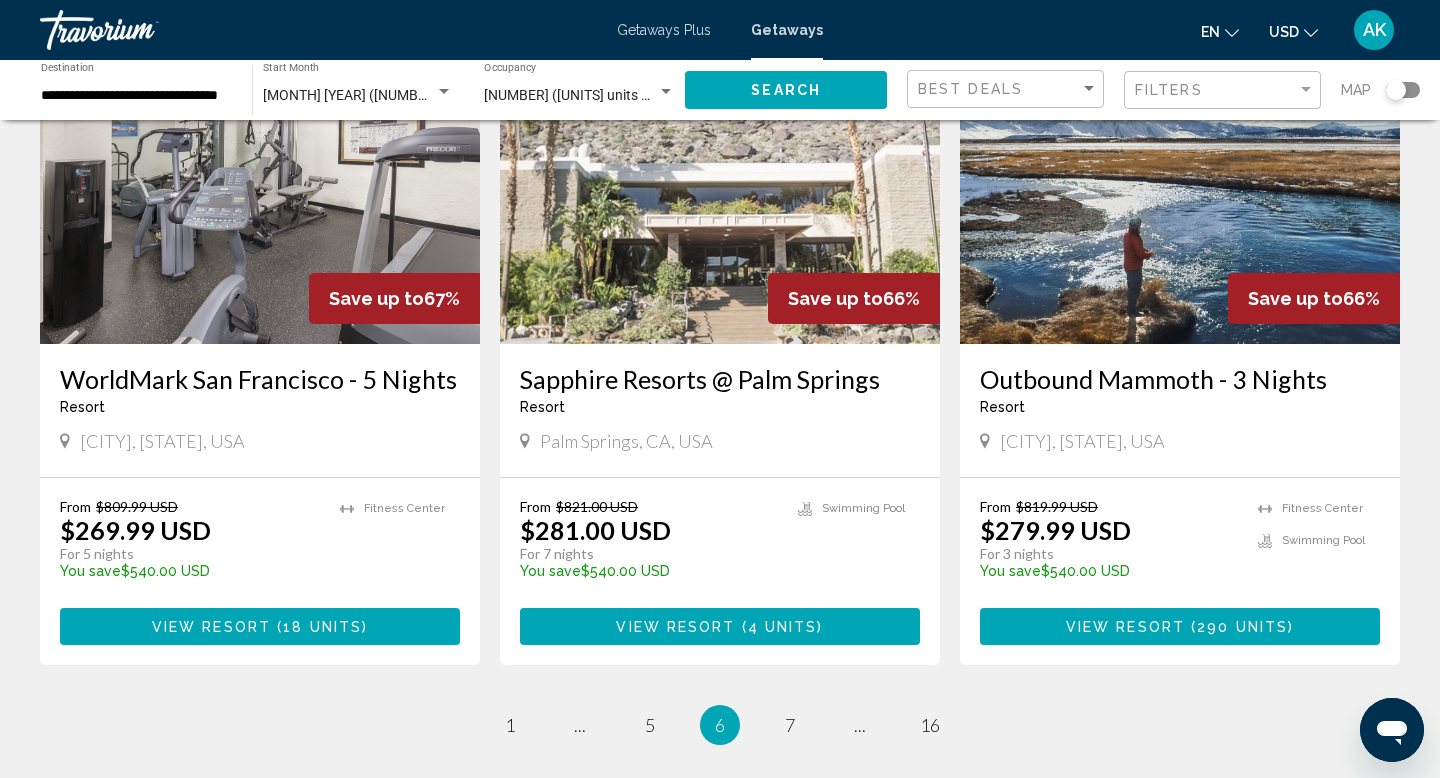 scroll, scrollTop: 2325, scrollLeft: 0, axis: vertical 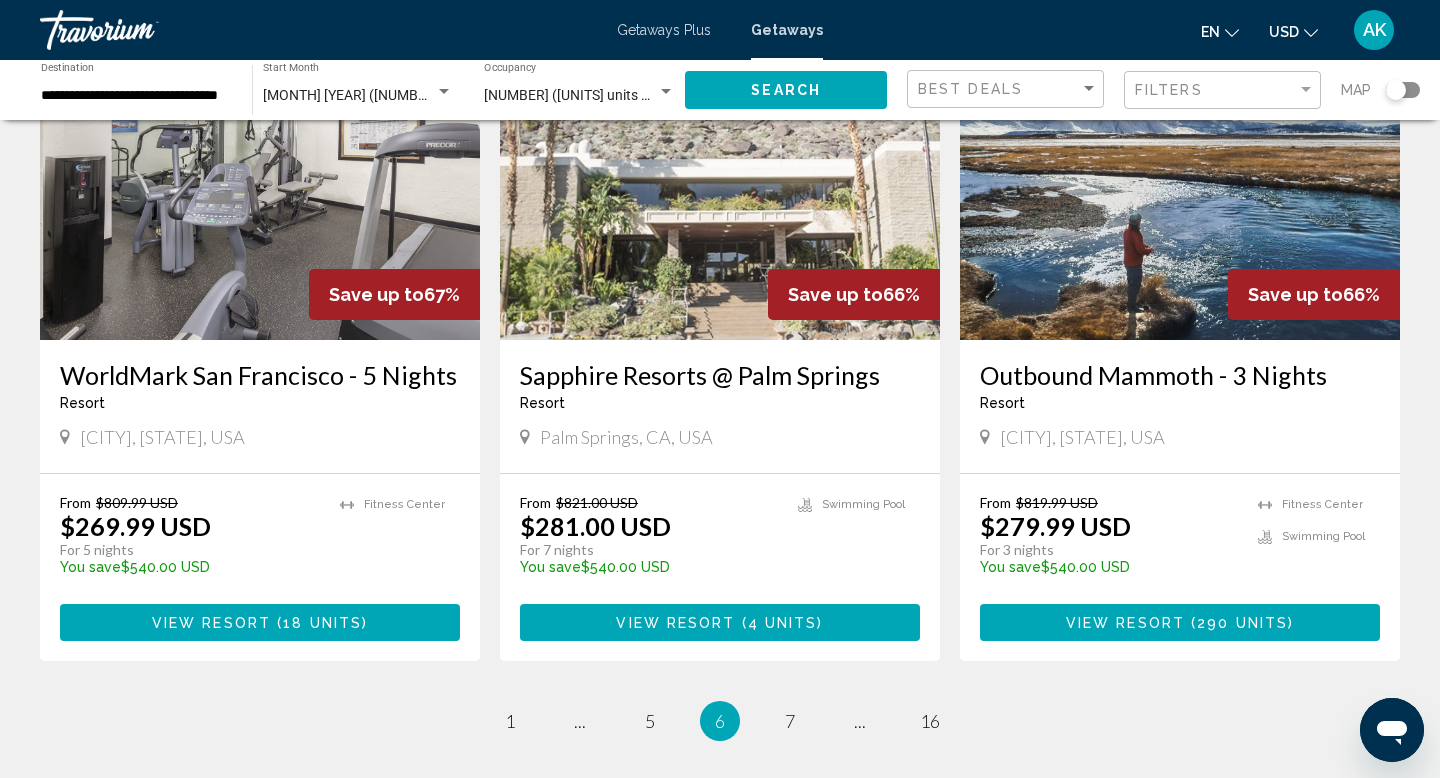 click on "page  7" at bounding box center [790, 721] 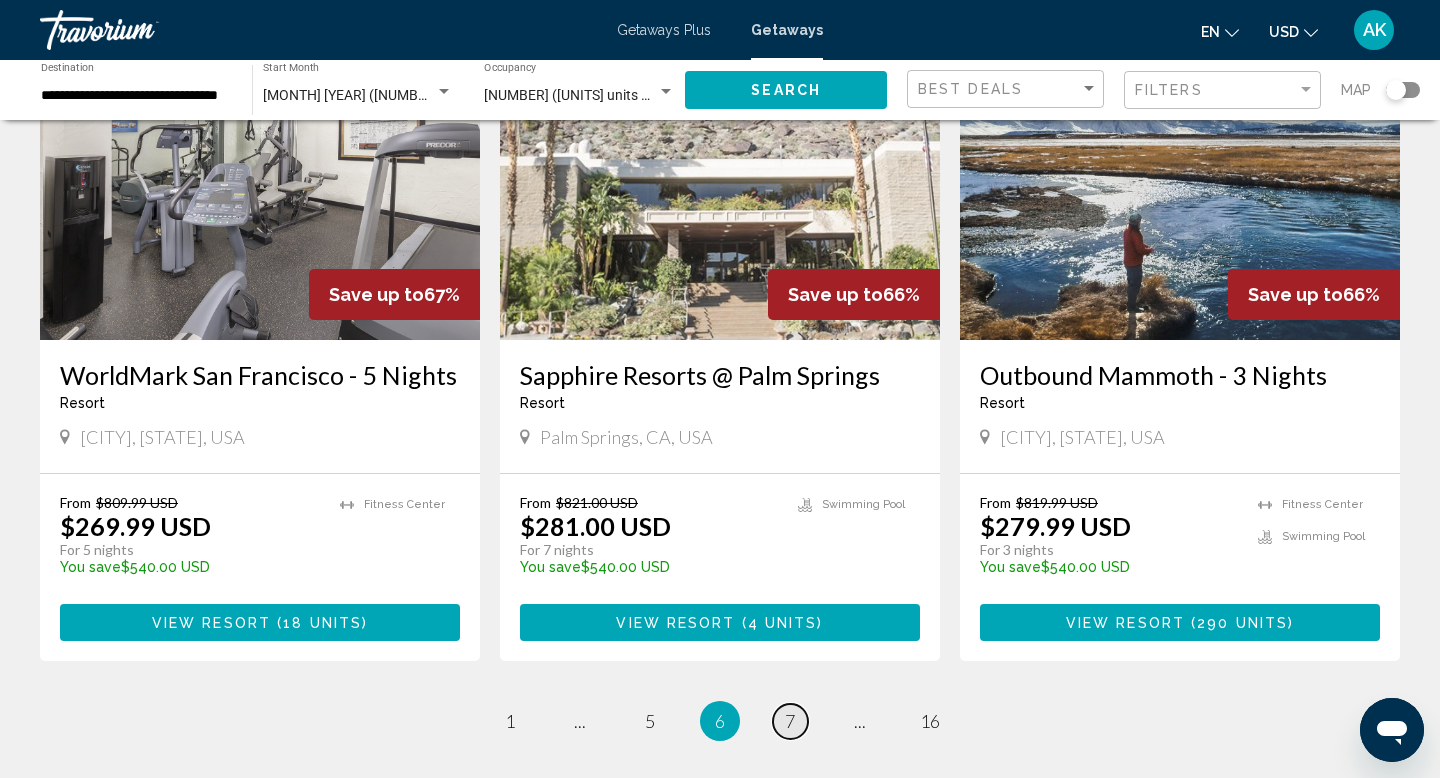 click on "page  7" at bounding box center (790, 721) 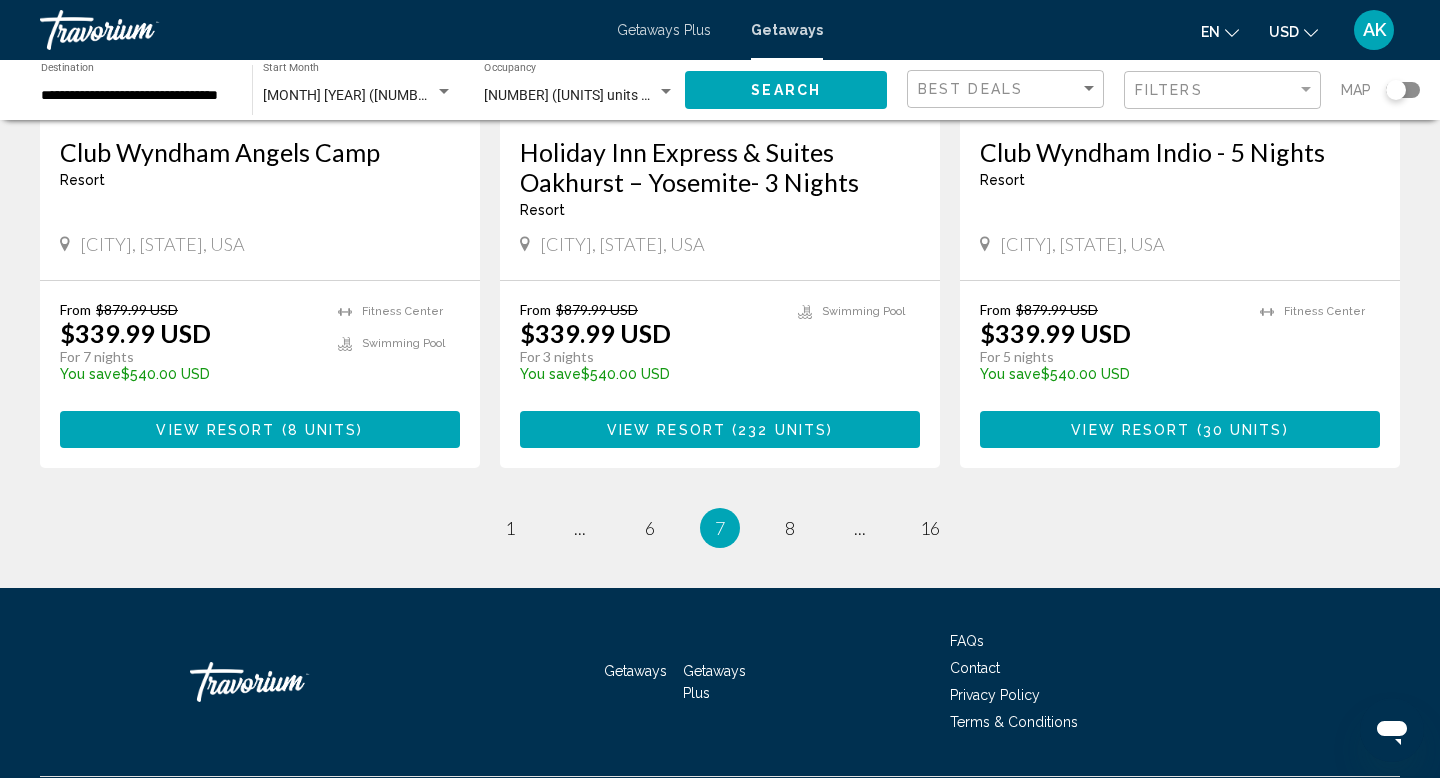 scroll, scrollTop: 2544, scrollLeft: 0, axis: vertical 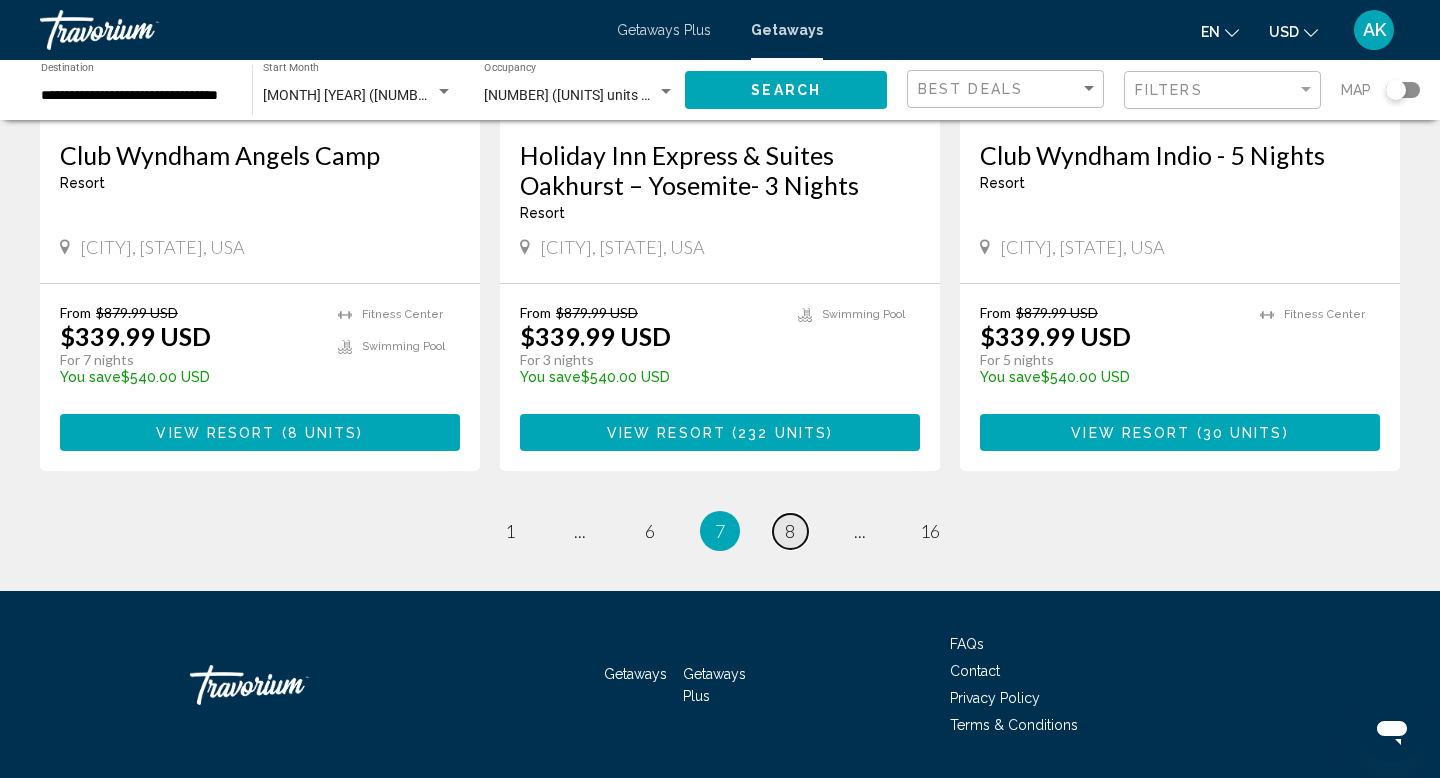 click on "8" at bounding box center (790, 531) 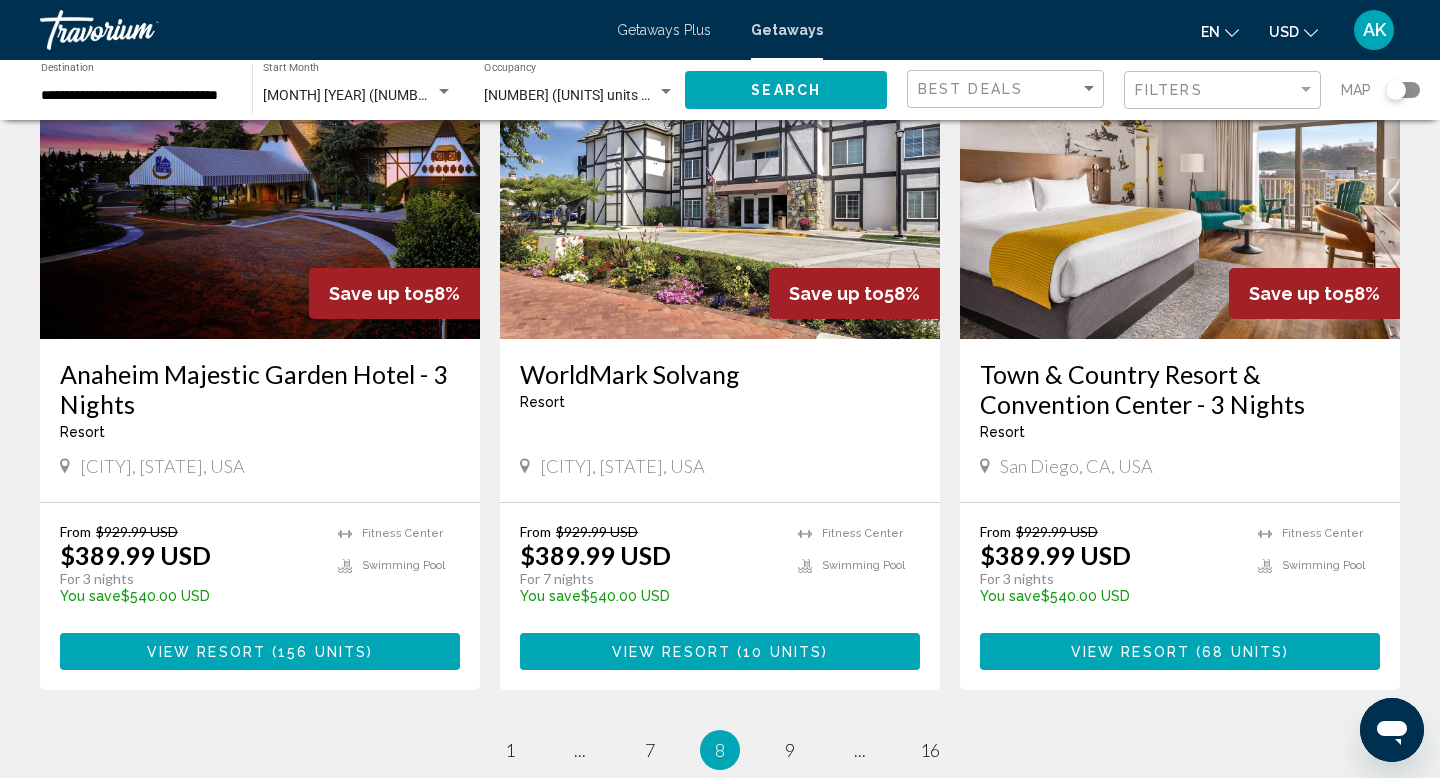 scroll, scrollTop: 2338, scrollLeft: 0, axis: vertical 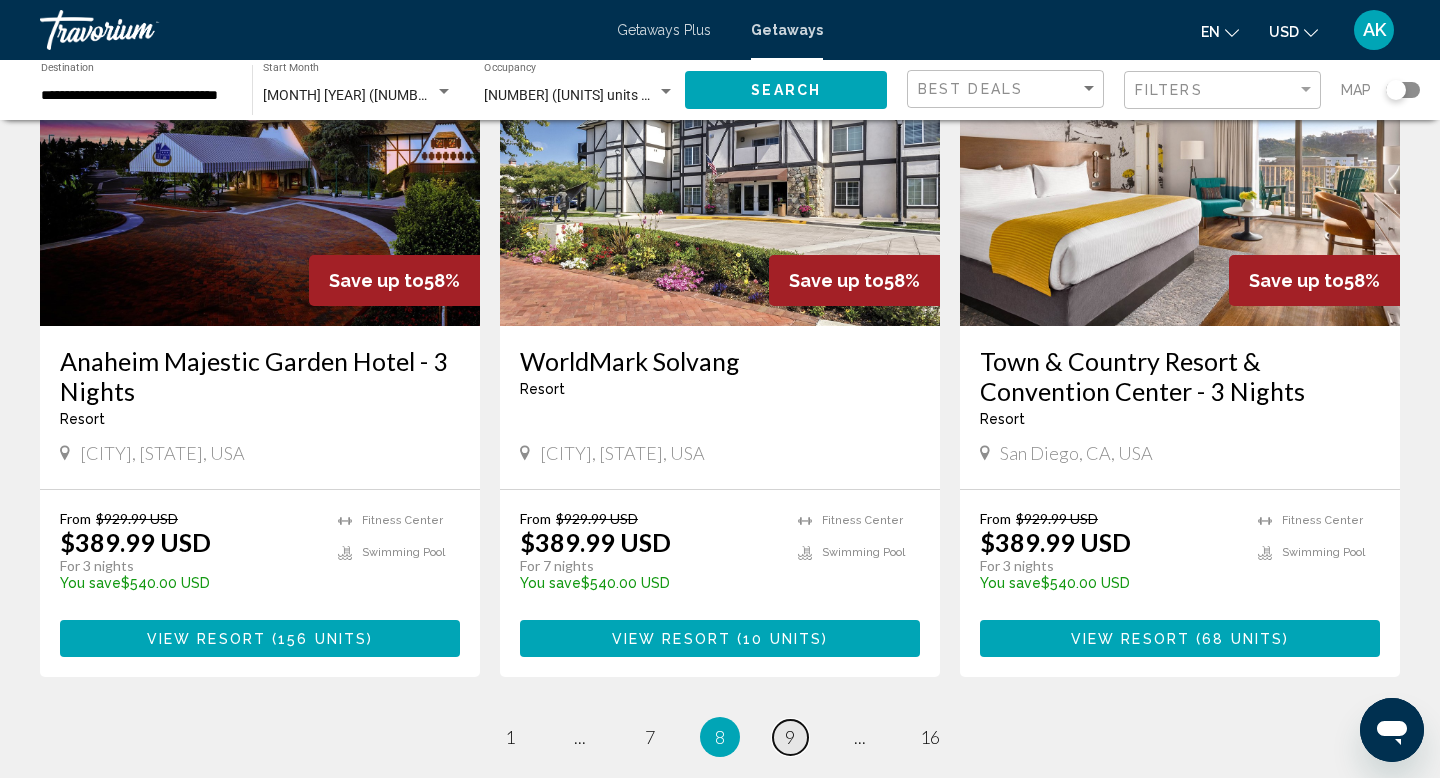 click on "9" at bounding box center [790, 737] 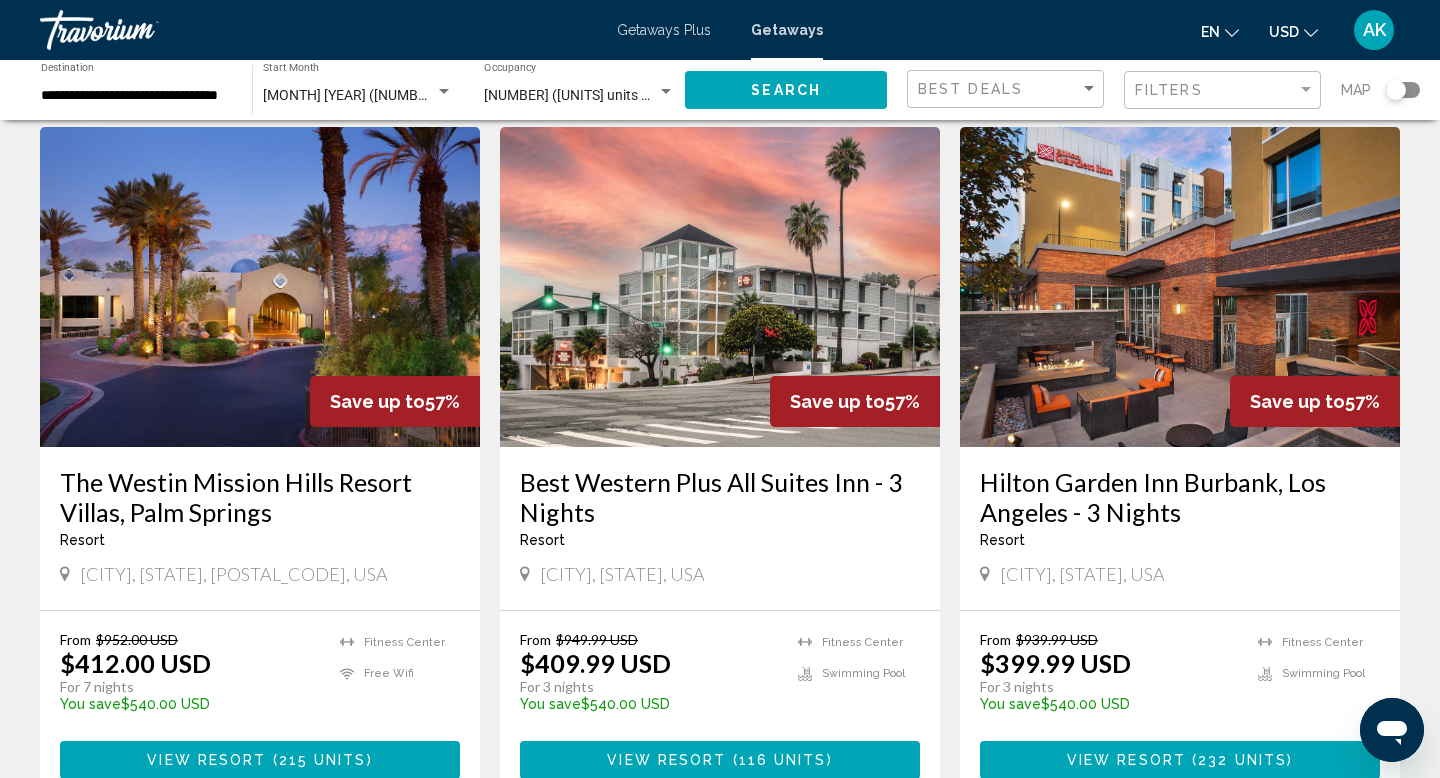 scroll, scrollTop: 855, scrollLeft: 0, axis: vertical 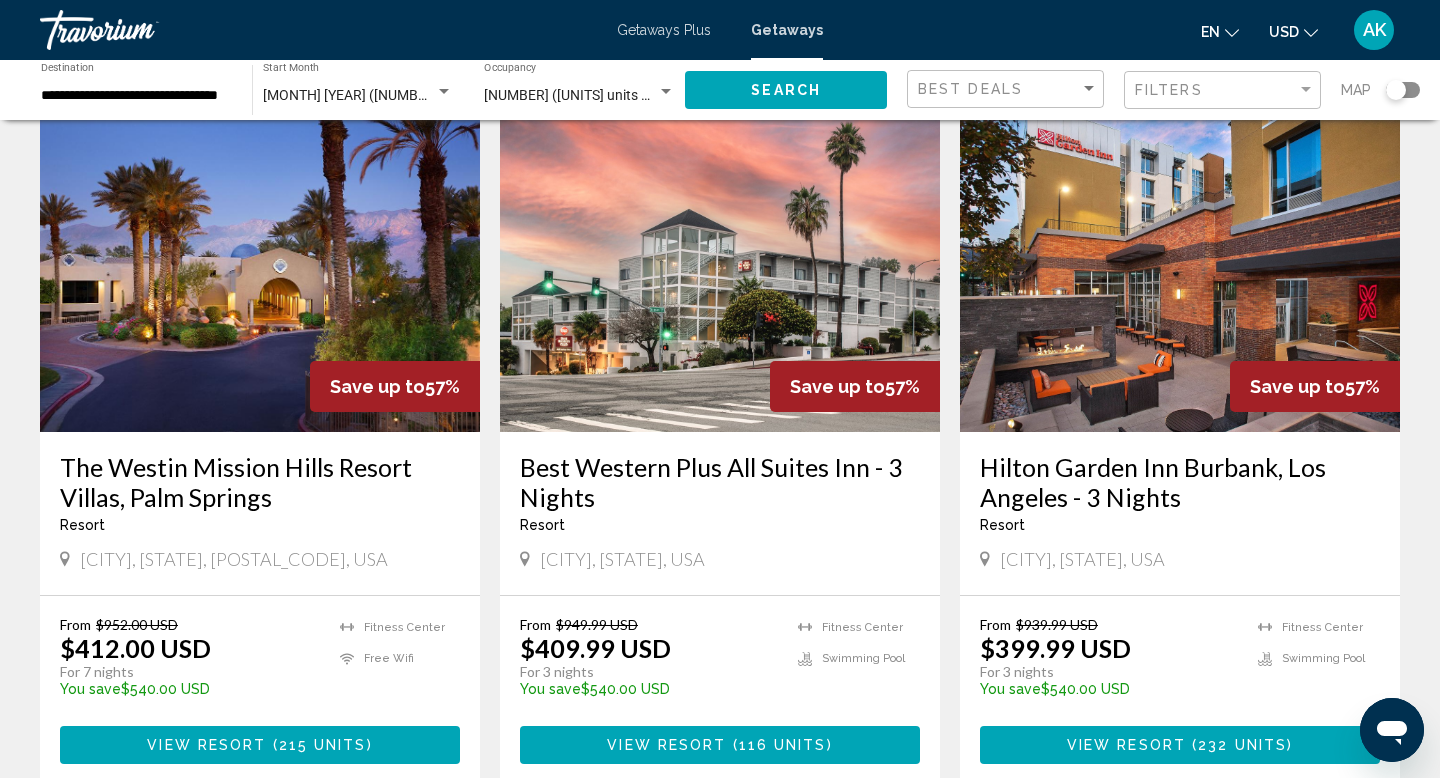 click at bounding box center (1180, 272) 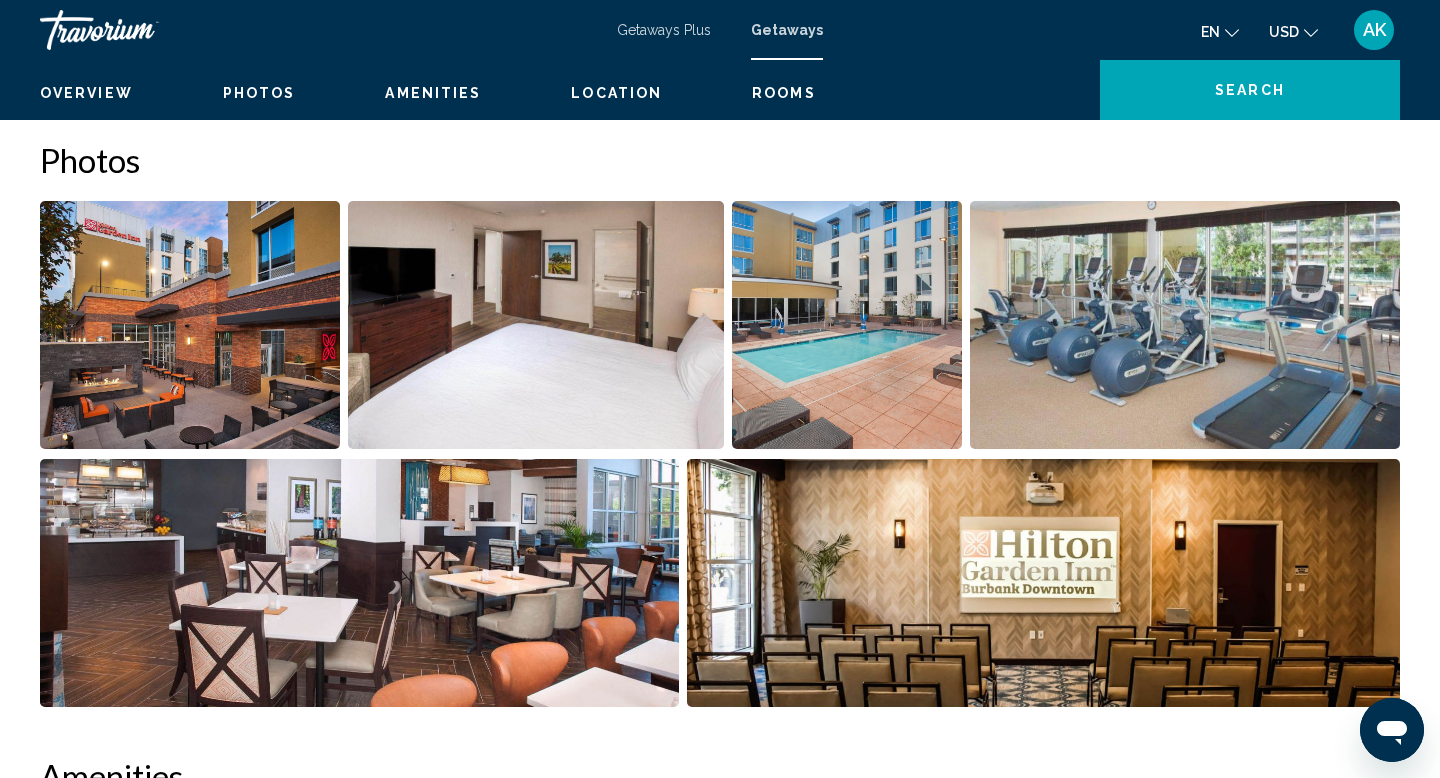 scroll, scrollTop: 0, scrollLeft: 0, axis: both 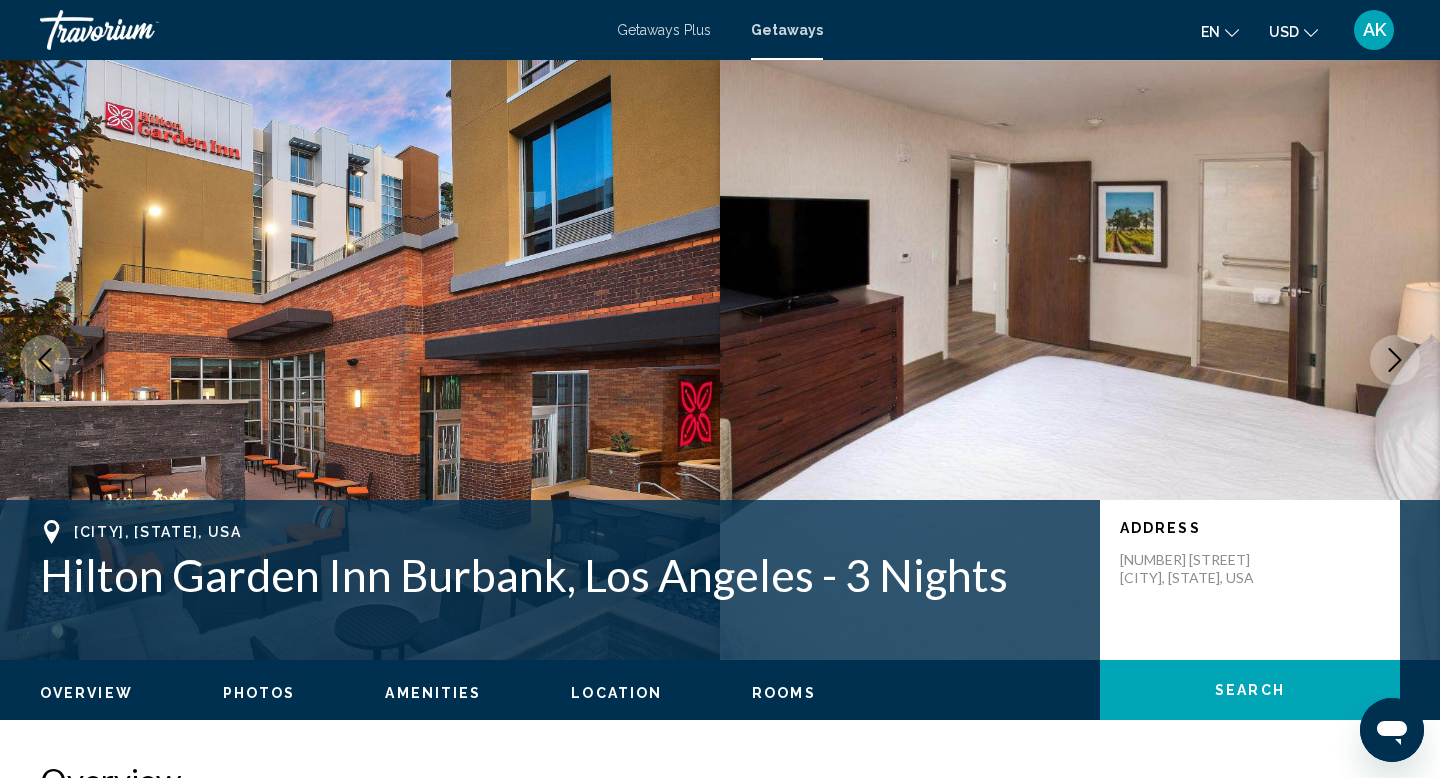 click 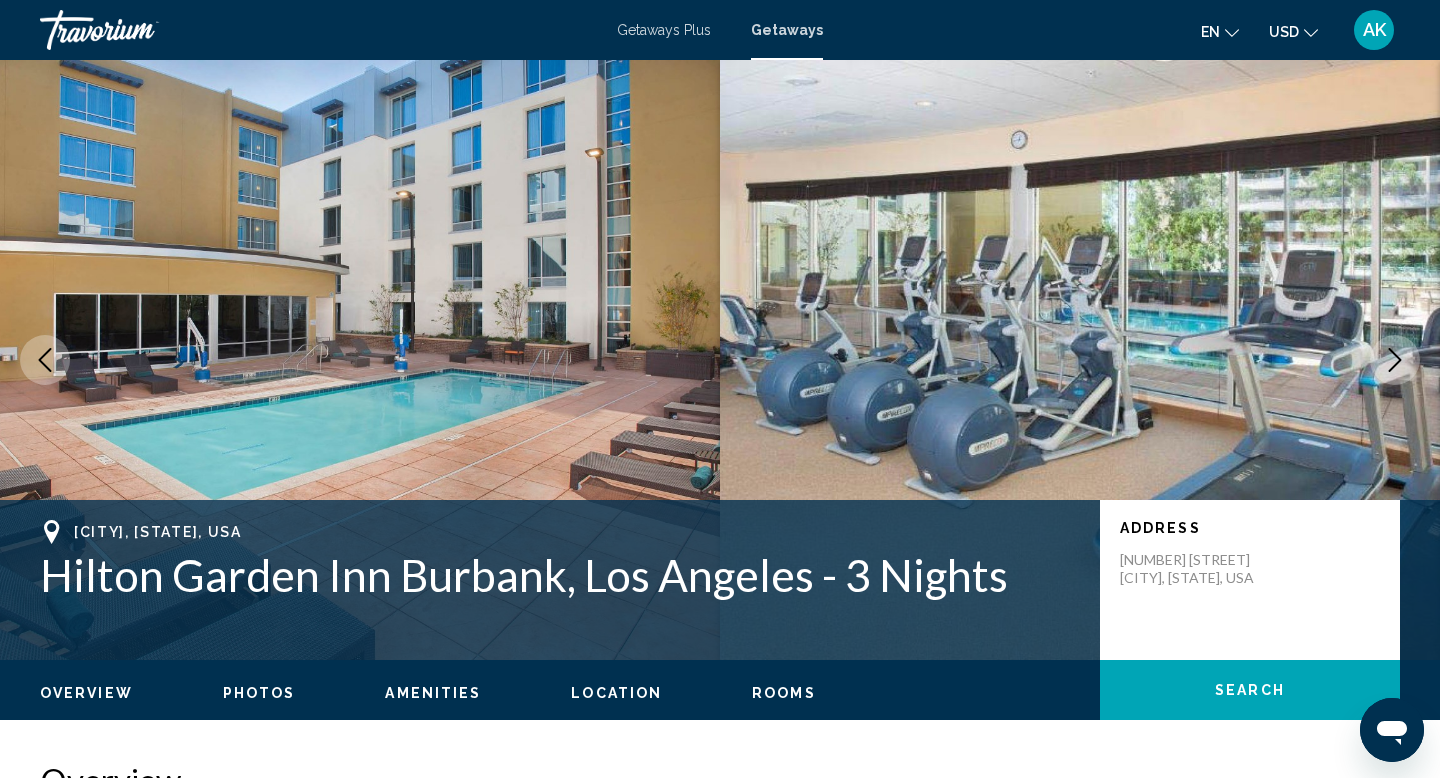click 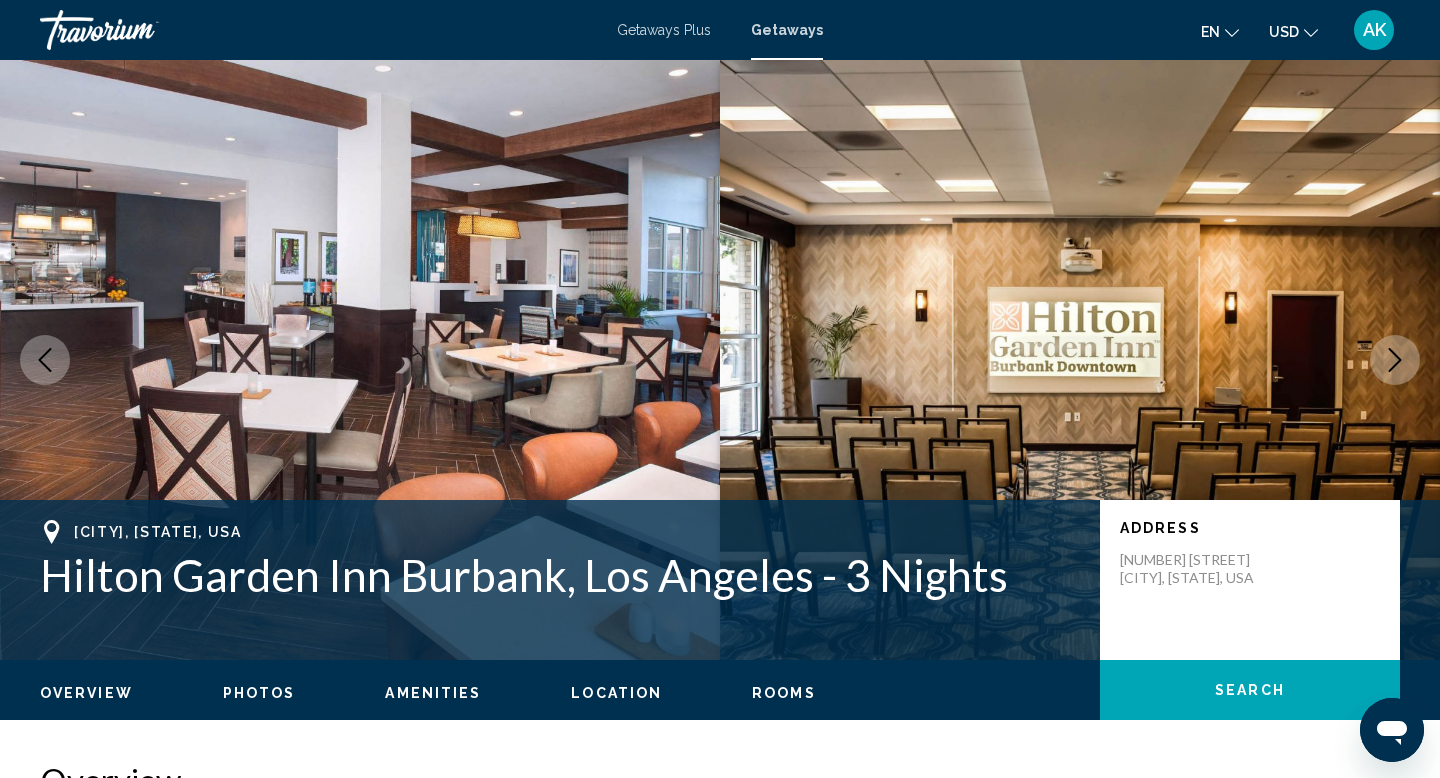 click 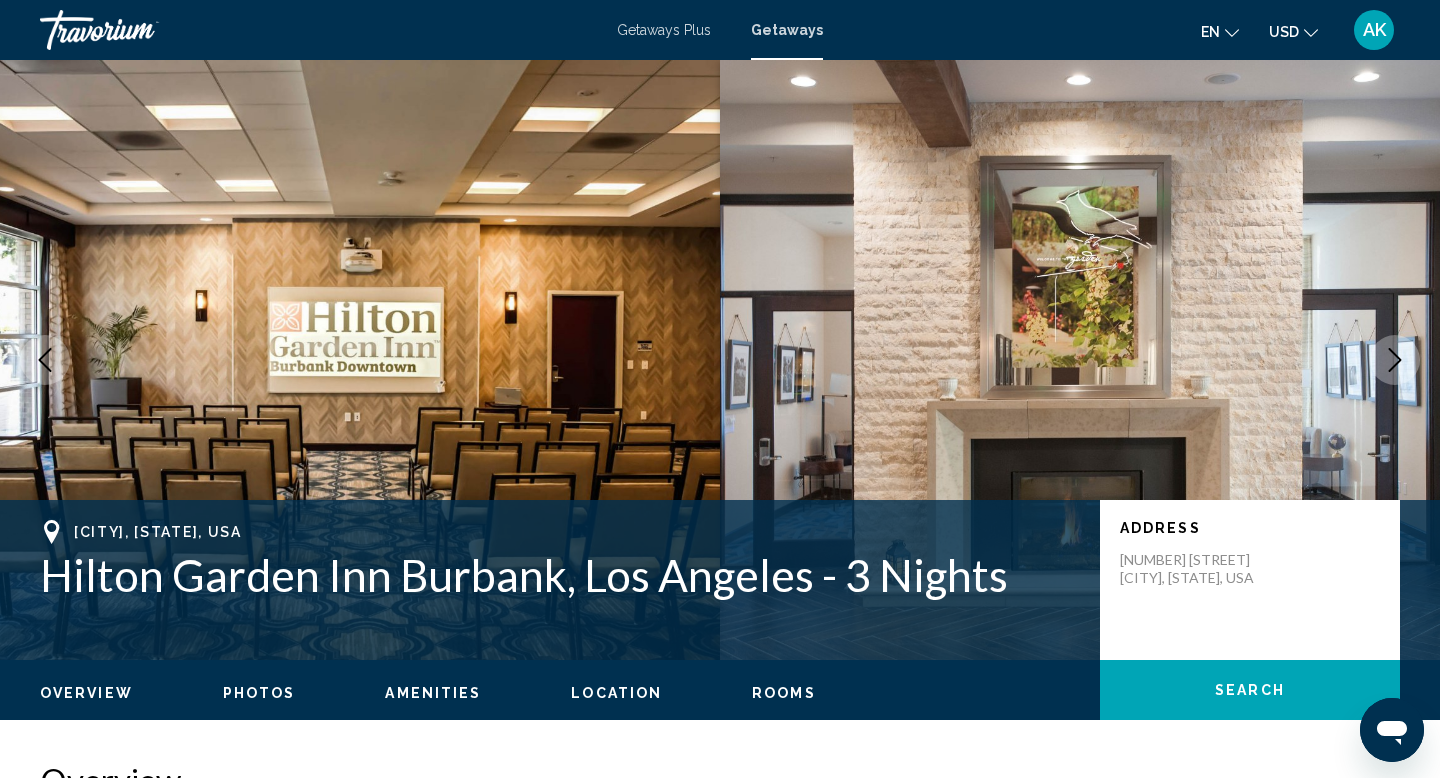 click 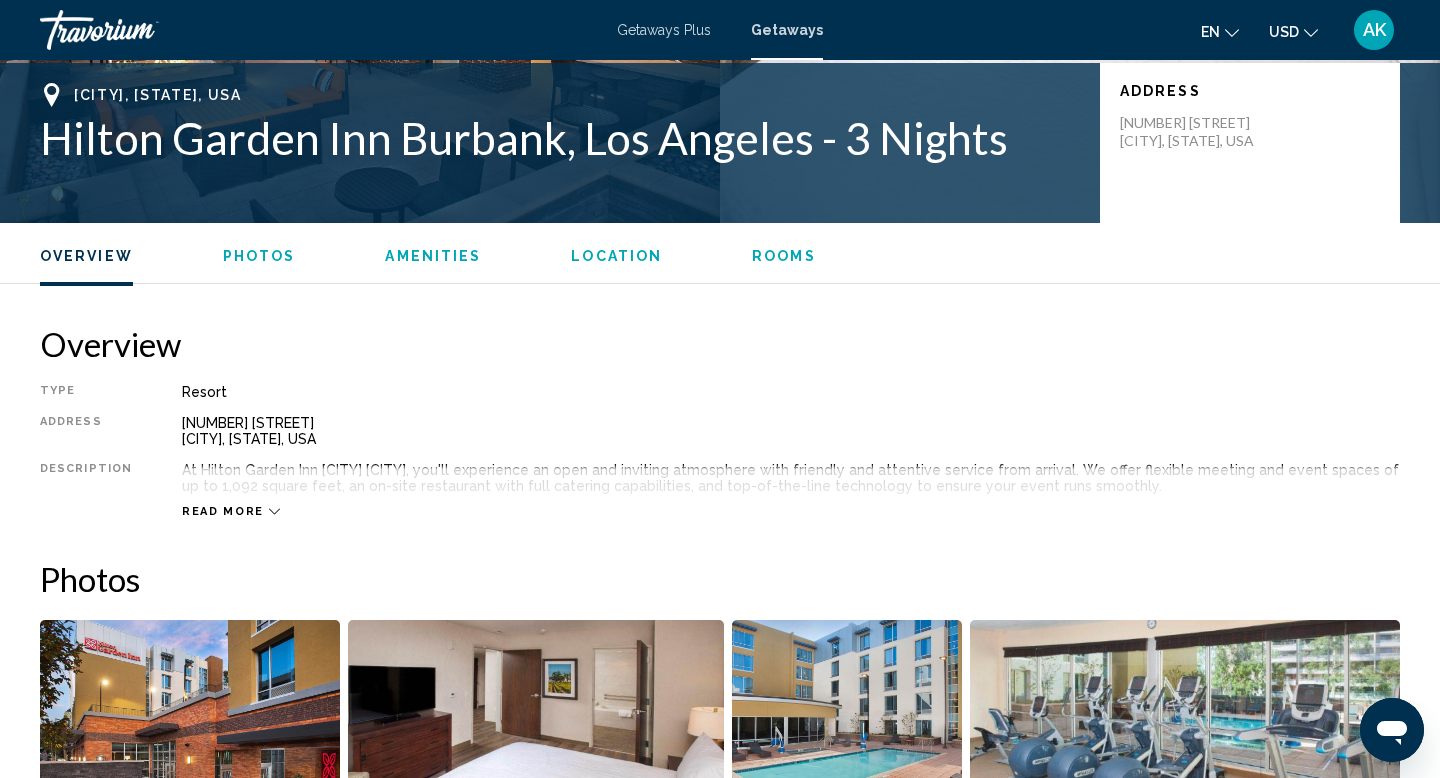 scroll, scrollTop: 300, scrollLeft: 0, axis: vertical 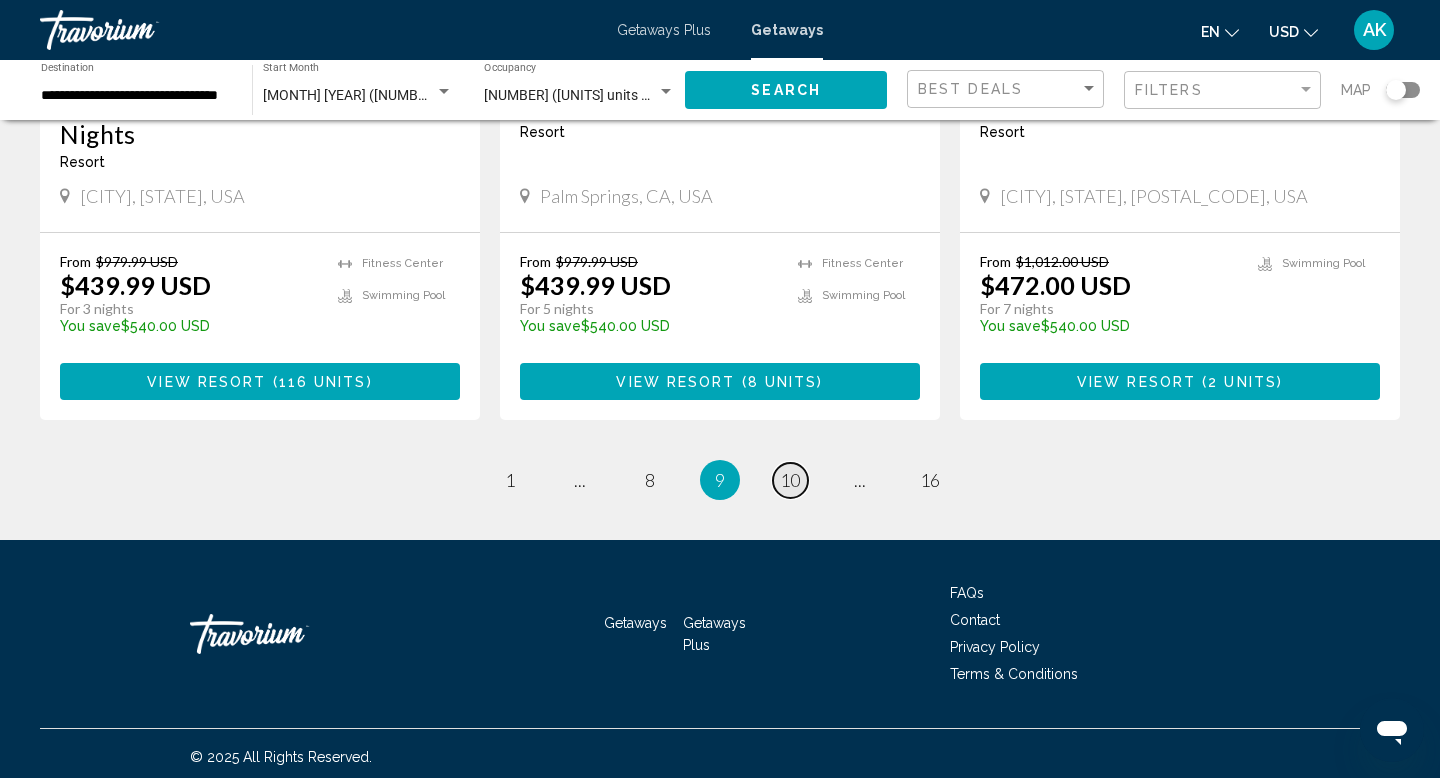 click on "10" at bounding box center (790, 480) 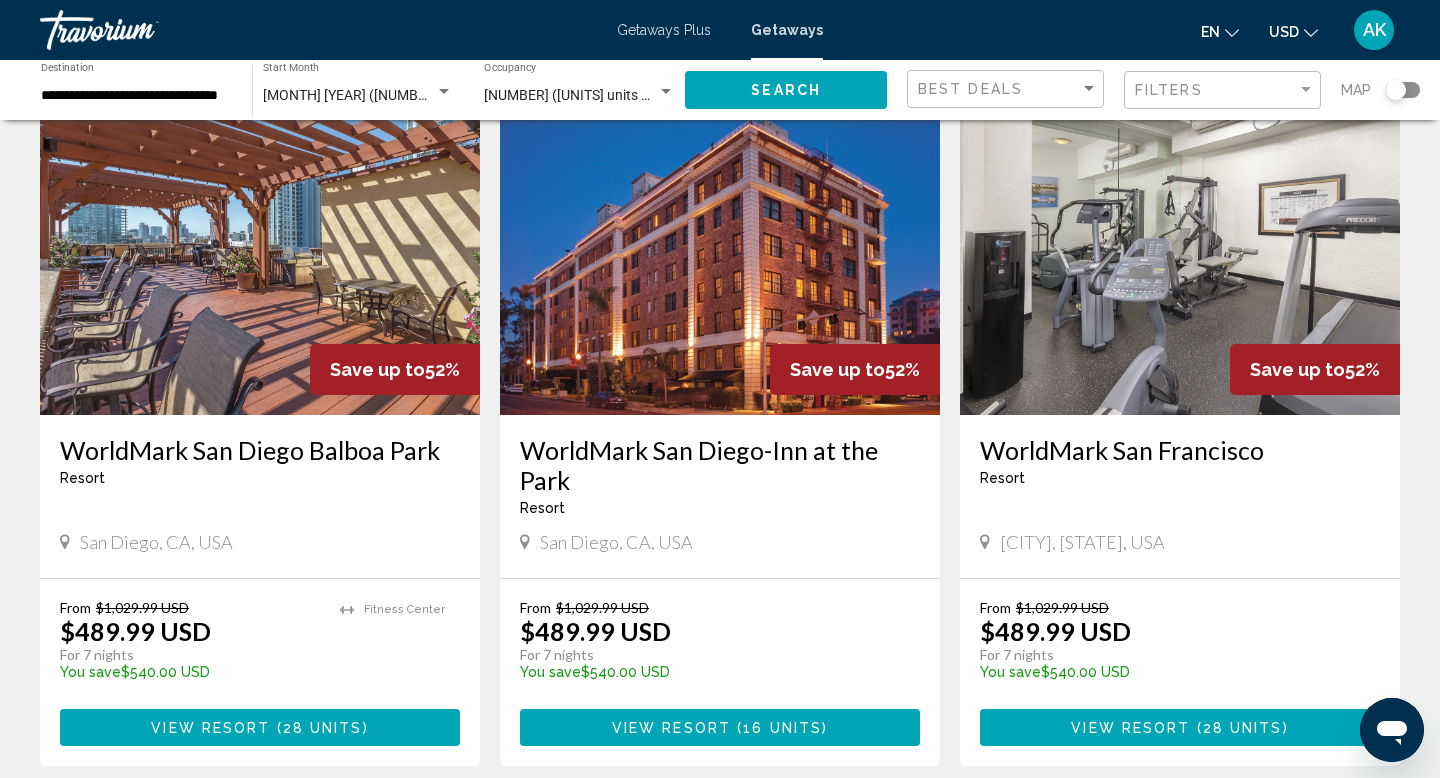 scroll, scrollTop: 2540, scrollLeft: 0, axis: vertical 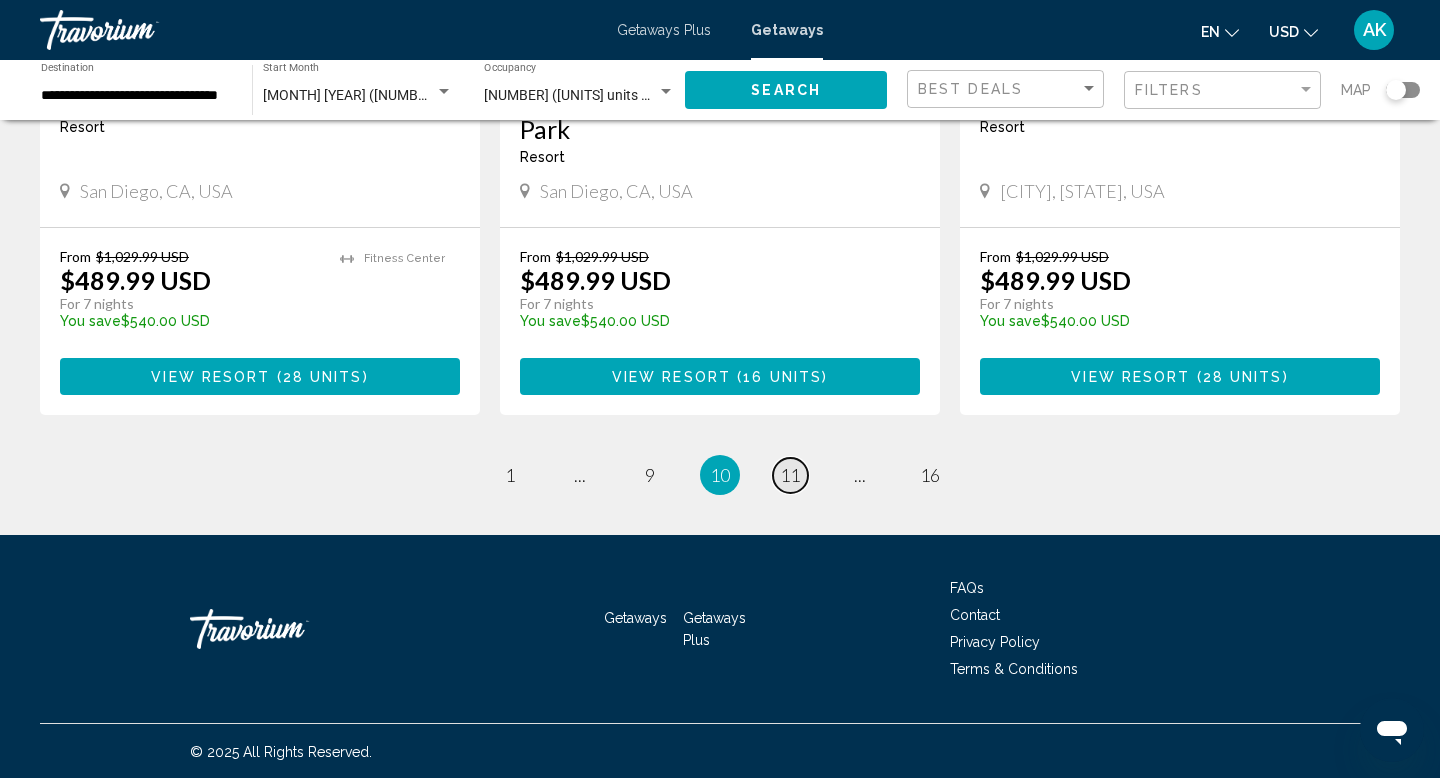 click on "11" at bounding box center [790, 475] 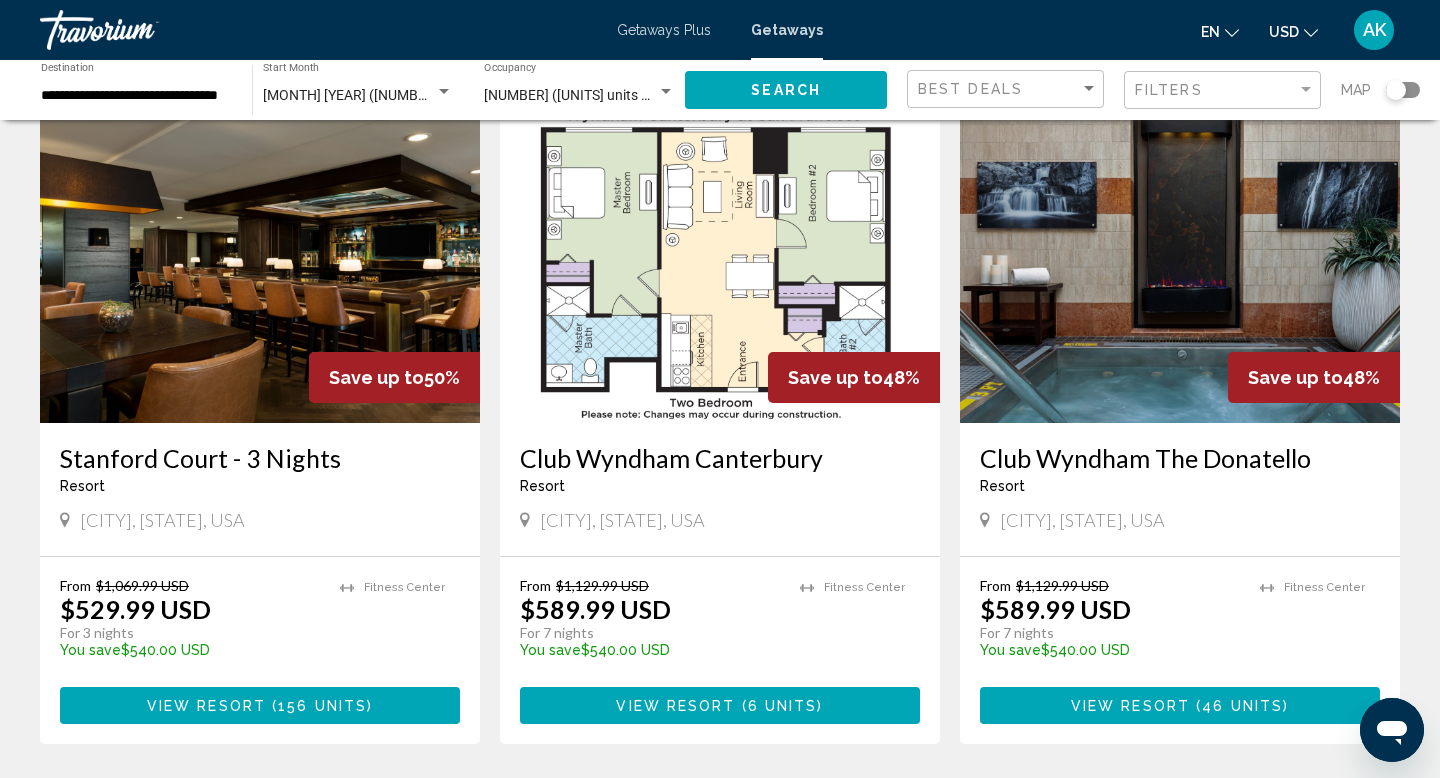 scroll, scrollTop: 2401, scrollLeft: 0, axis: vertical 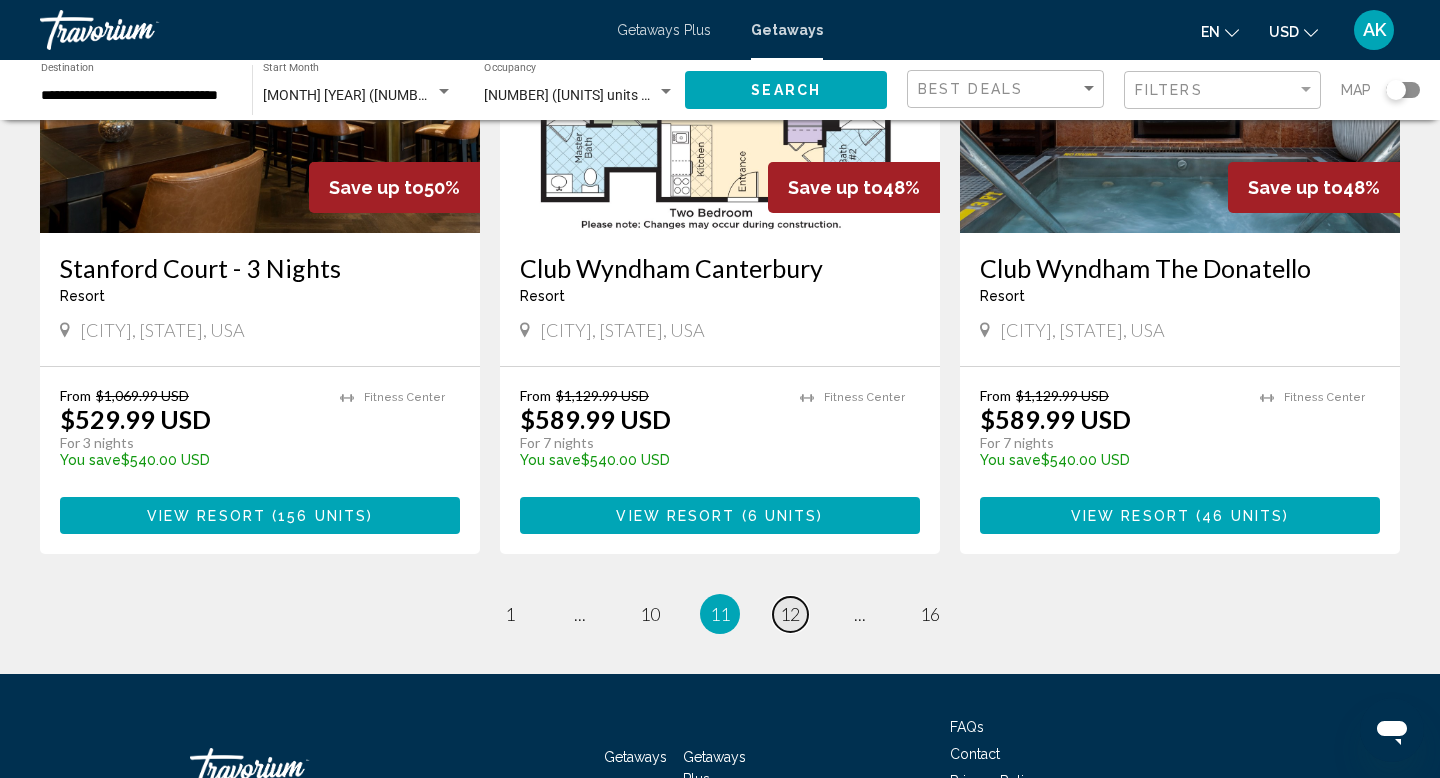 click on "page  12" at bounding box center [790, 614] 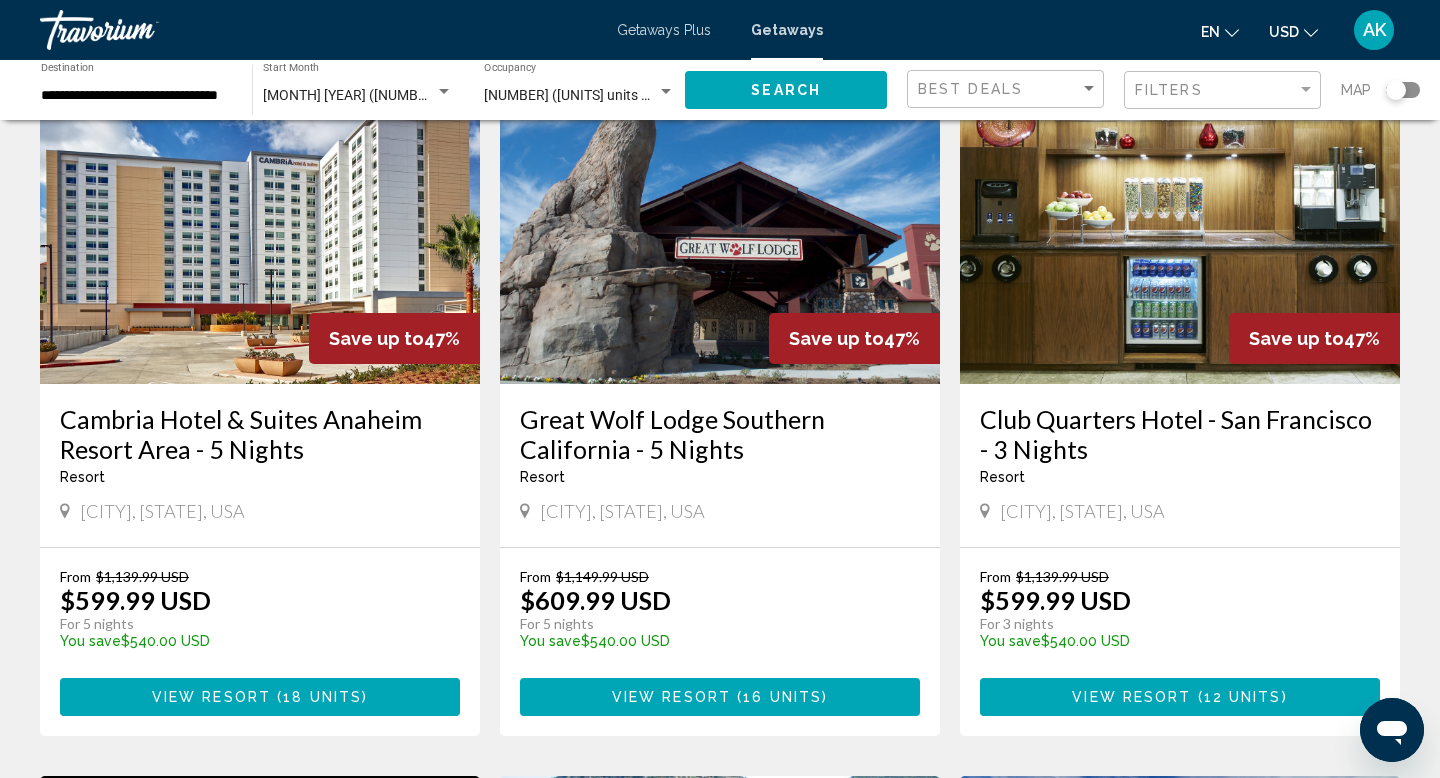 scroll, scrollTop: 800, scrollLeft: 0, axis: vertical 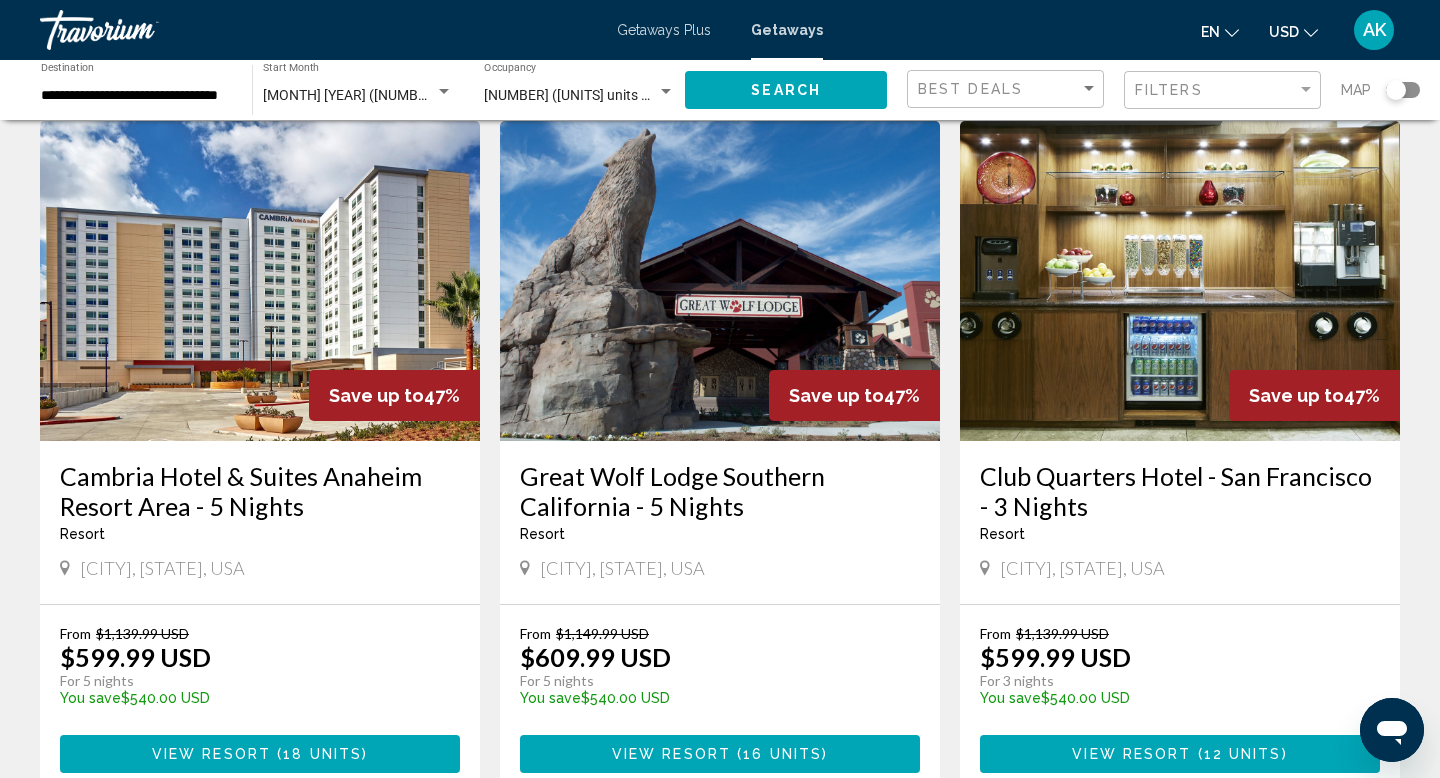 click at bounding box center [260, 281] 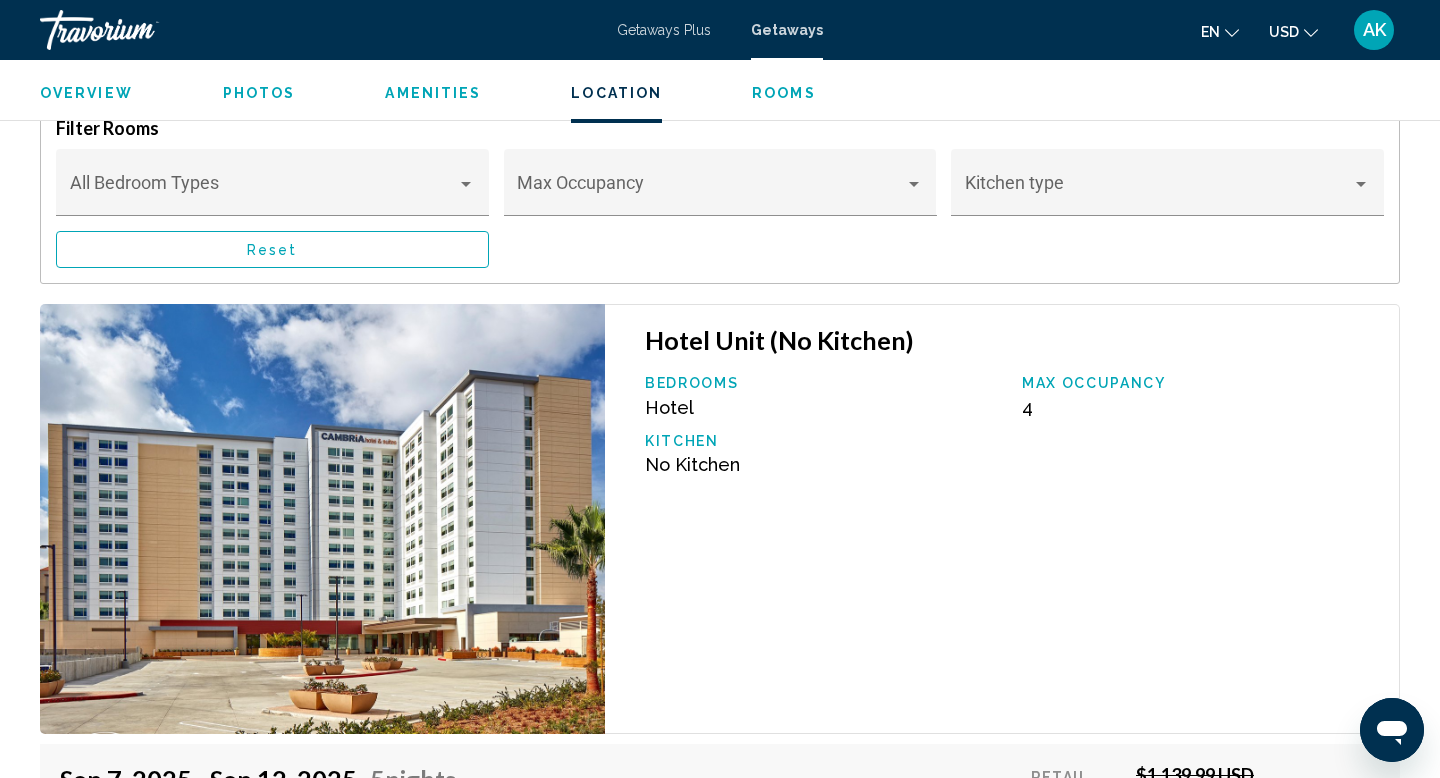 scroll, scrollTop: 2644, scrollLeft: 0, axis: vertical 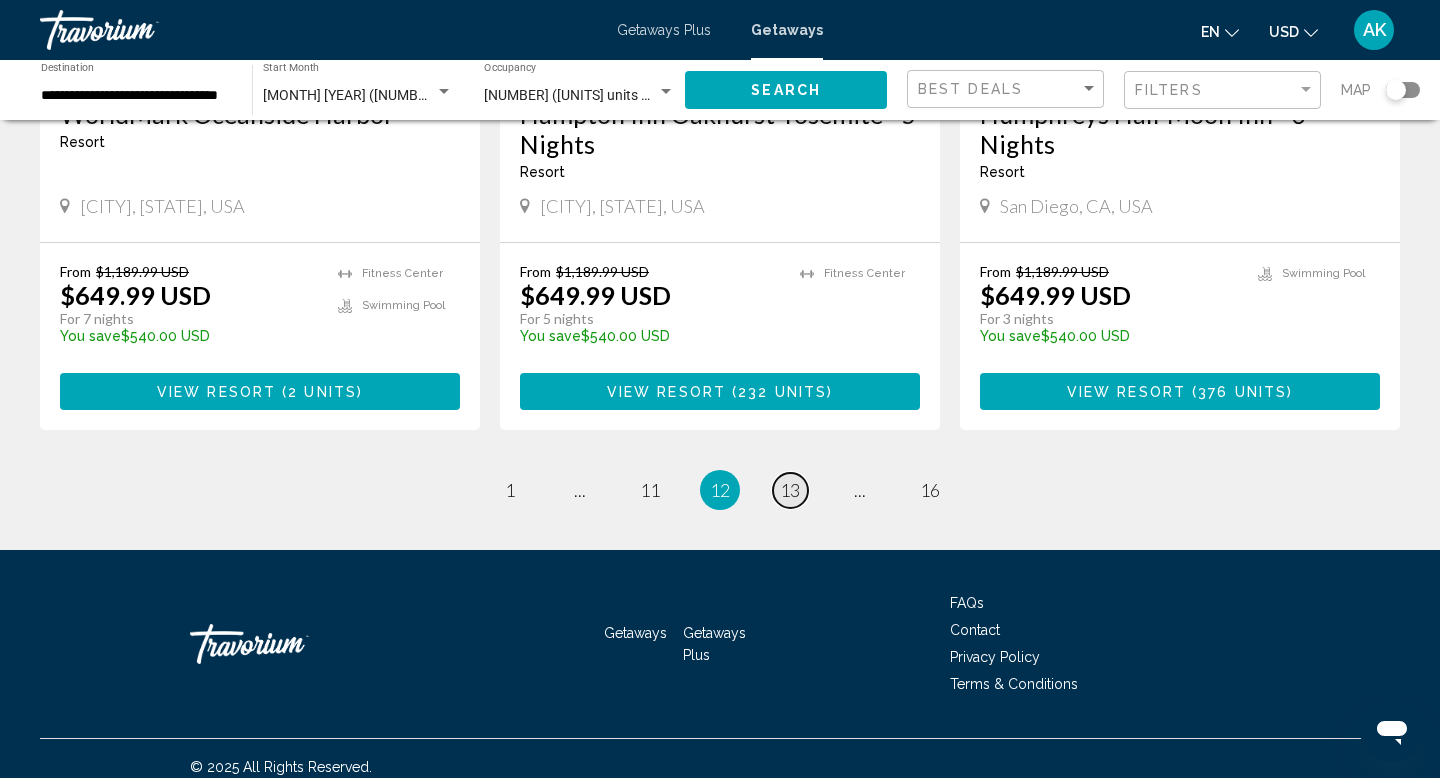 click on "13" at bounding box center [790, 490] 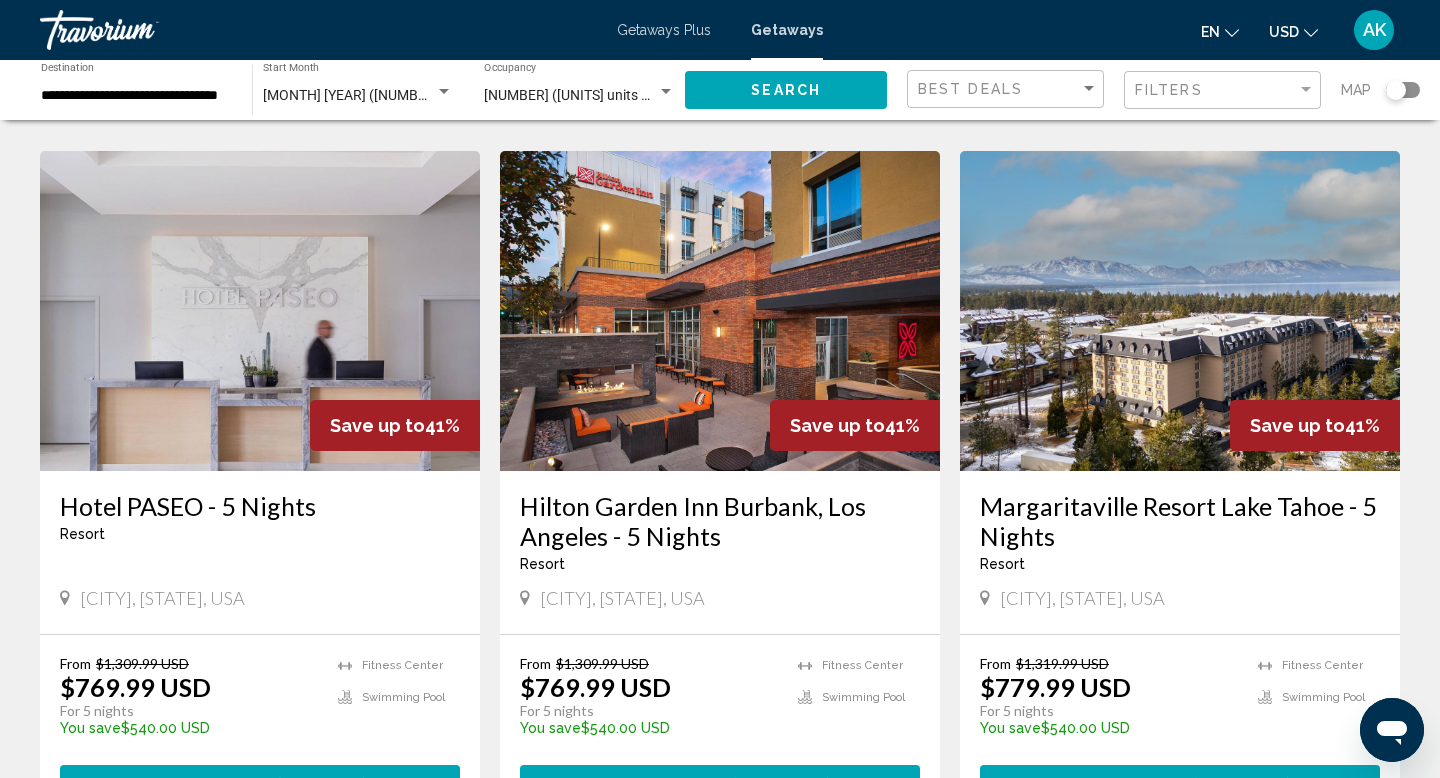 scroll, scrollTop: 1483, scrollLeft: 0, axis: vertical 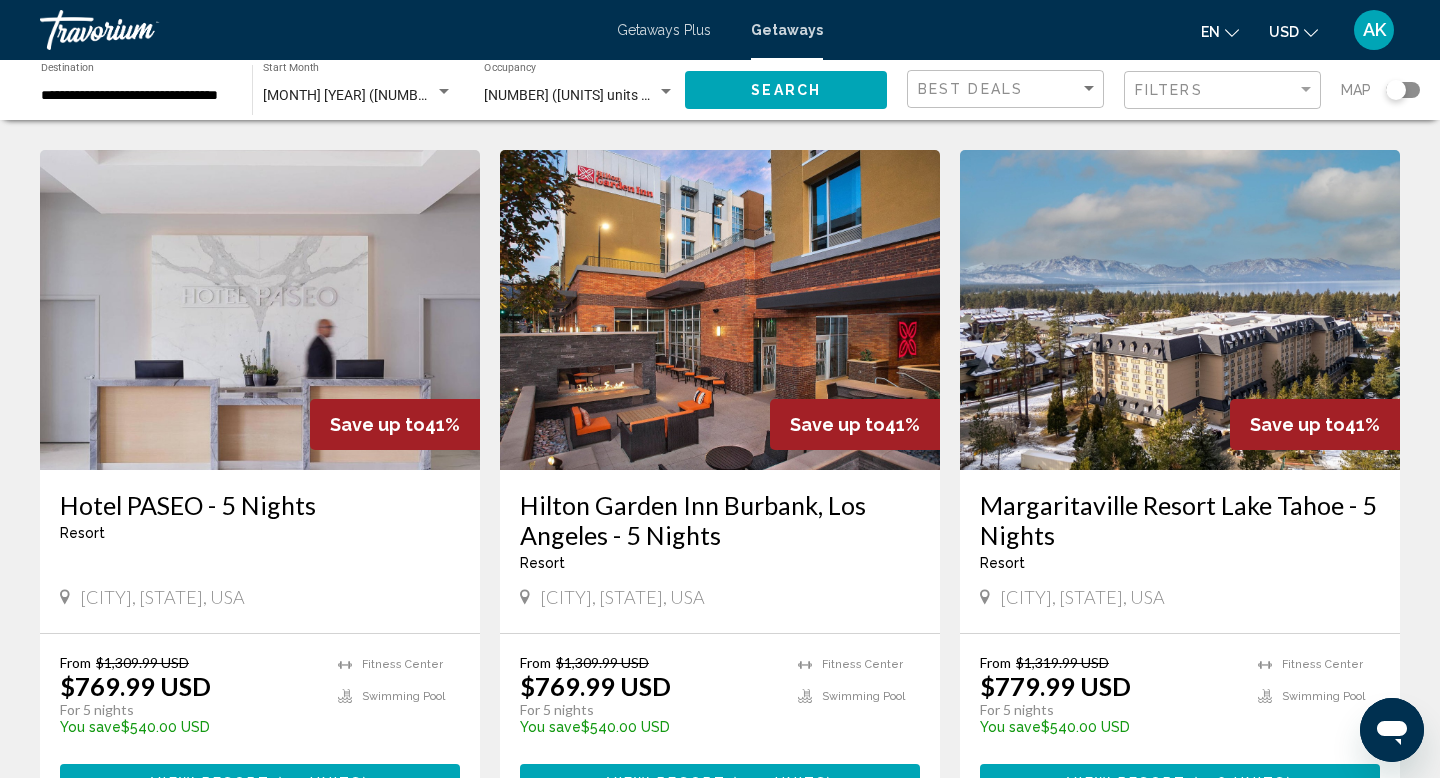 click at bounding box center (720, 310) 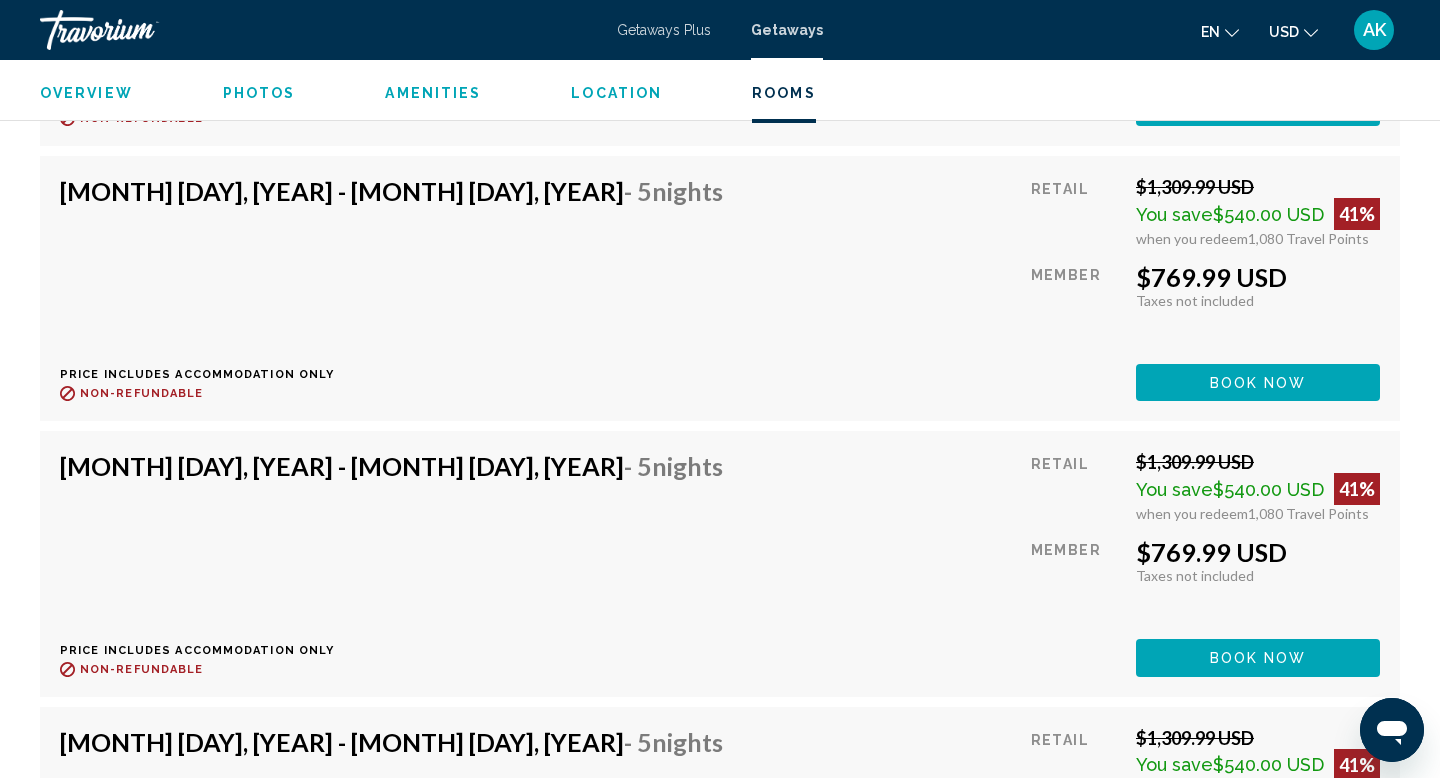 scroll, scrollTop: 9597, scrollLeft: 0, axis: vertical 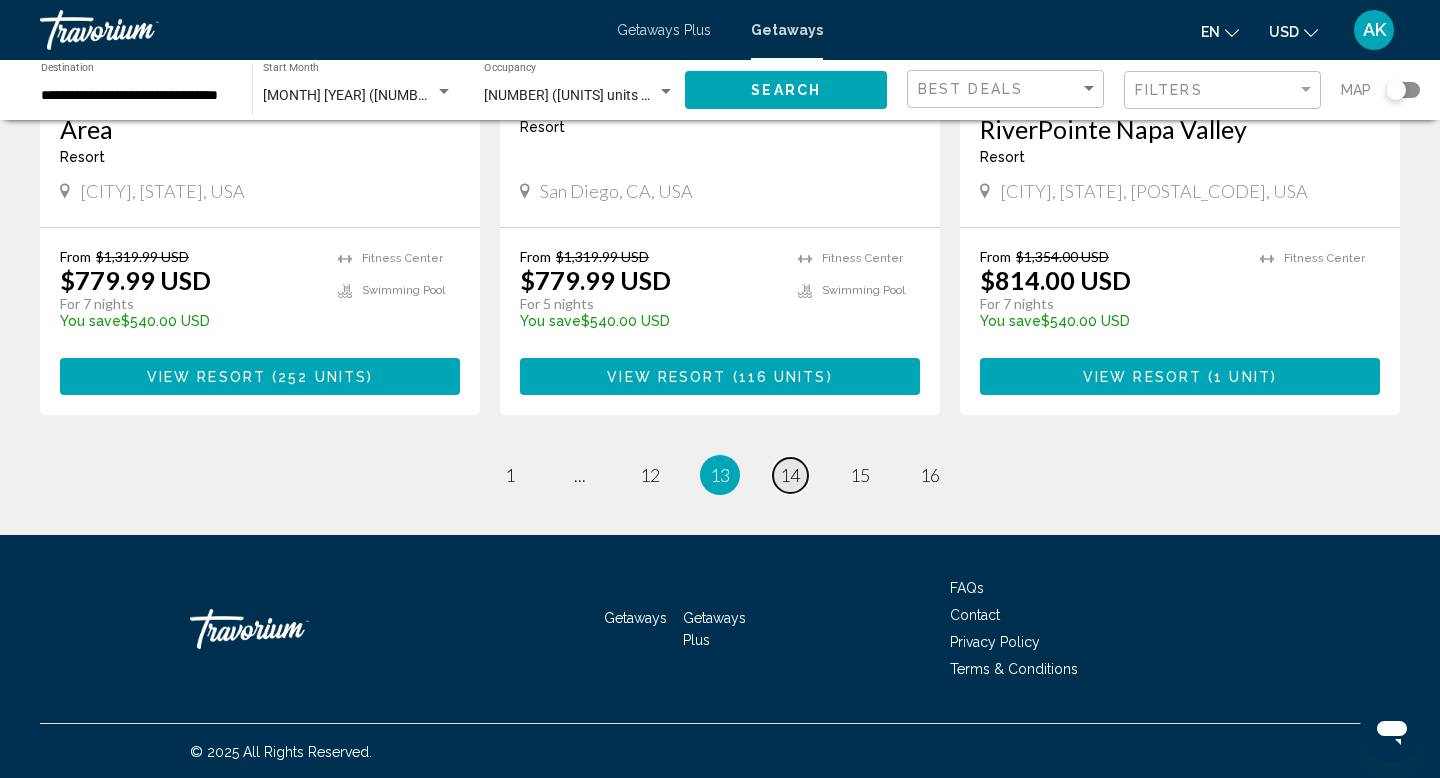click on "14" at bounding box center [790, 475] 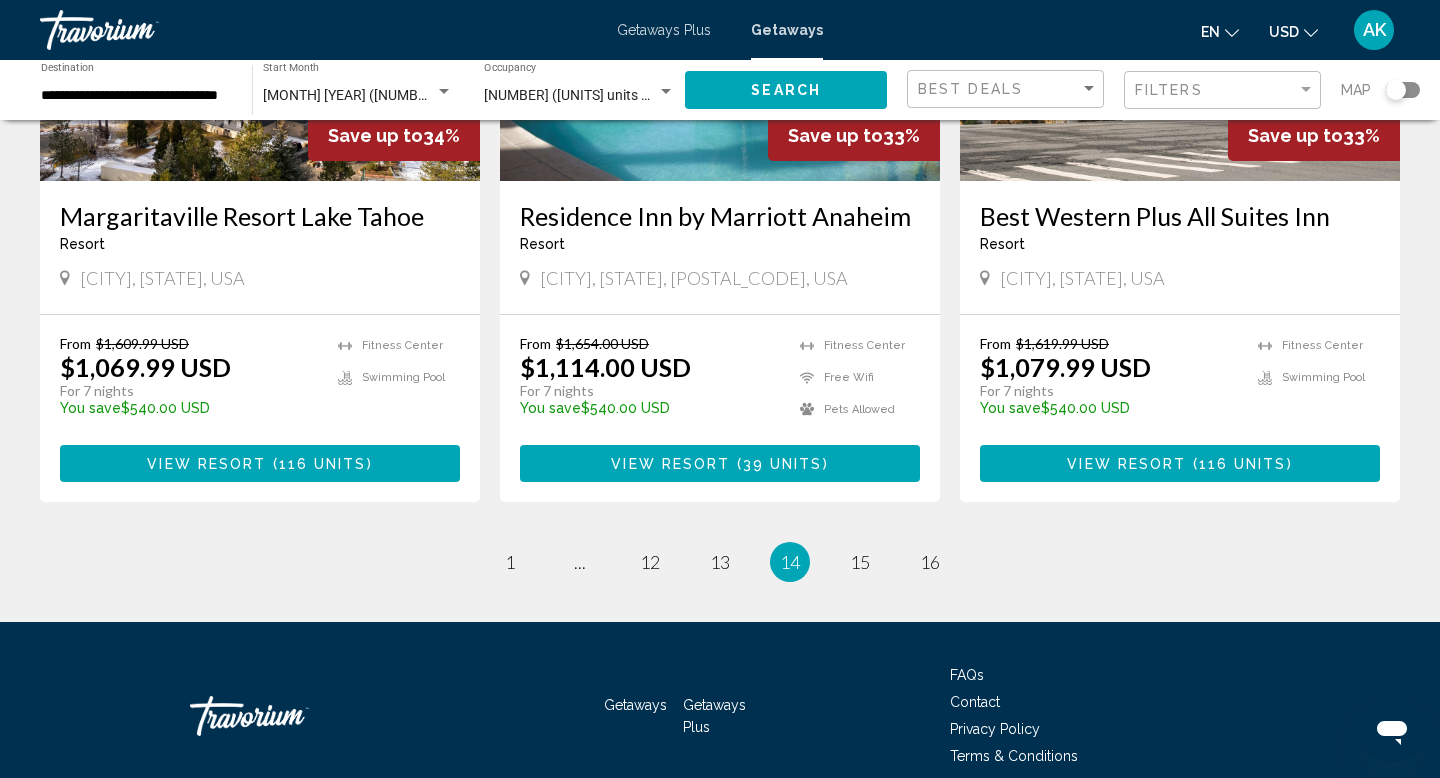 scroll, scrollTop: 2472, scrollLeft: 0, axis: vertical 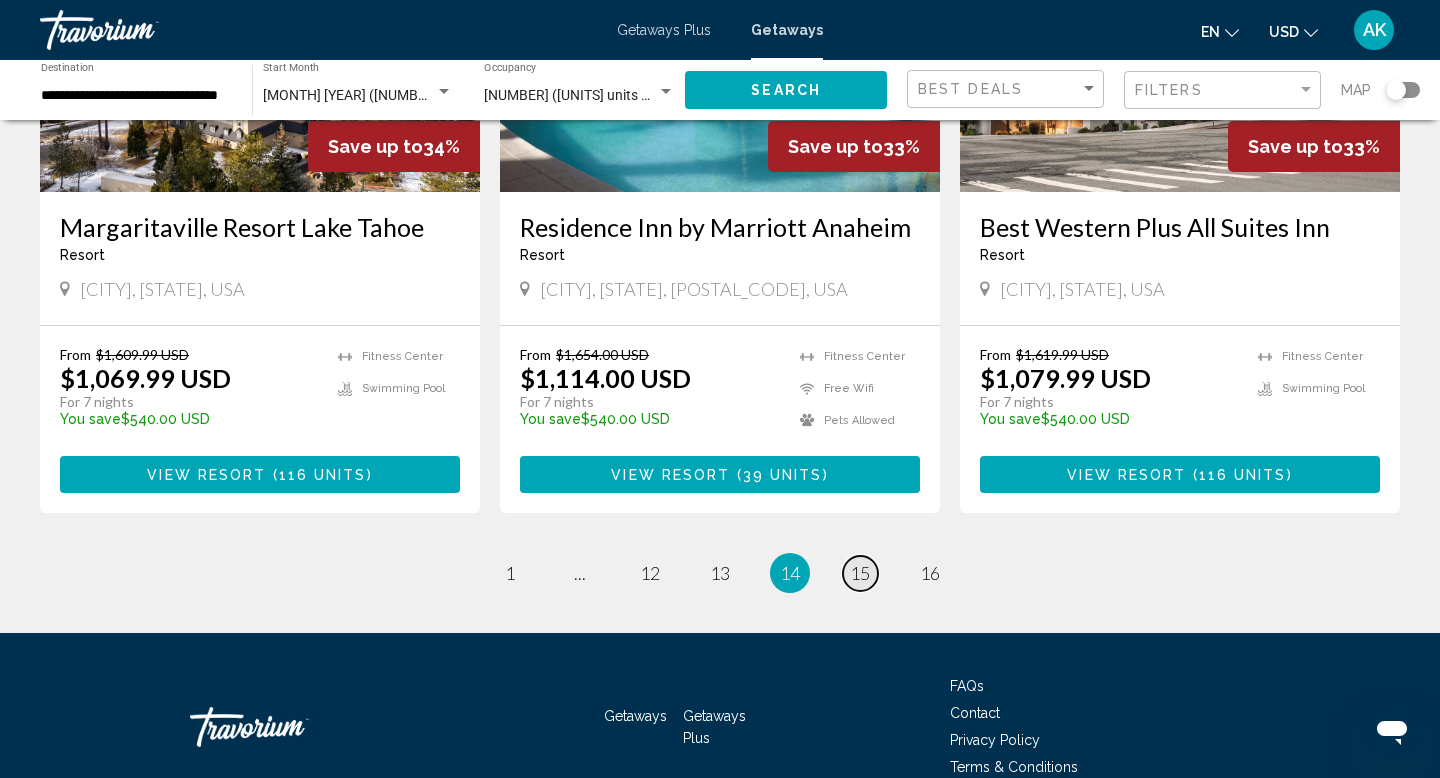 click on "15" at bounding box center (860, 573) 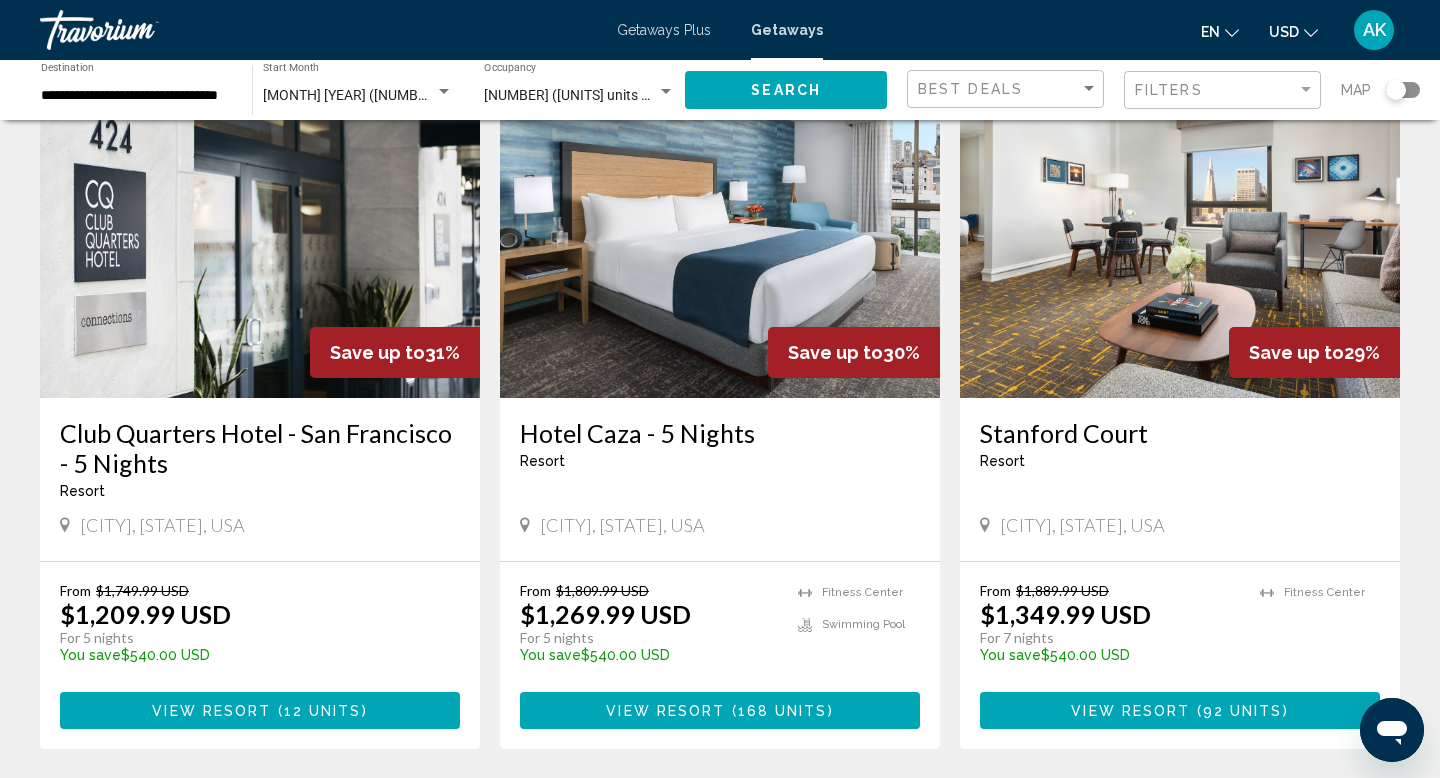 scroll, scrollTop: 2435, scrollLeft: 0, axis: vertical 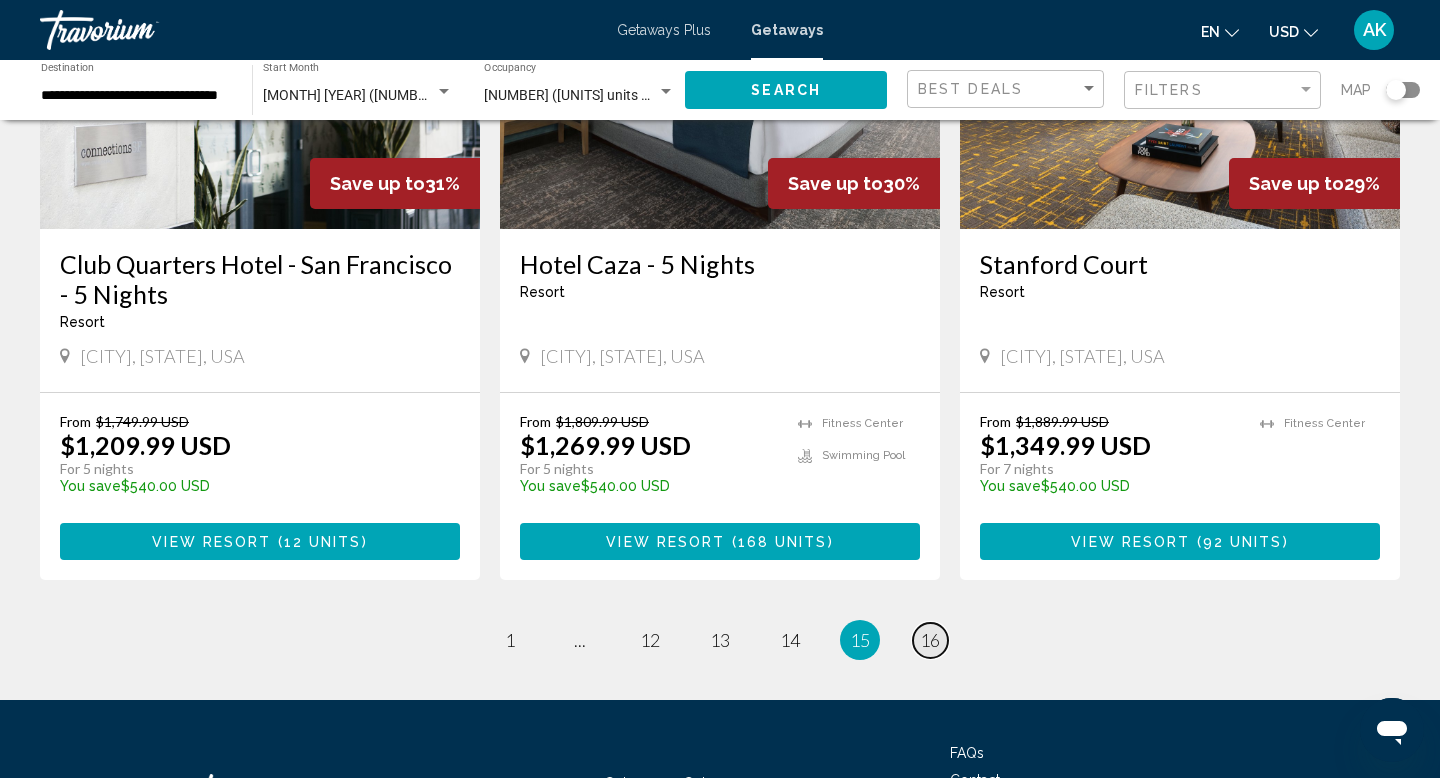 click on "page  16" at bounding box center (930, 640) 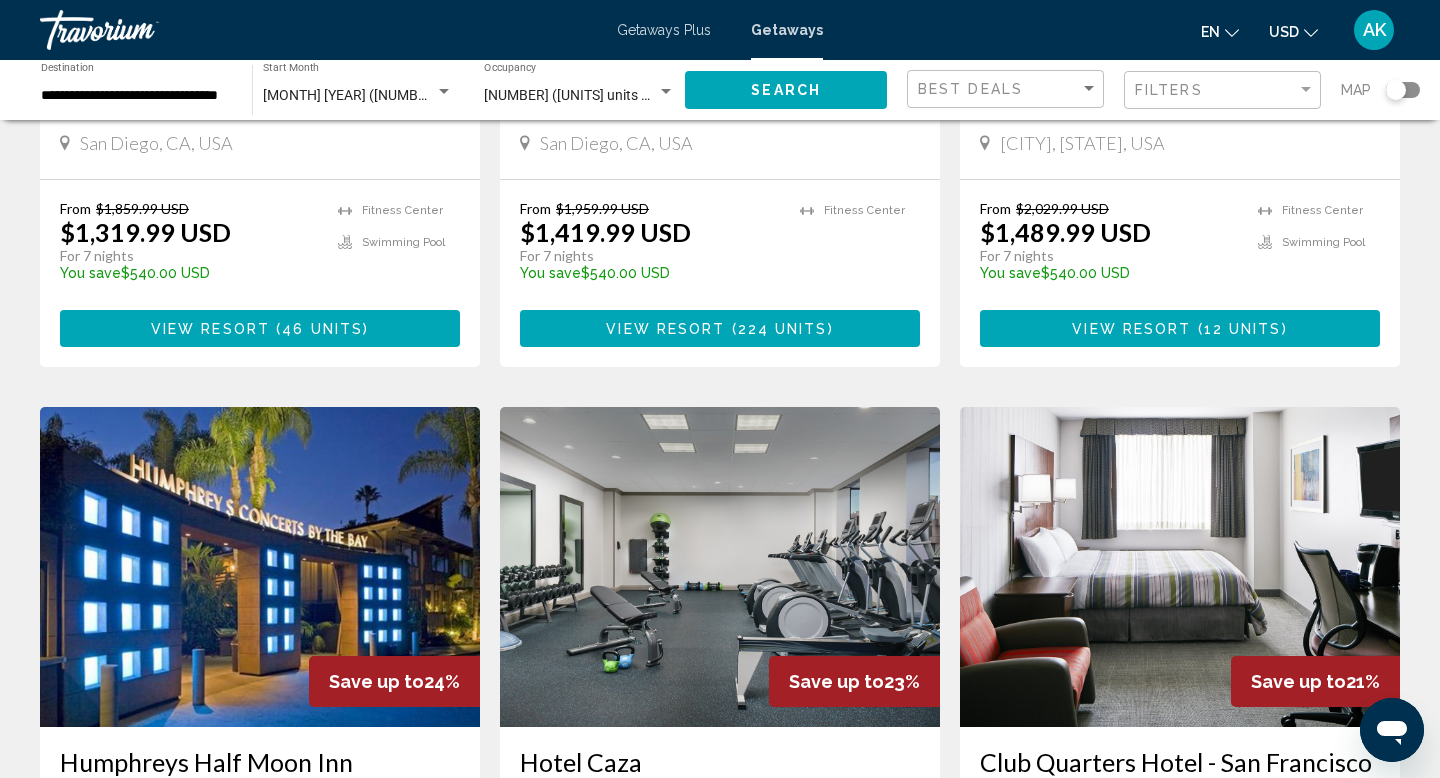 scroll, scrollTop: 991, scrollLeft: 0, axis: vertical 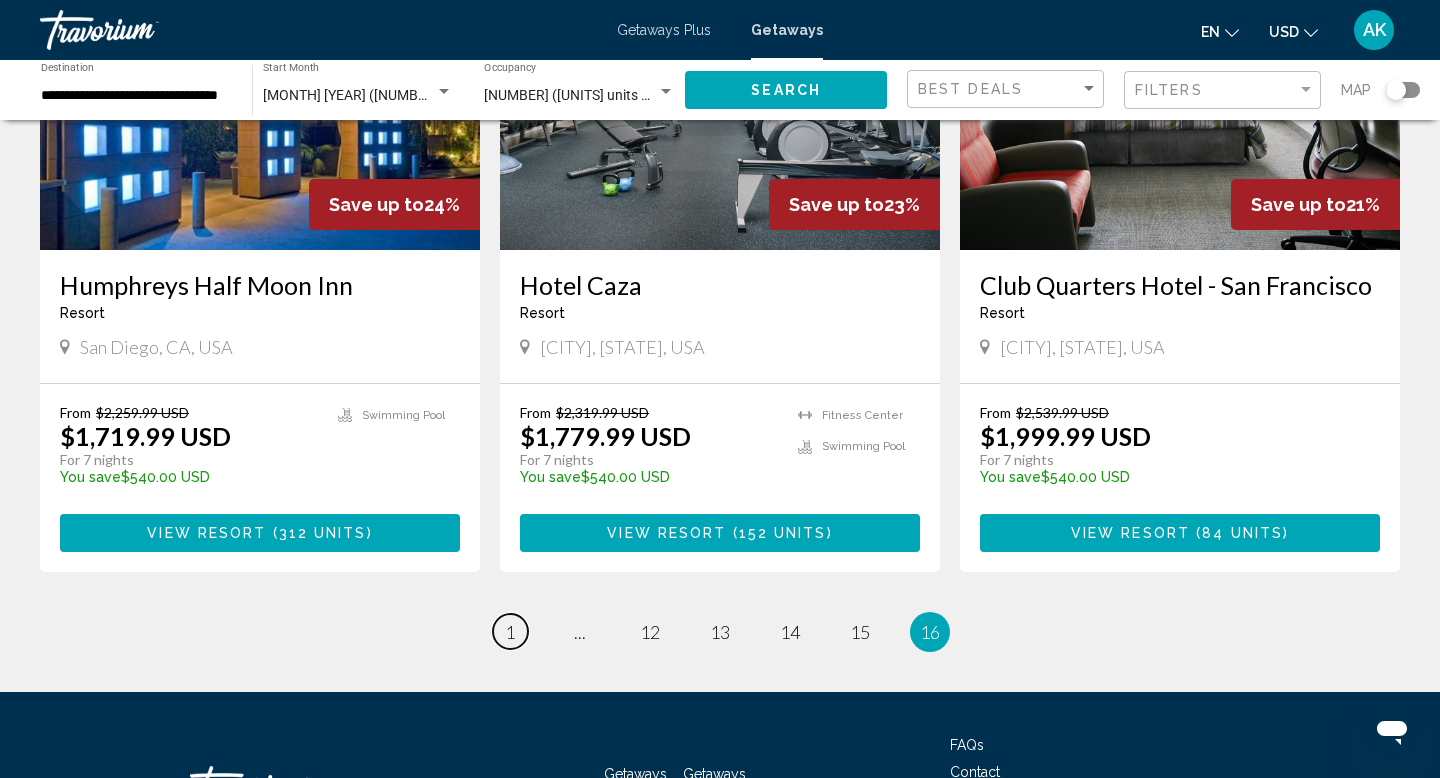 click on "page  1" at bounding box center [510, 631] 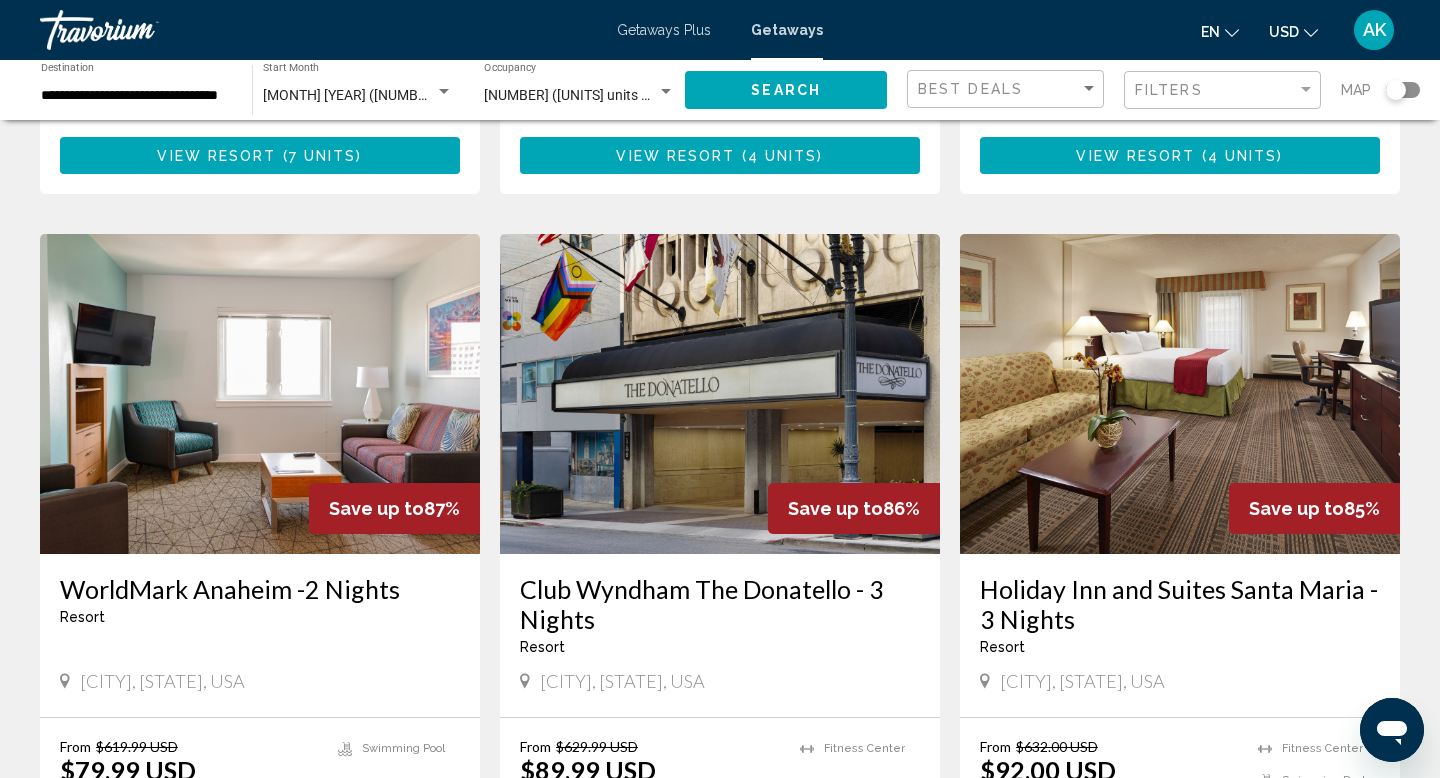 scroll, scrollTop: 2114, scrollLeft: 0, axis: vertical 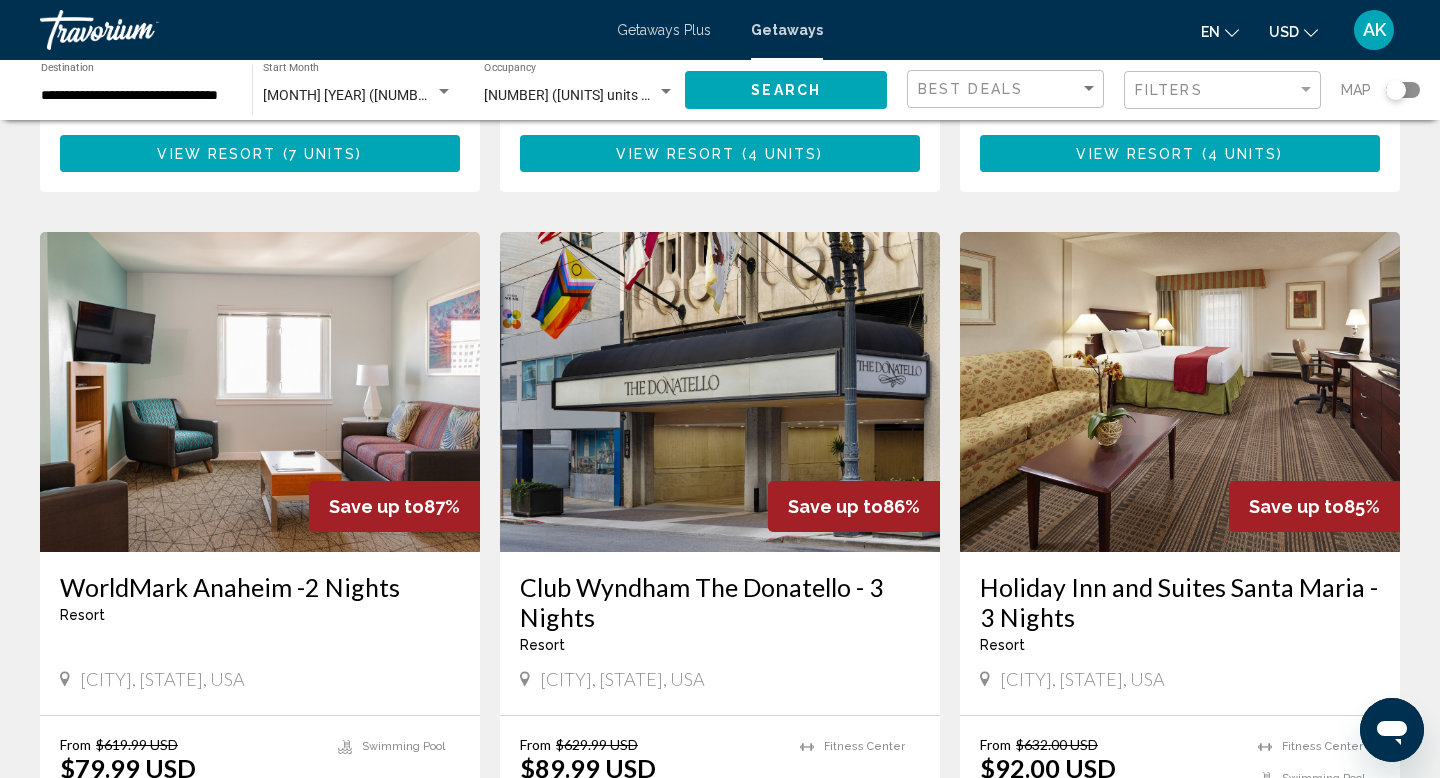 click at bounding box center [260, 392] 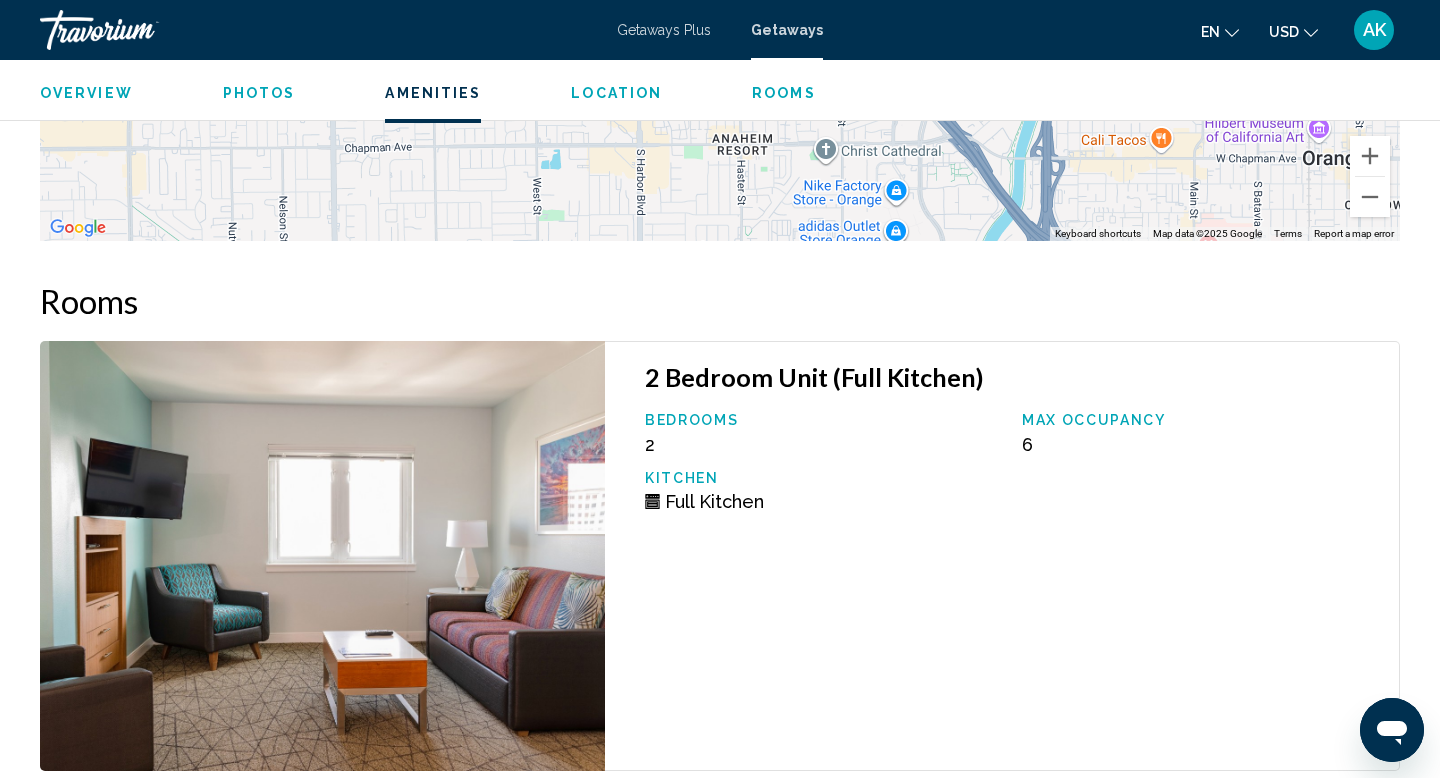 scroll, scrollTop: 2849, scrollLeft: 0, axis: vertical 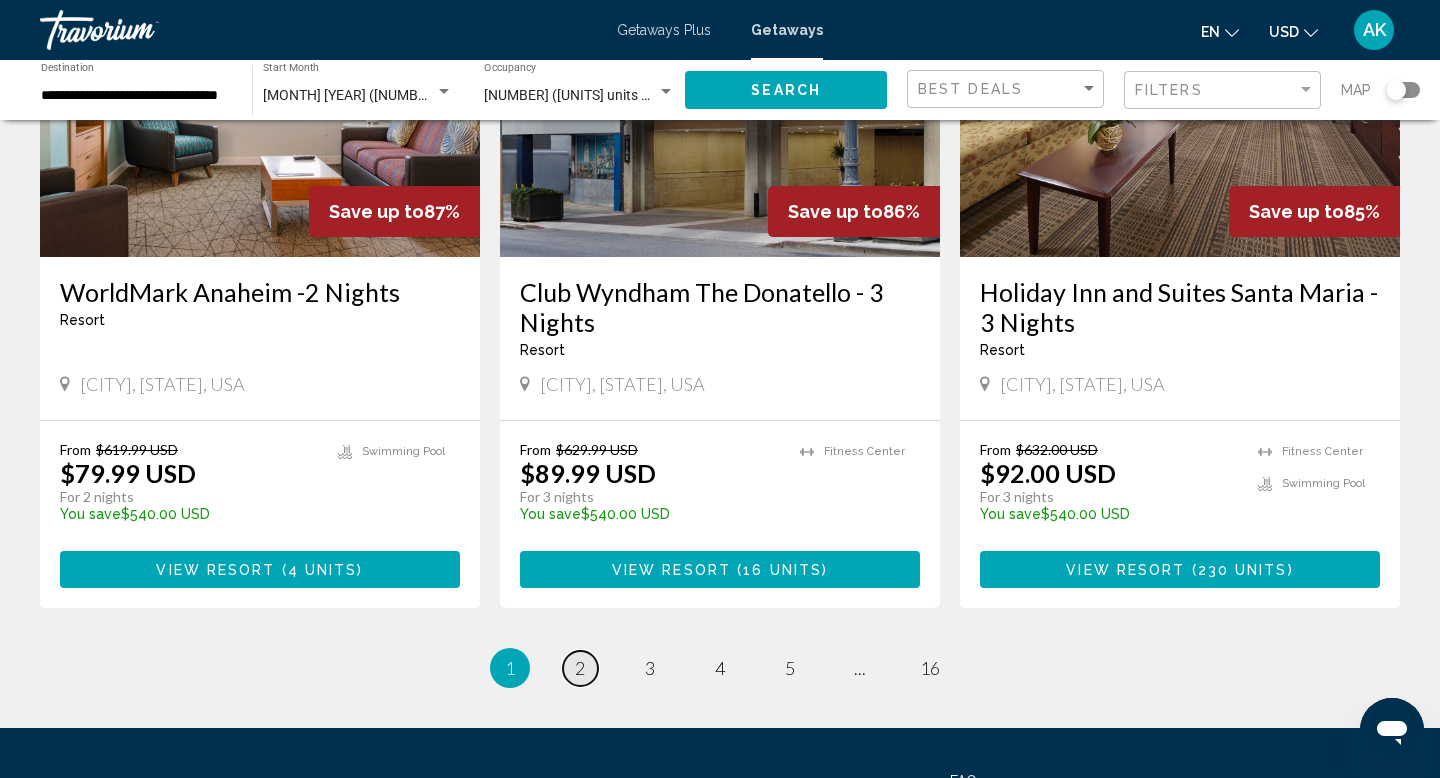 click on "2" at bounding box center (580, 668) 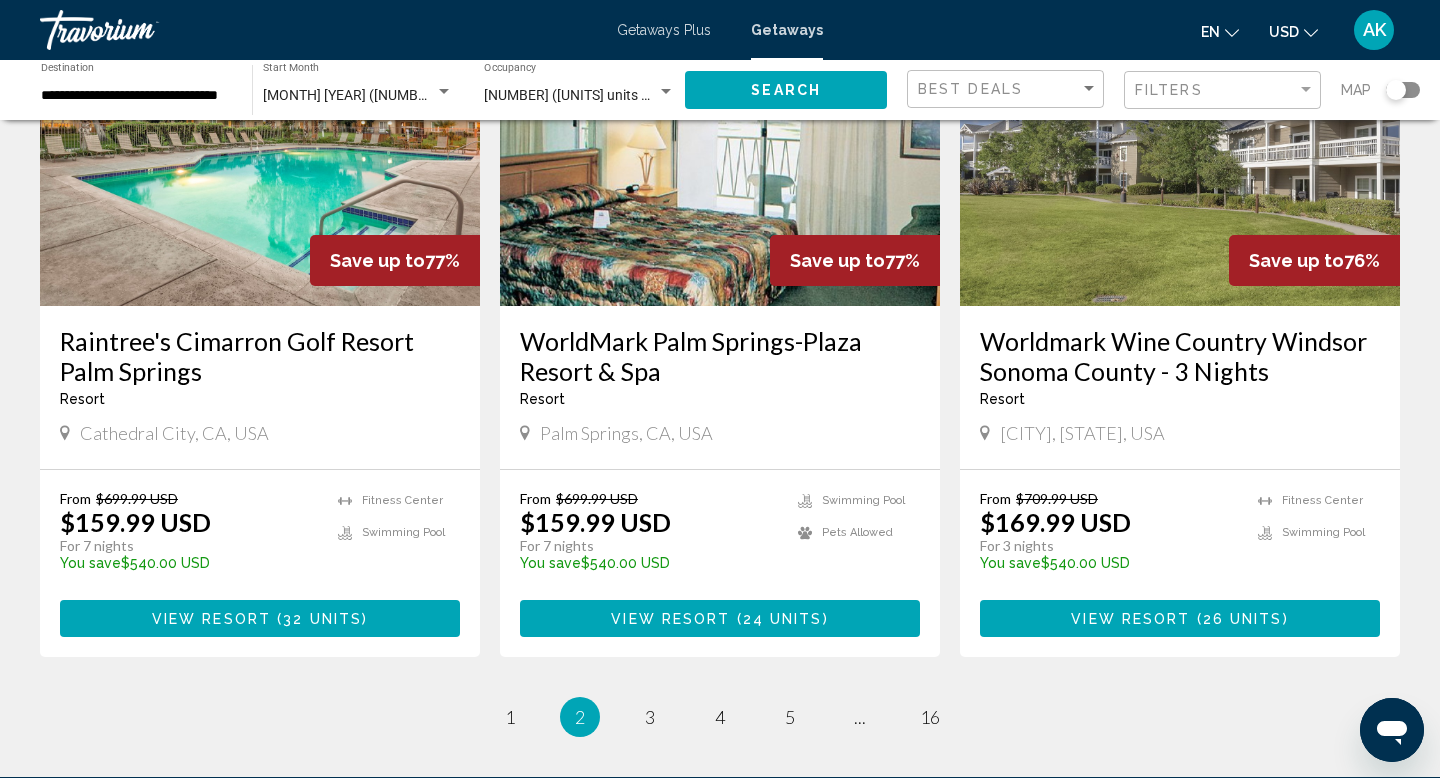 scroll, scrollTop: 2361, scrollLeft: 0, axis: vertical 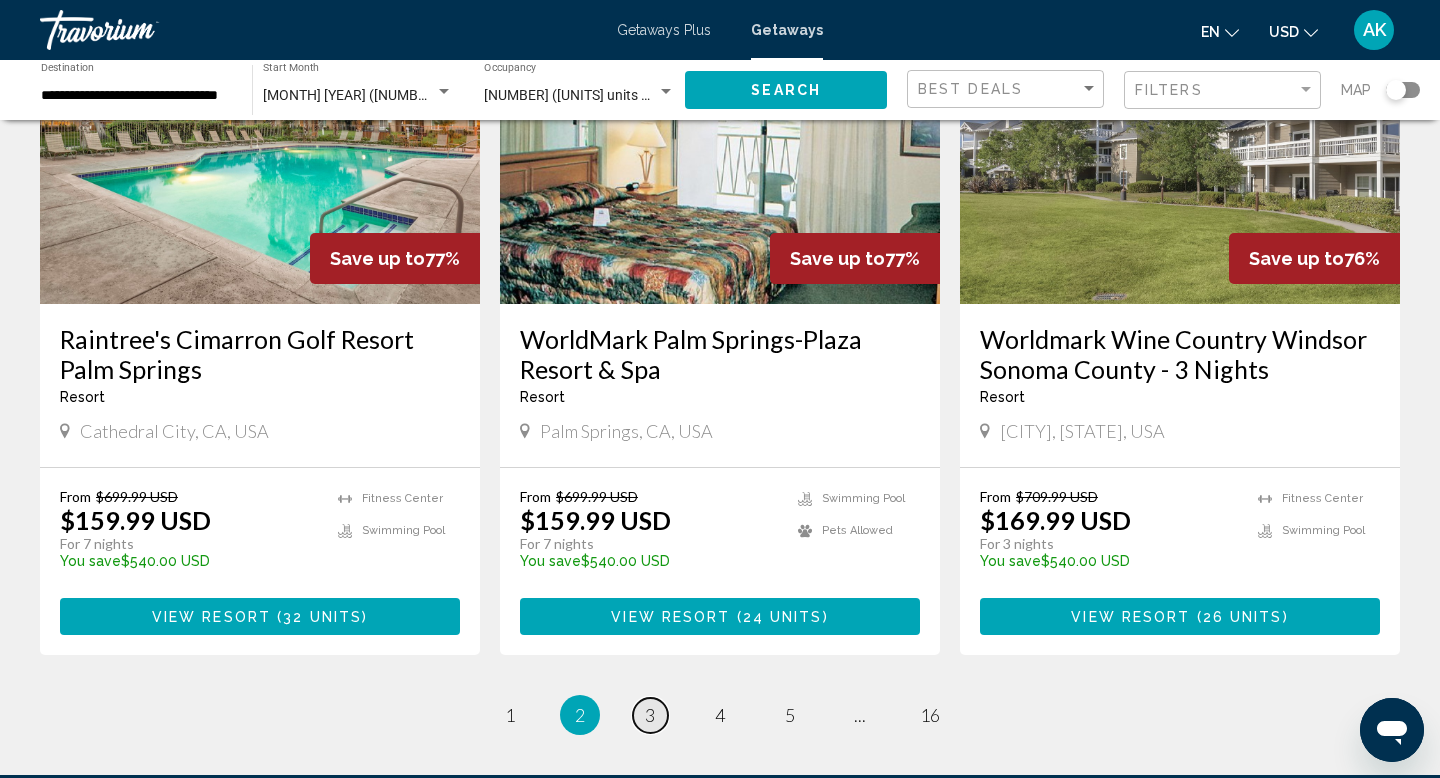click on "3" at bounding box center (650, 715) 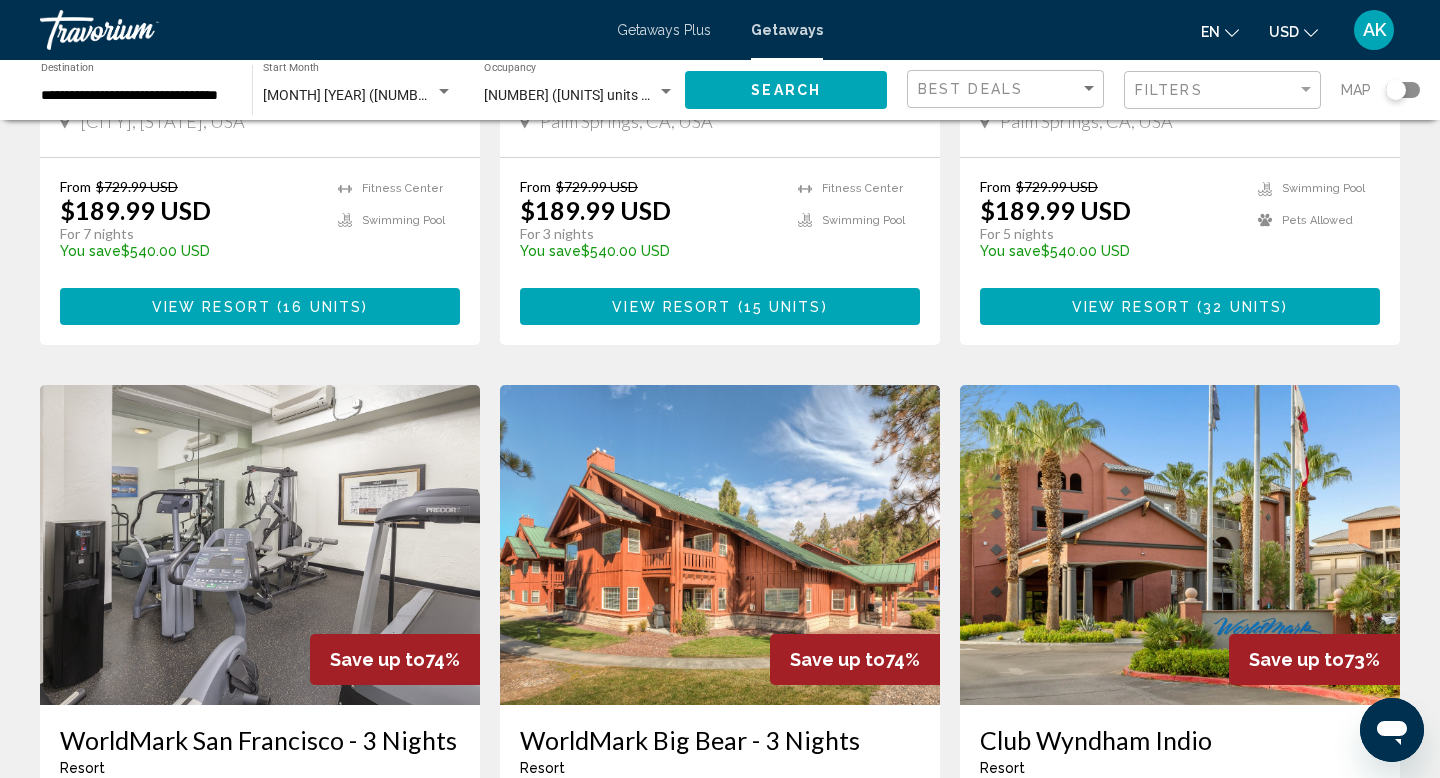 scroll, scrollTop: 0, scrollLeft: 0, axis: both 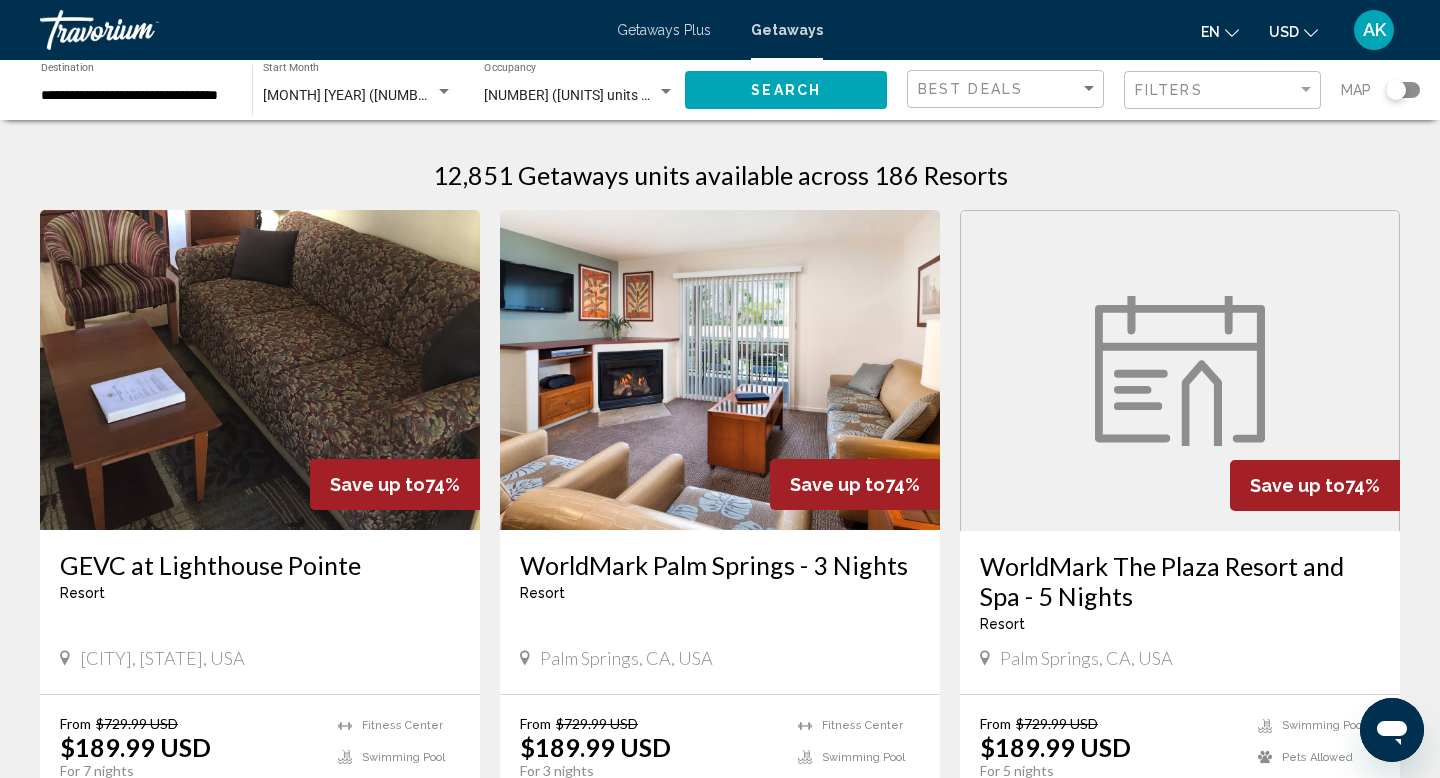 click on "[MONTH] [YEAR] ([NUMBER] units available)" at bounding box center (399, 95) 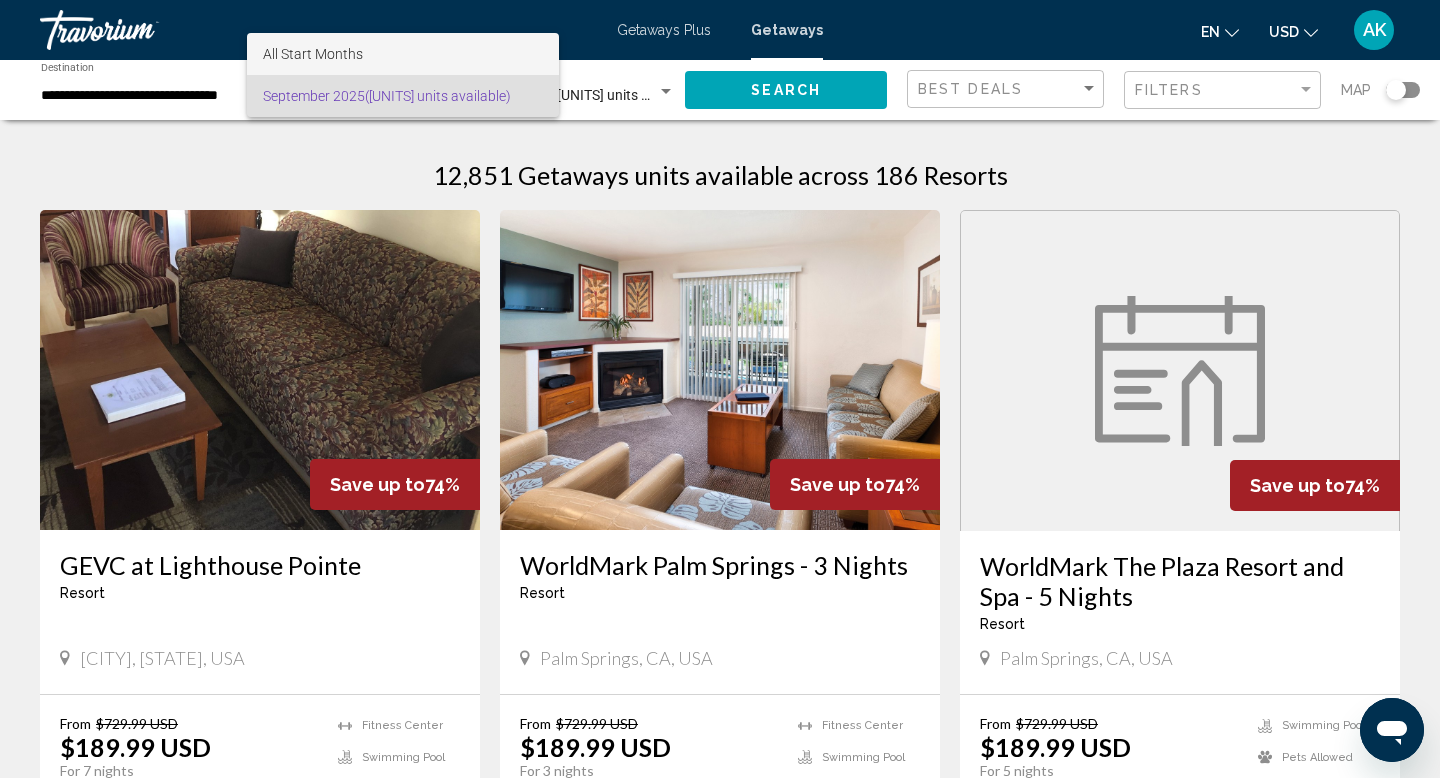 click on "All Start Months" at bounding box center [403, 54] 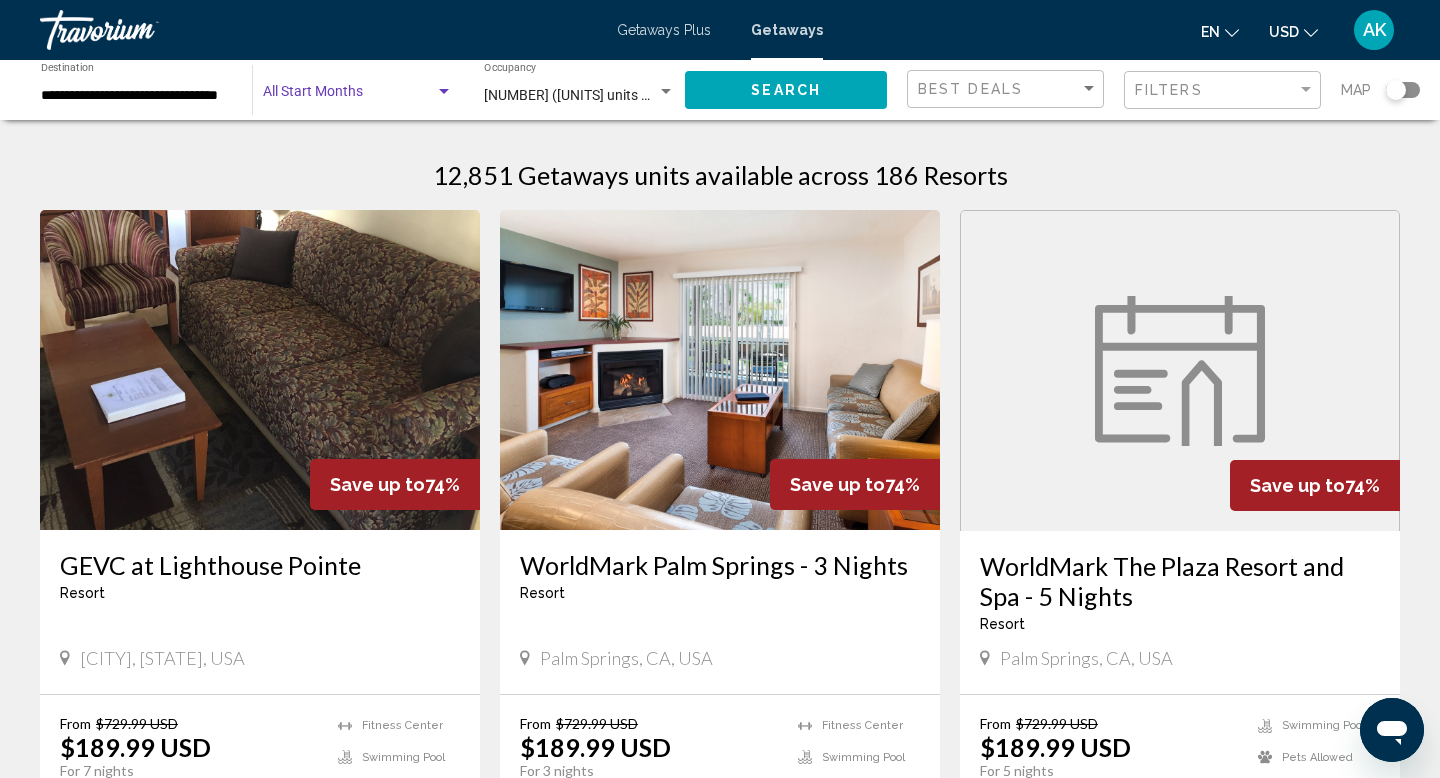 click on "Start Month All Start Months" 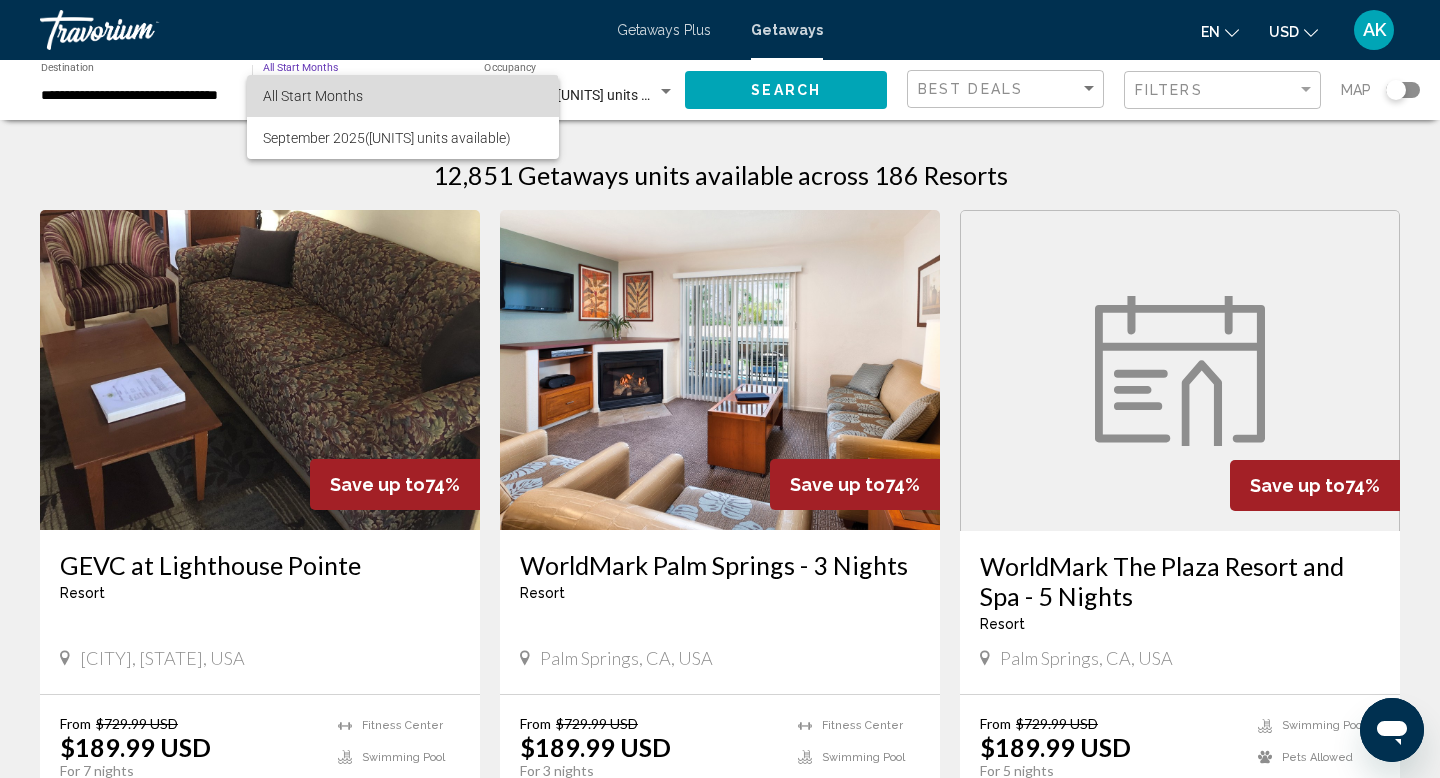 click on "All Start Months" at bounding box center [403, 96] 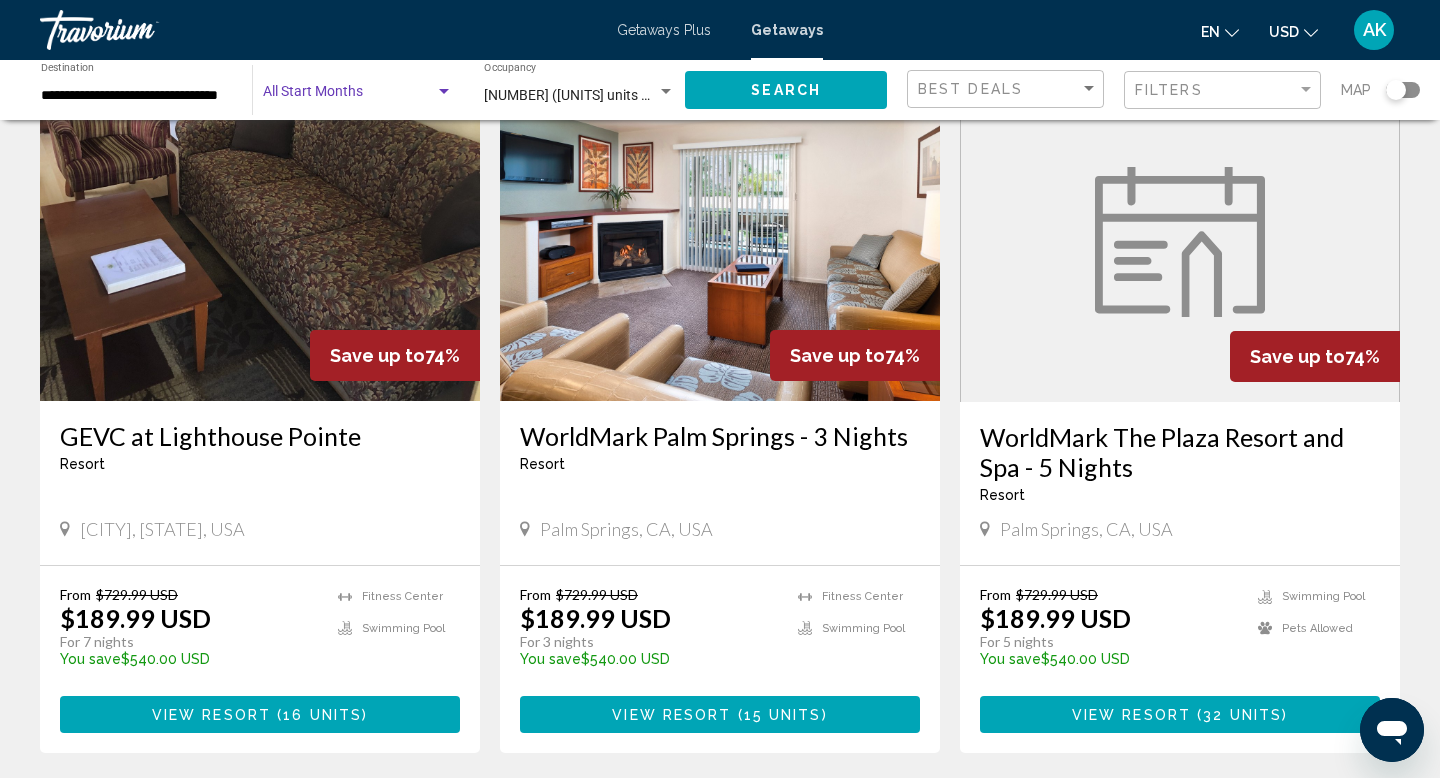 scroll, scrollTop: 0, scrollLeft: 0, axis: both 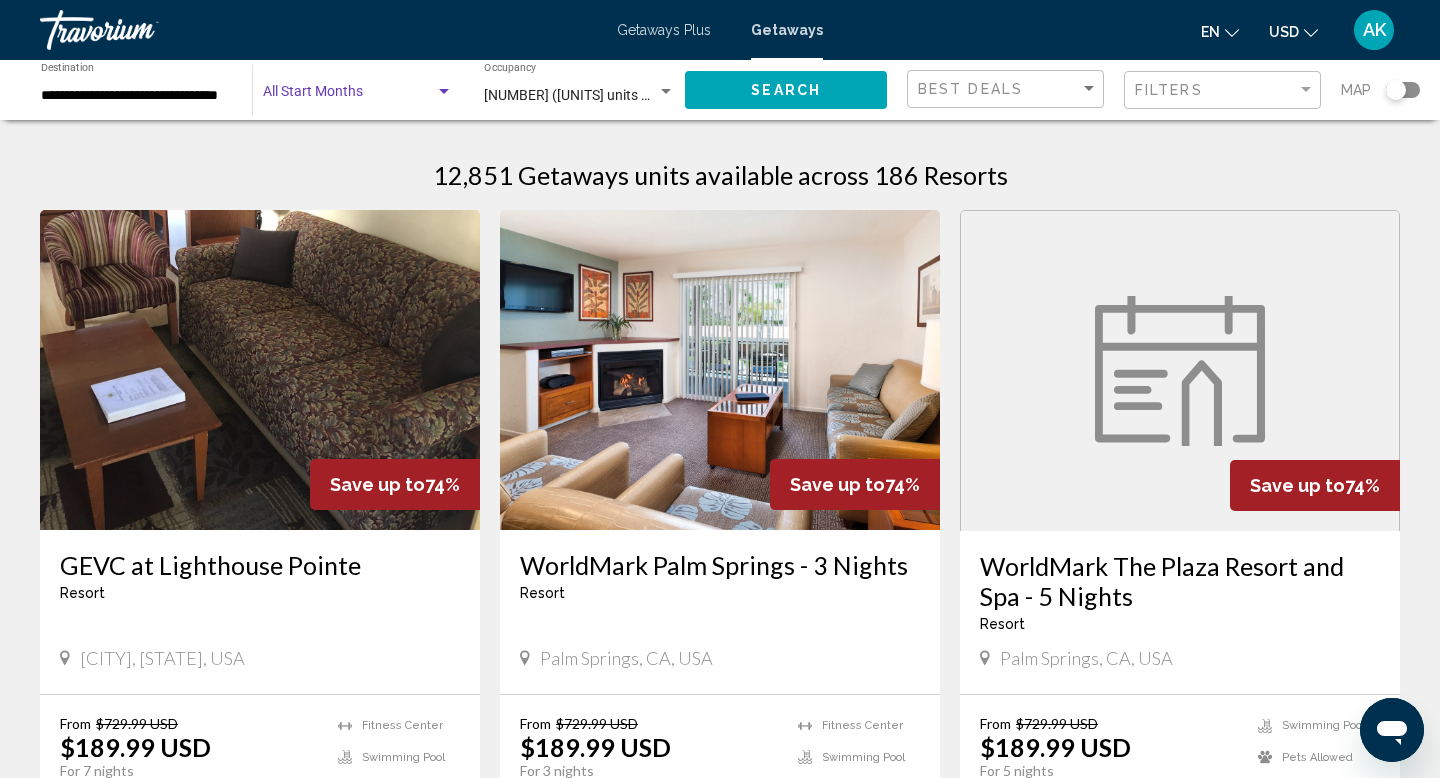 click at bounding box center [444, 92] 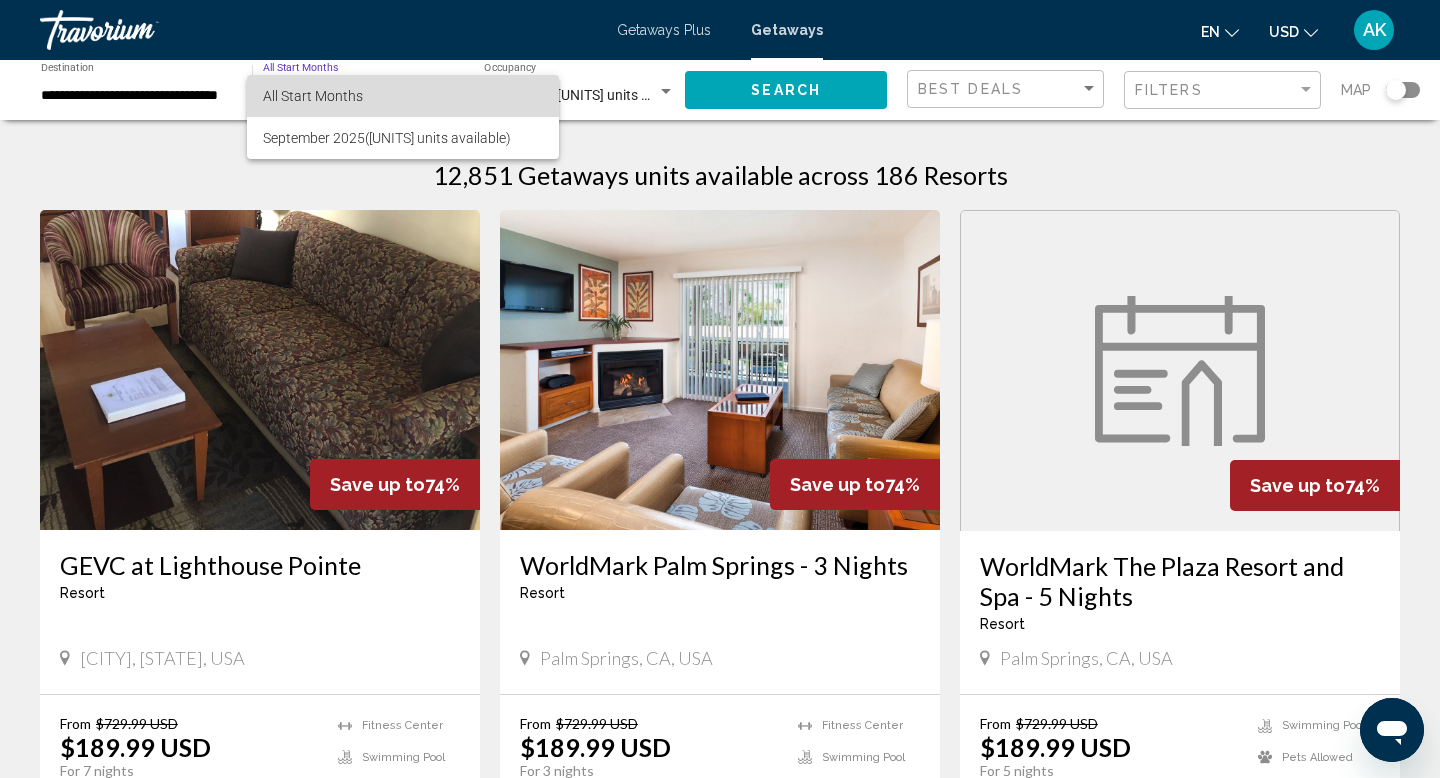 click on "All Start Months" at bounding box center [403, 96] 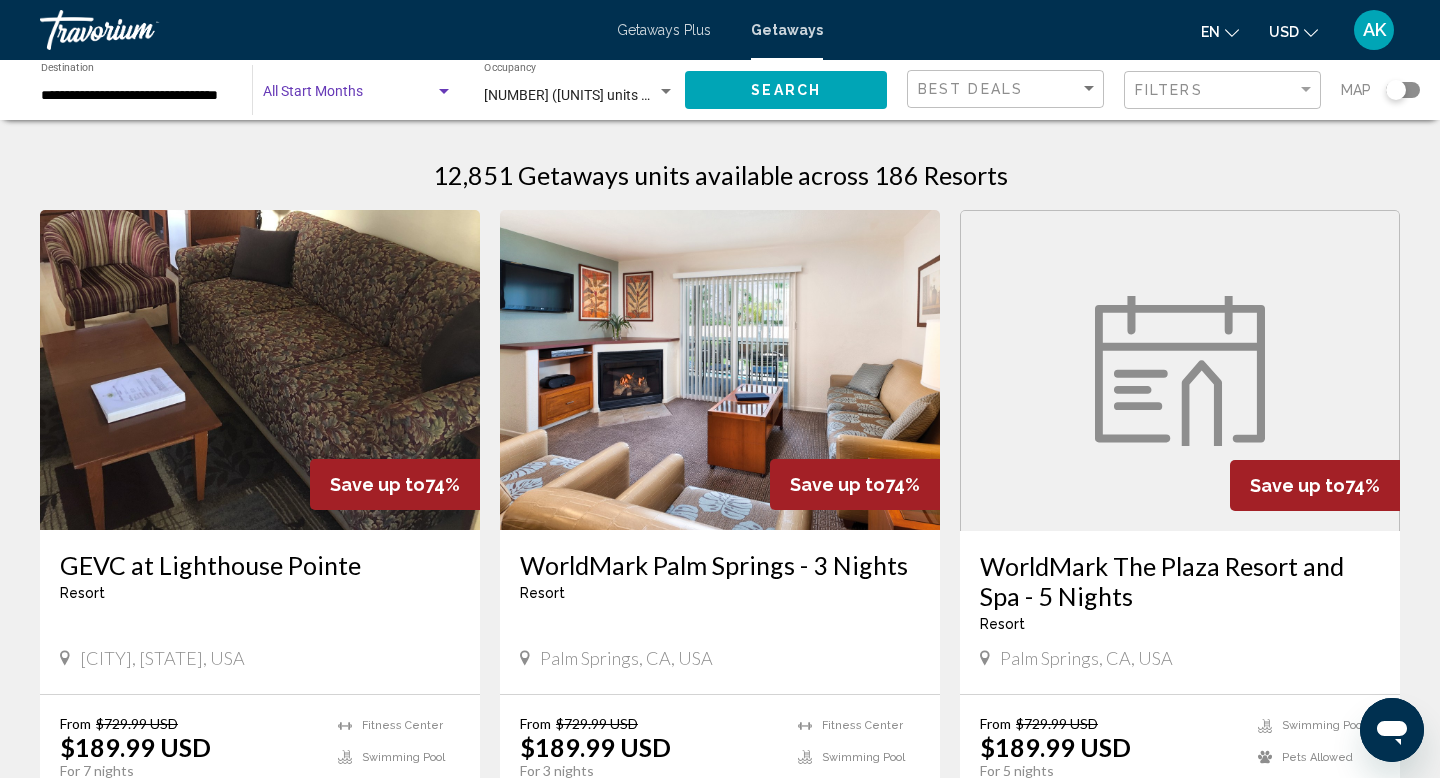 click on "Search" 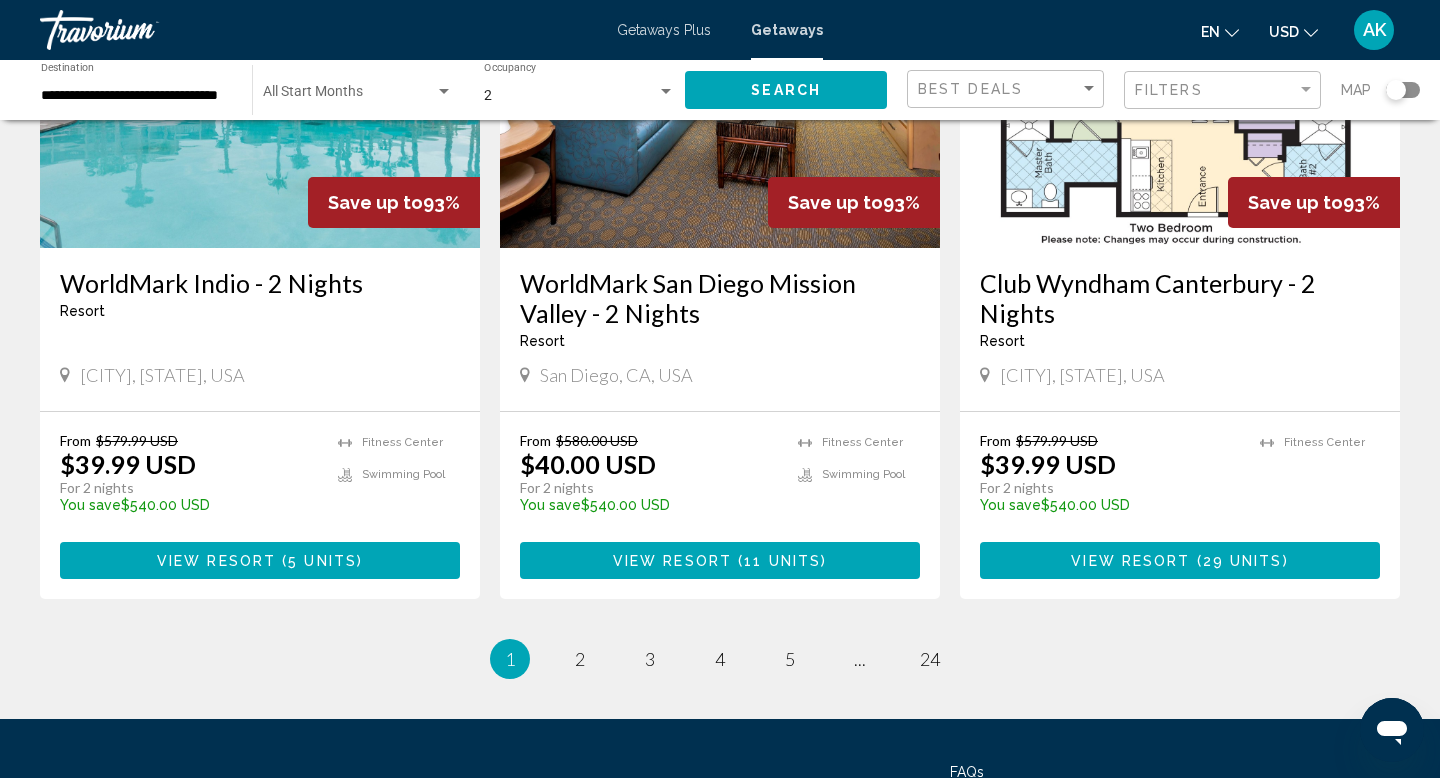 scroll, scrollTop: 2414, scrollLeft: 0, axis: vertical 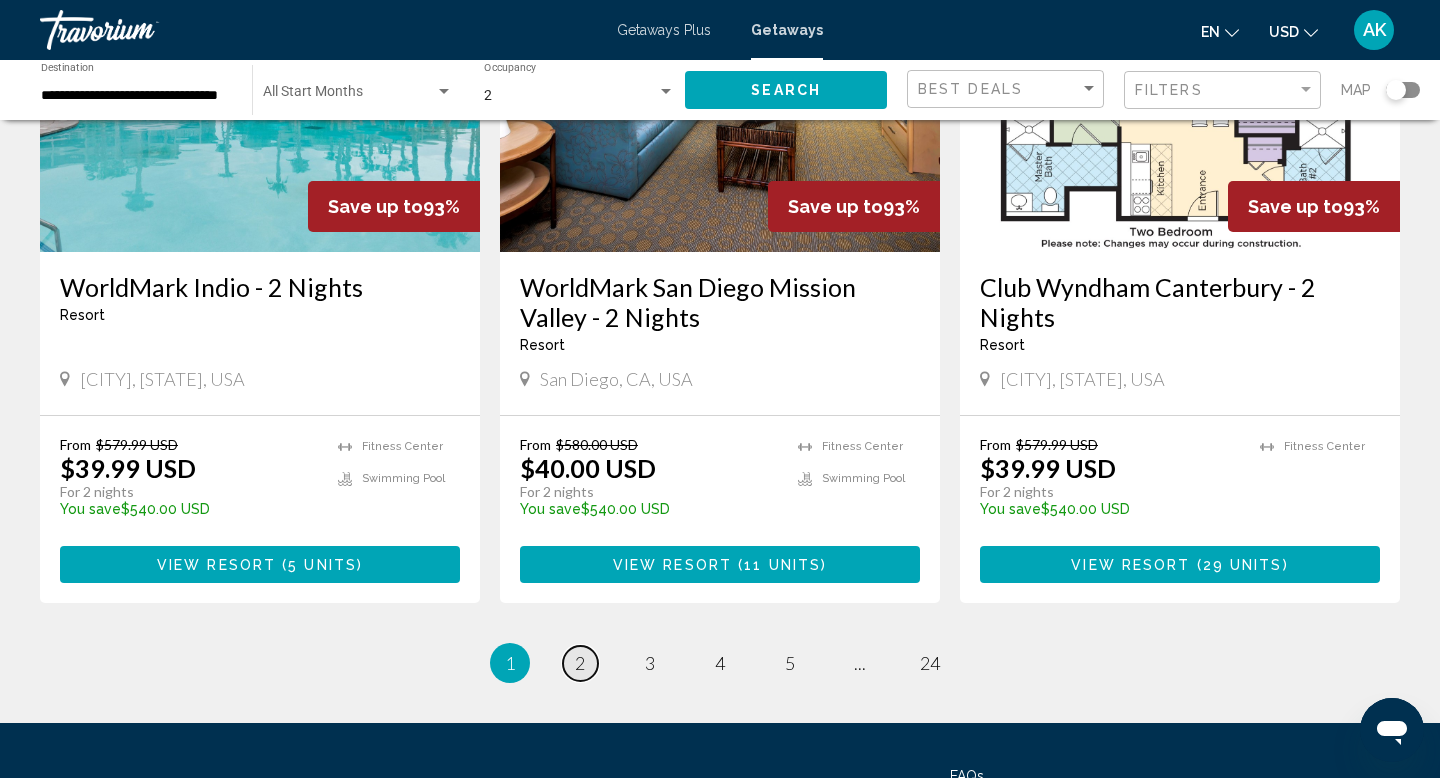 click on "2" at bounding box center (580, 663) 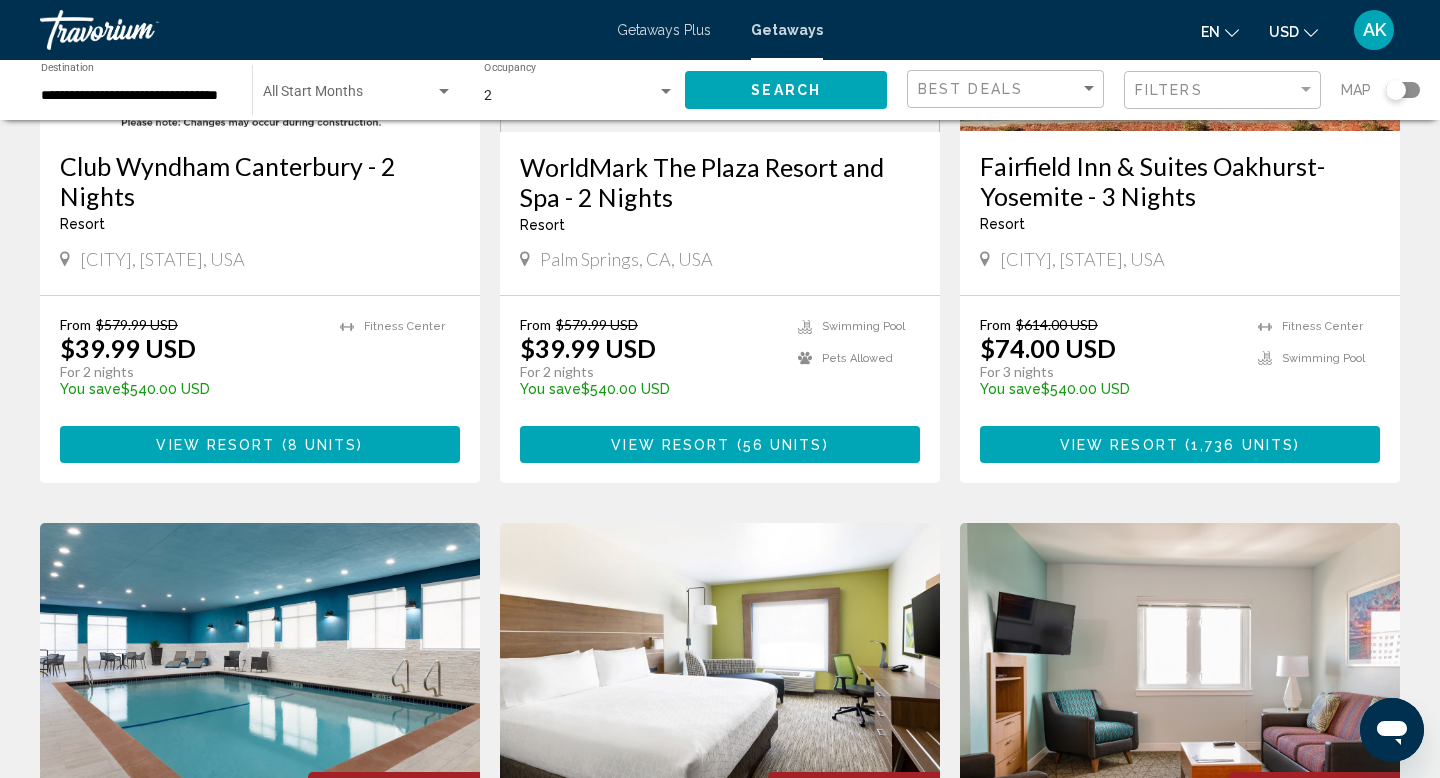 scroll, scrollTop: 0, scrollLeft: 0, axis: both 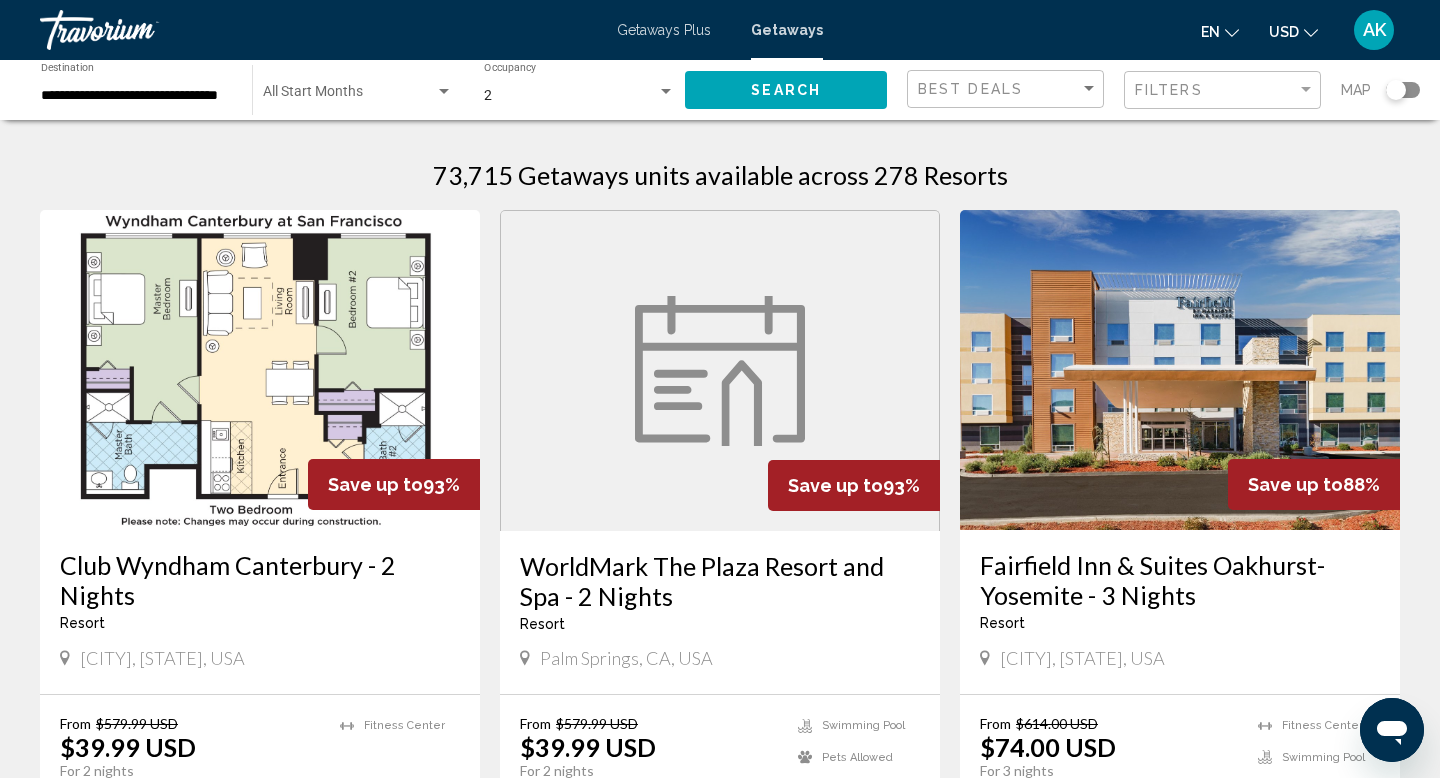 click on "**********" 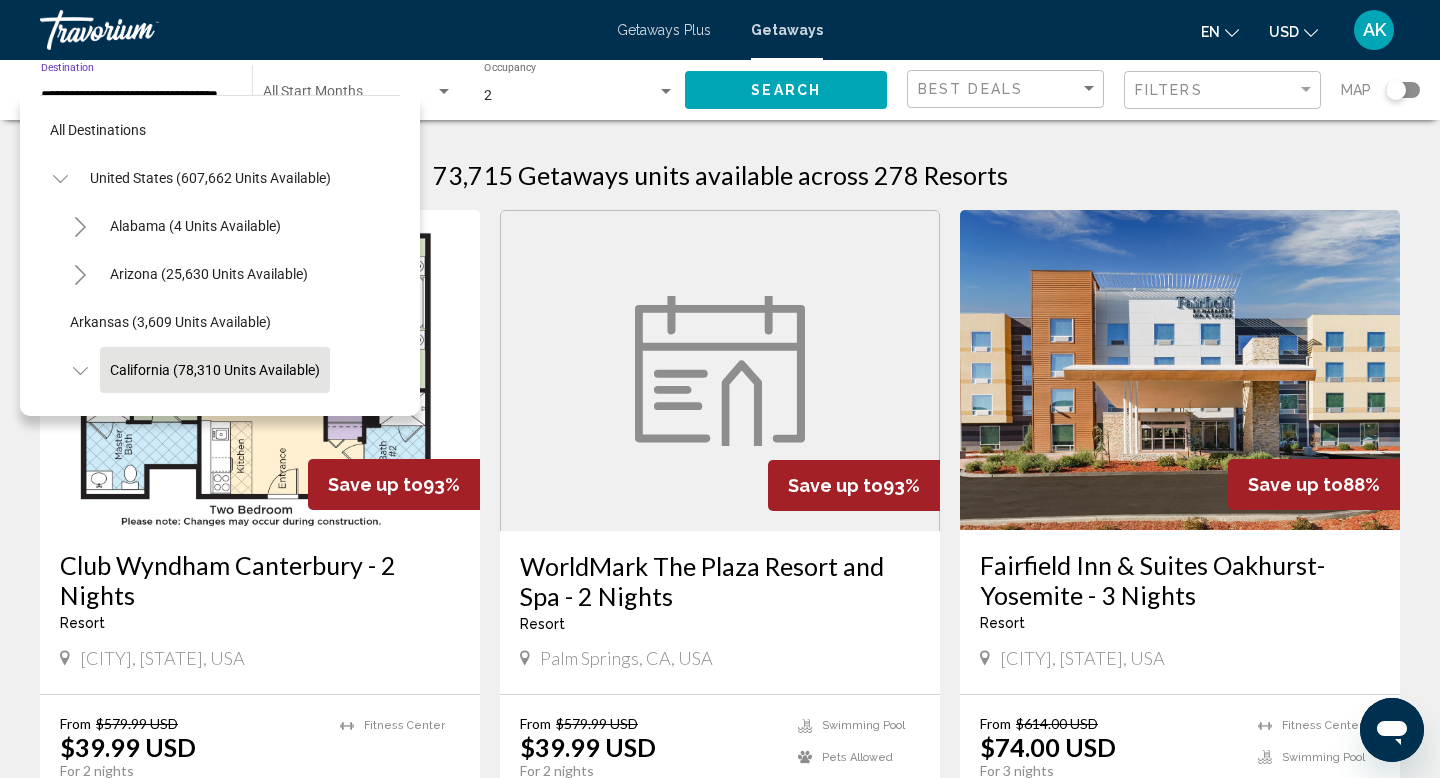 scroll, scrollTop: 119, scrollLeft: 0, axis: vertical 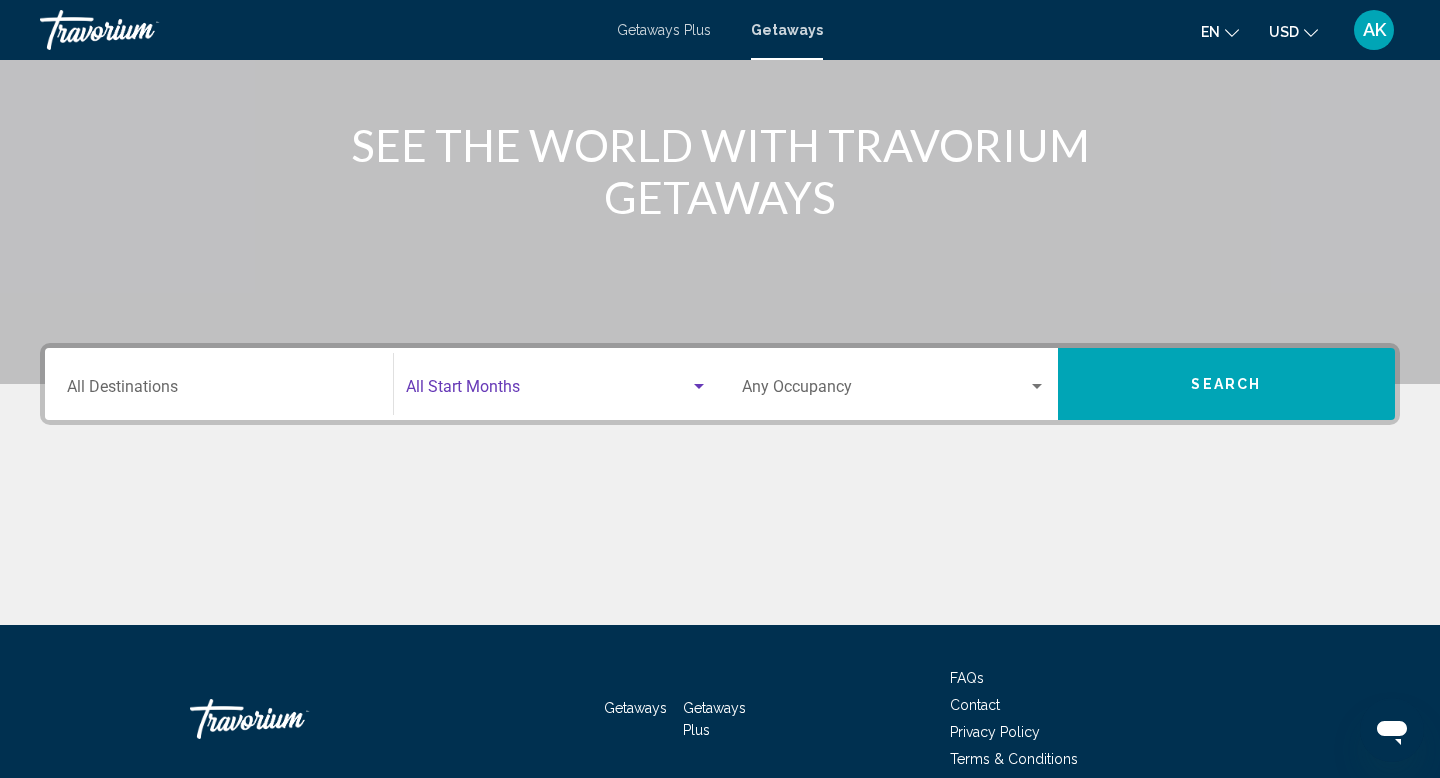 click at bounding box center [548, 391] 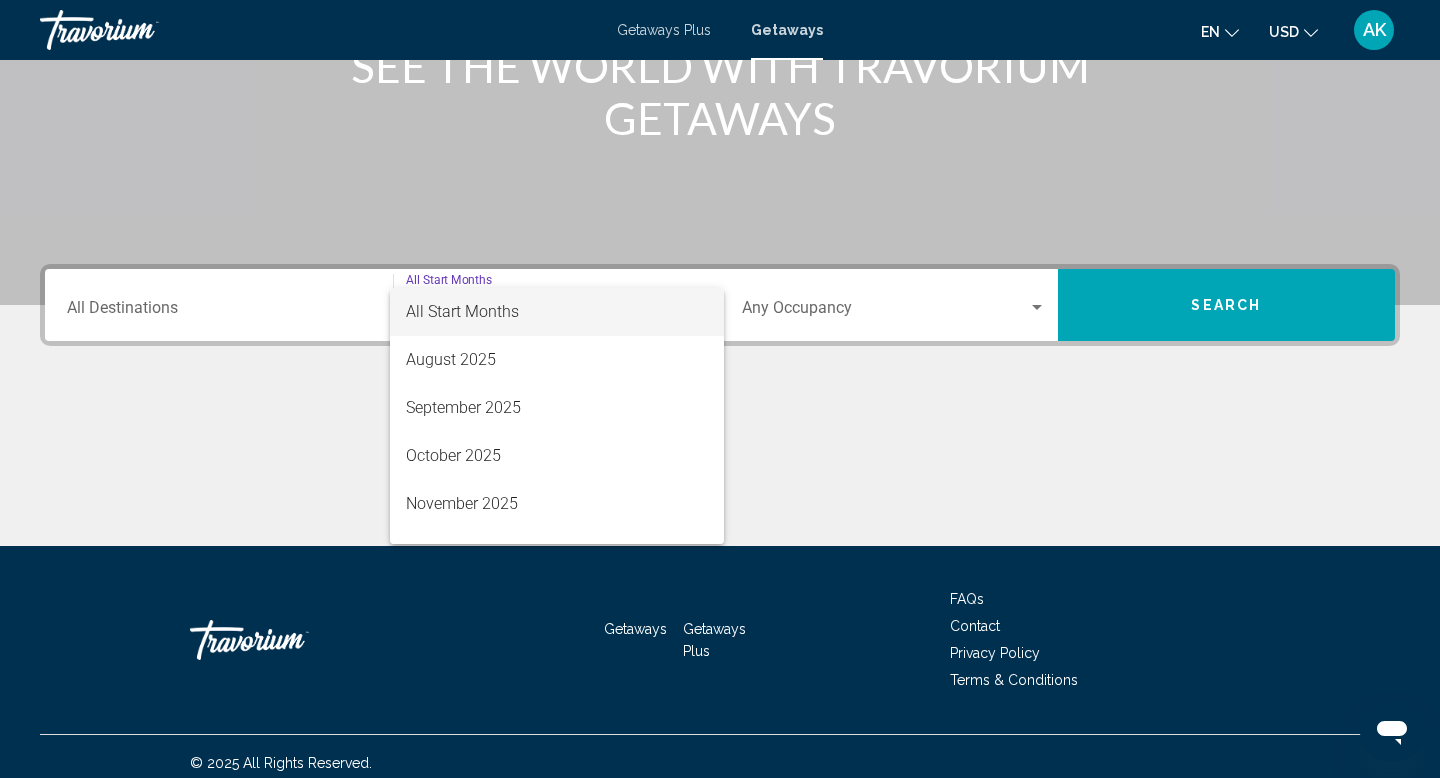 scroll, scrollTop: 308, scrollLeft: 0, axis: vertical 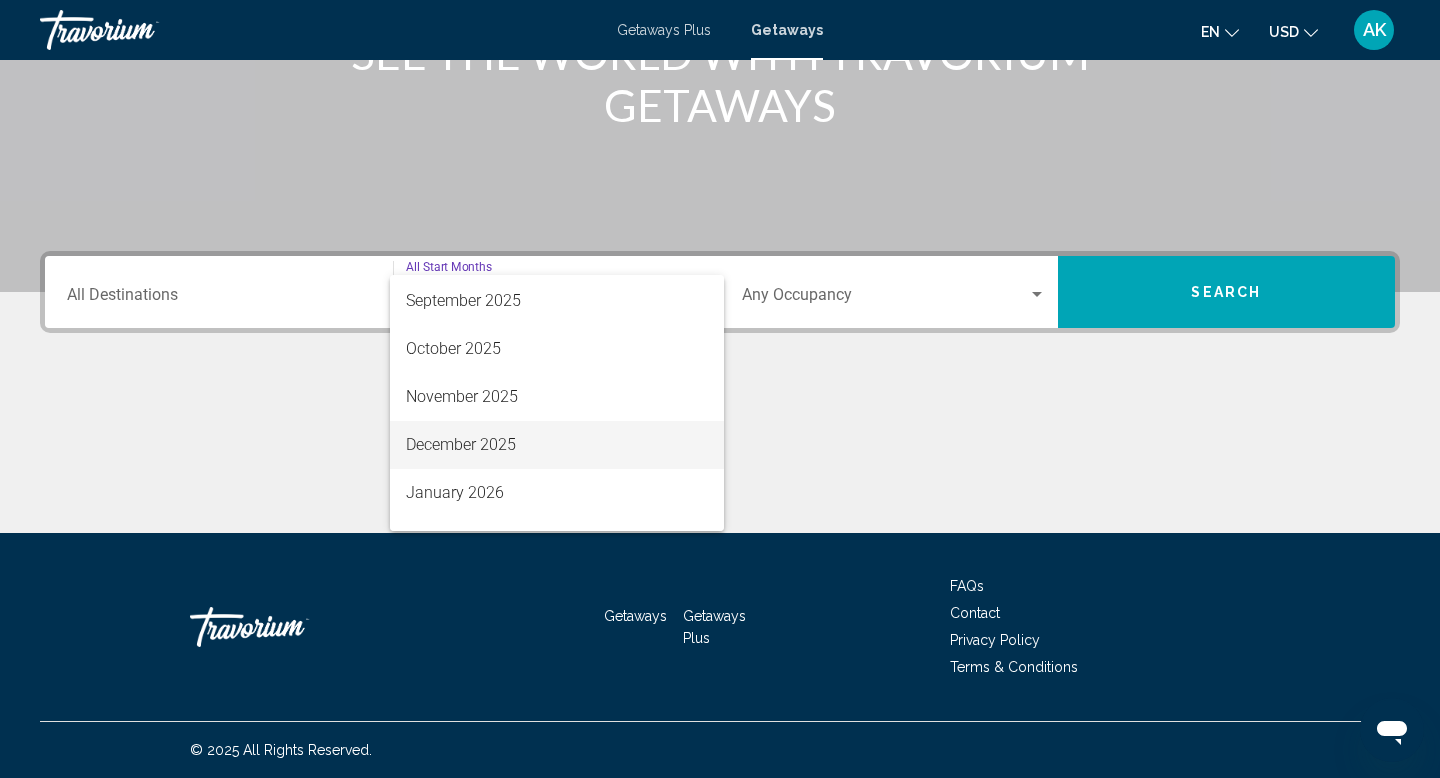 click on "December 2025" at bounding box center [557, 445] 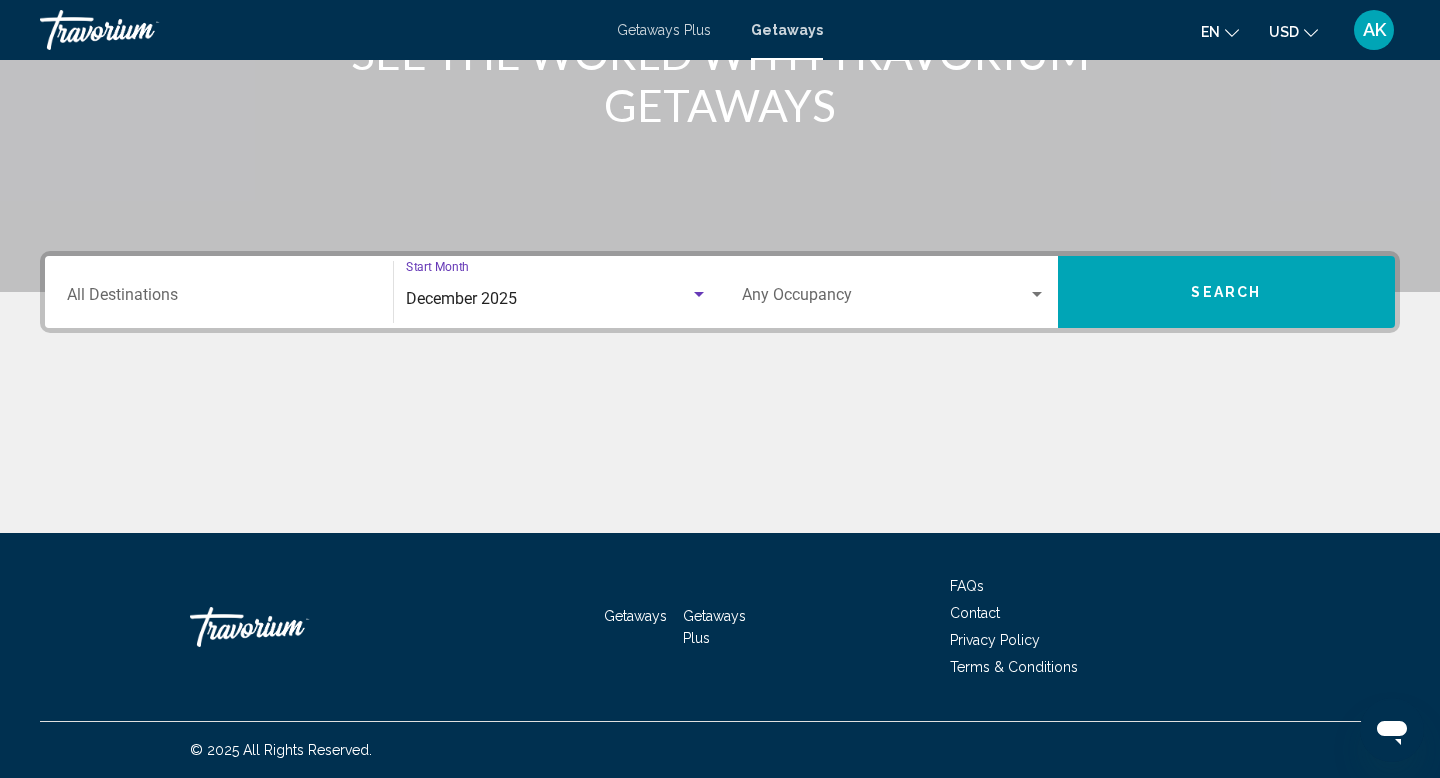 click on "Destination All Destinations" at bounding box center [219, 299] 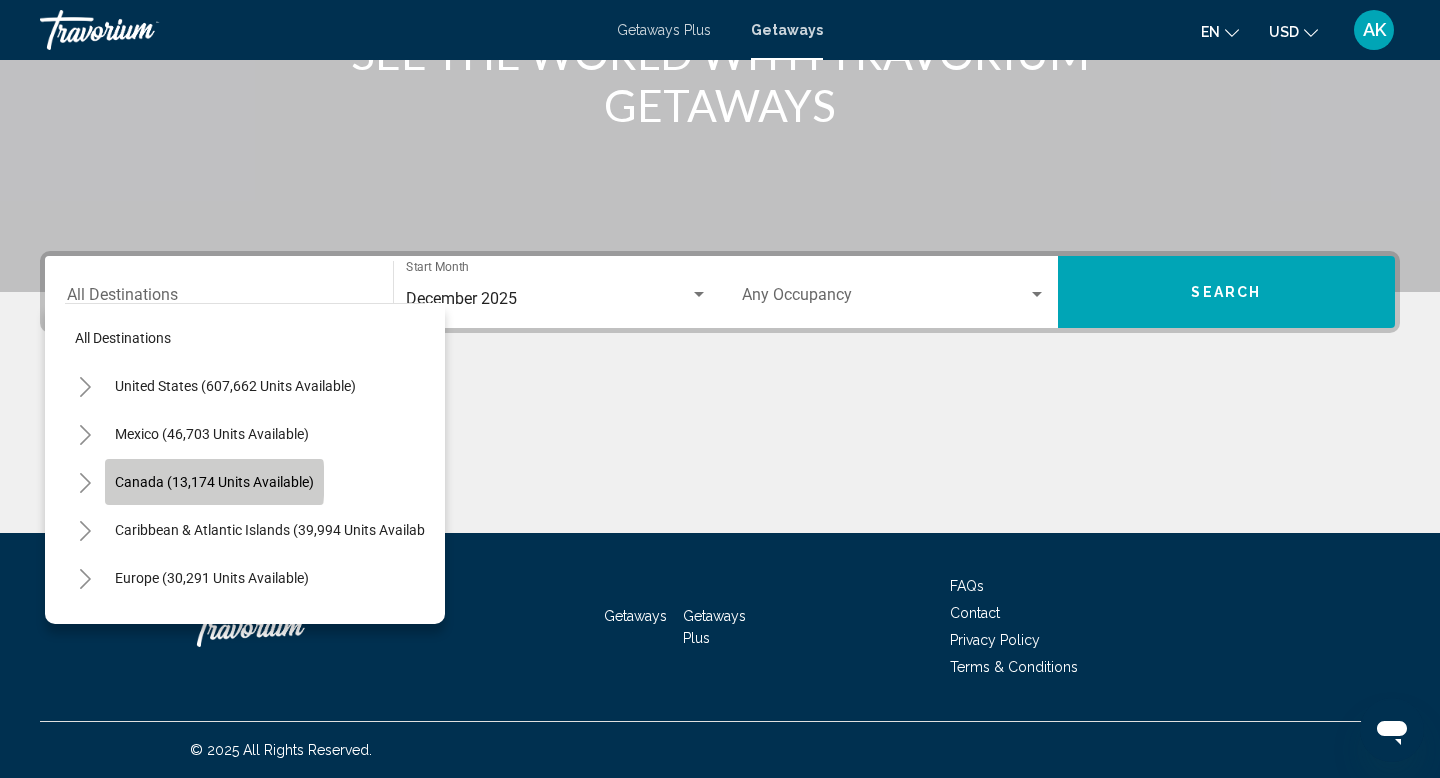 click on "Canada (13,174 units available)" 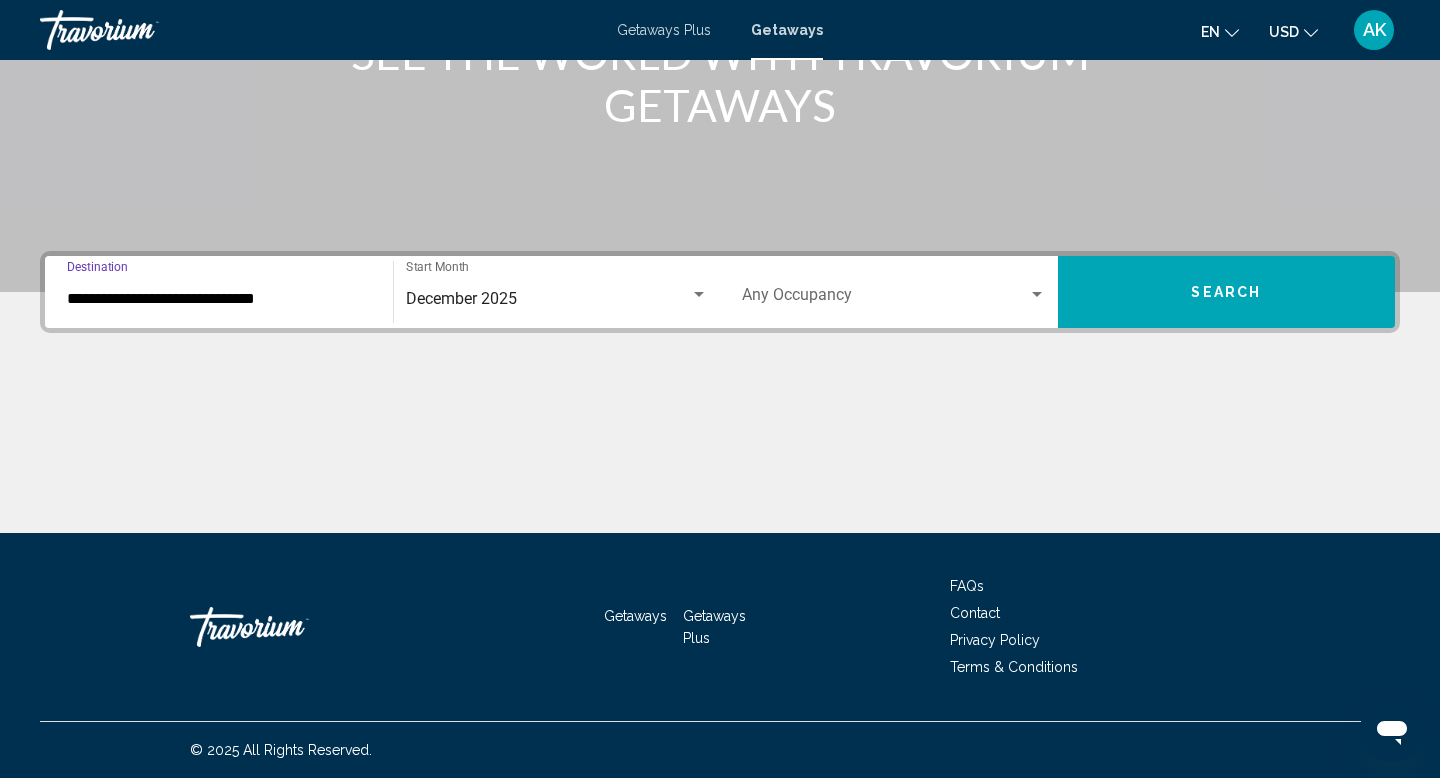 click on "**********" at bounding box center (219, 299) 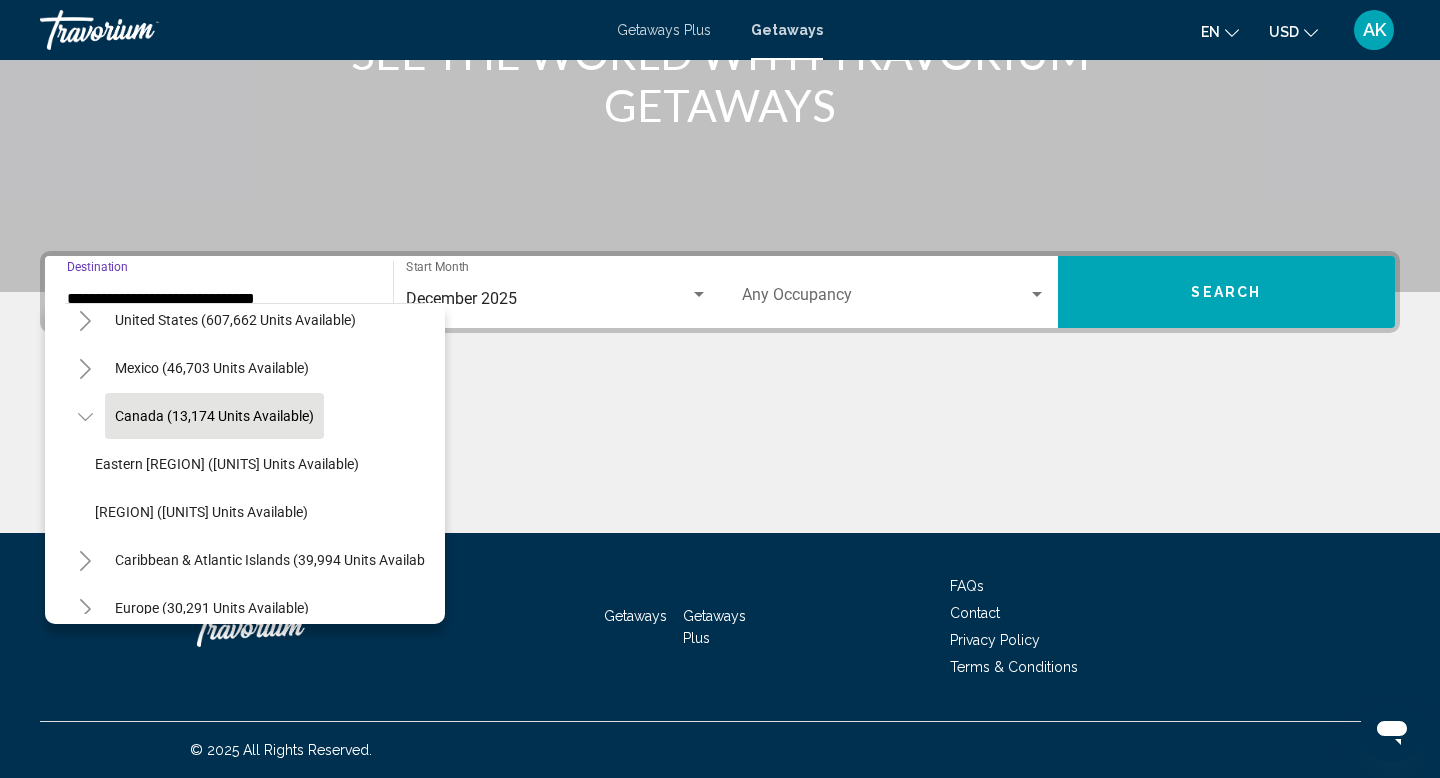 scroll, scrollTop: 0, scrollLeft: 0, axis: both 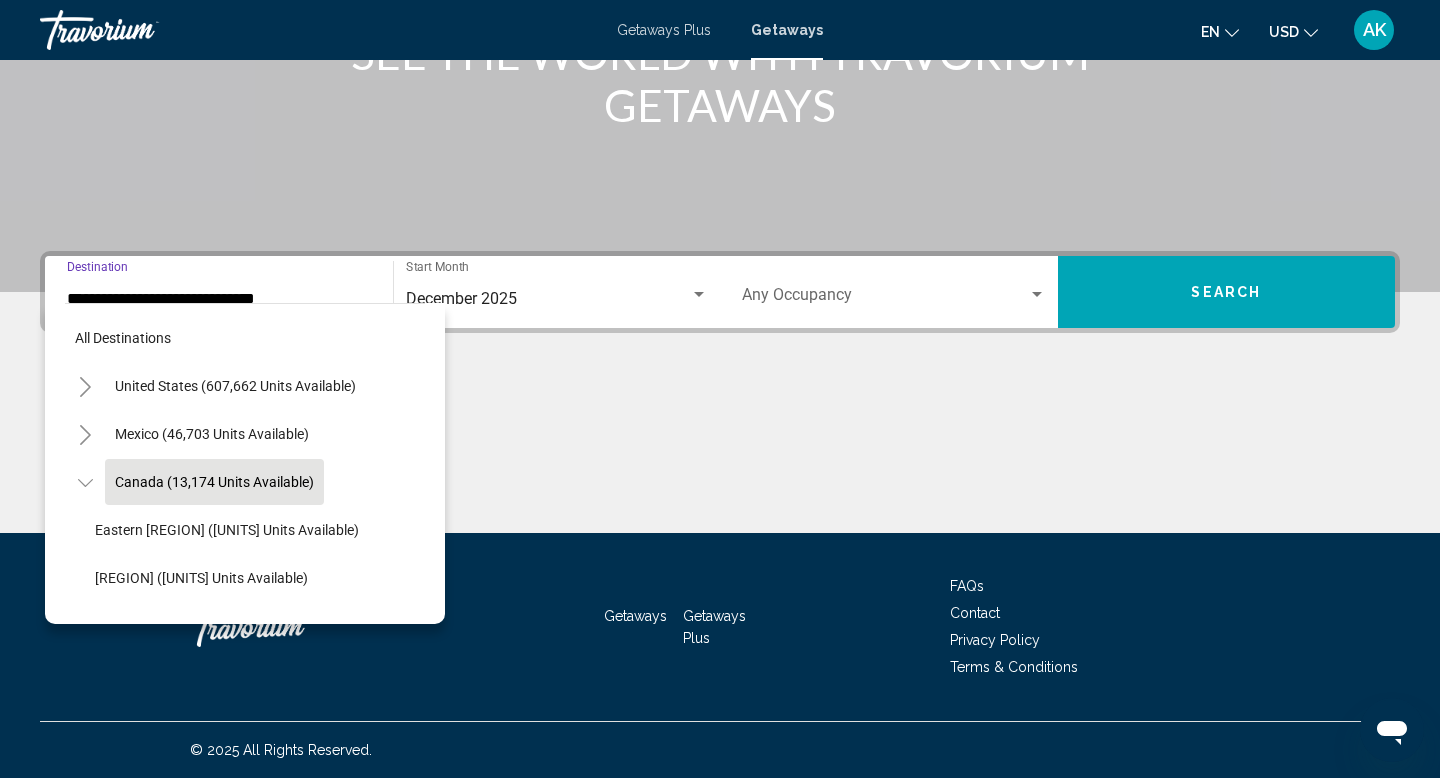 click on "United States (607,662 units available)" at bounding box center [212, 434] 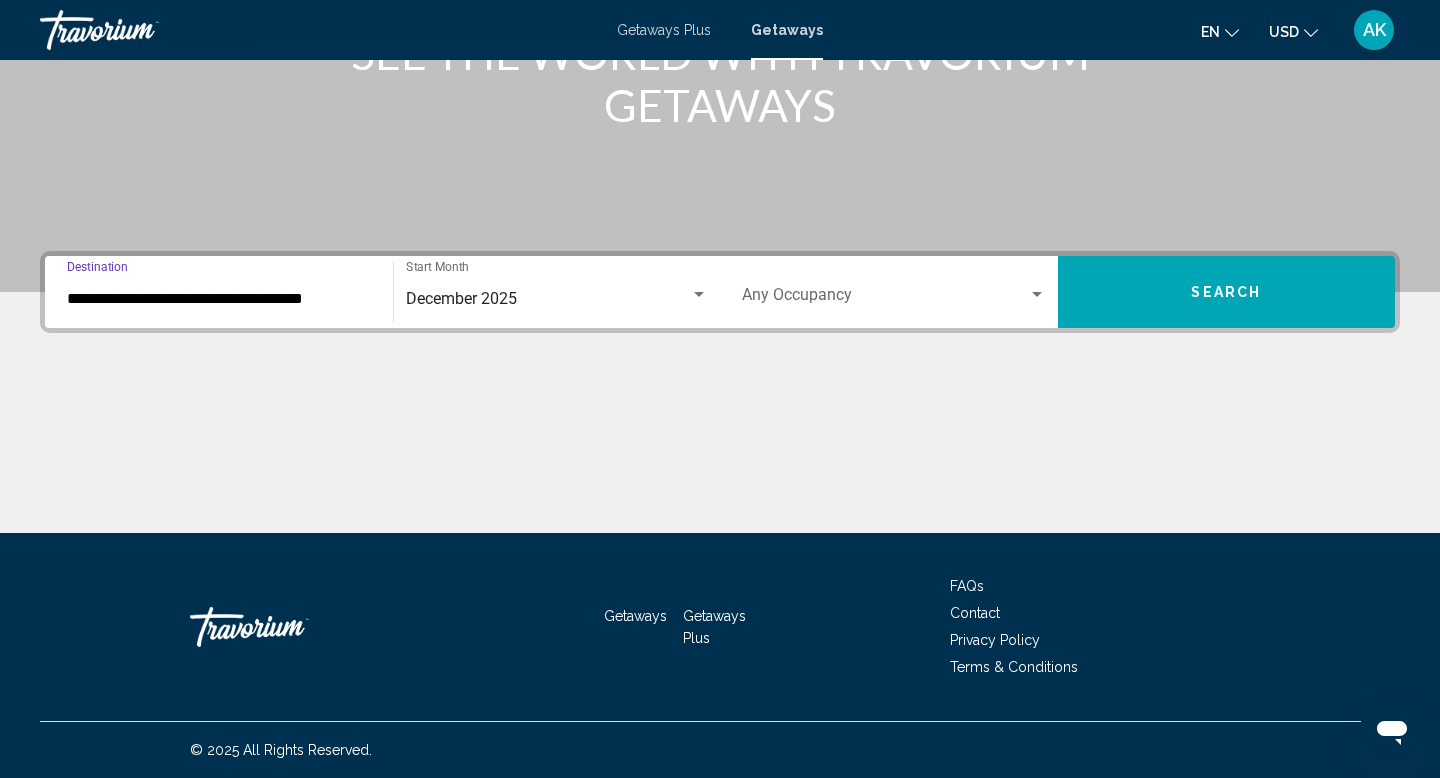 click on "**********" at bounding box center [219, 292] 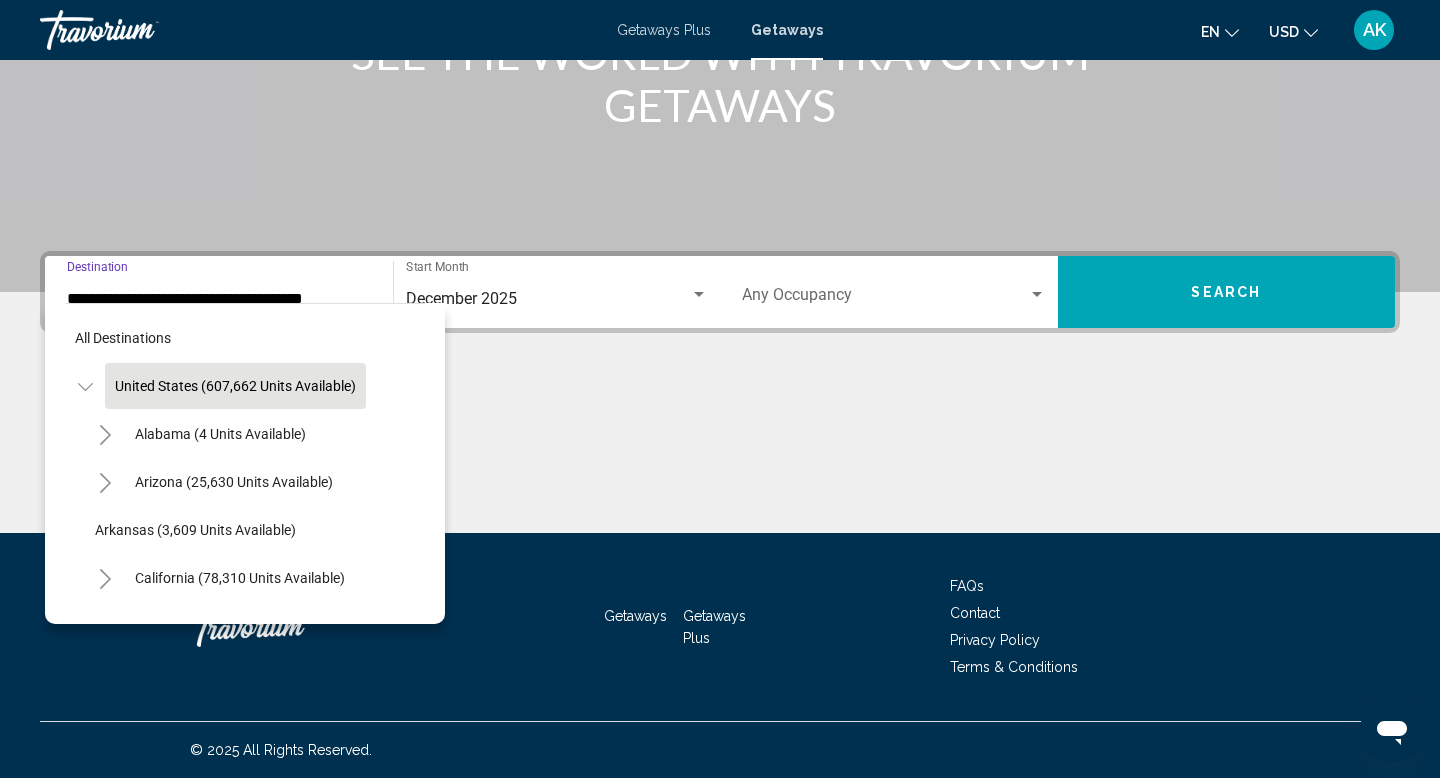 scroll, scrollTop: 305, scrollLeft: 0, axis: vertical 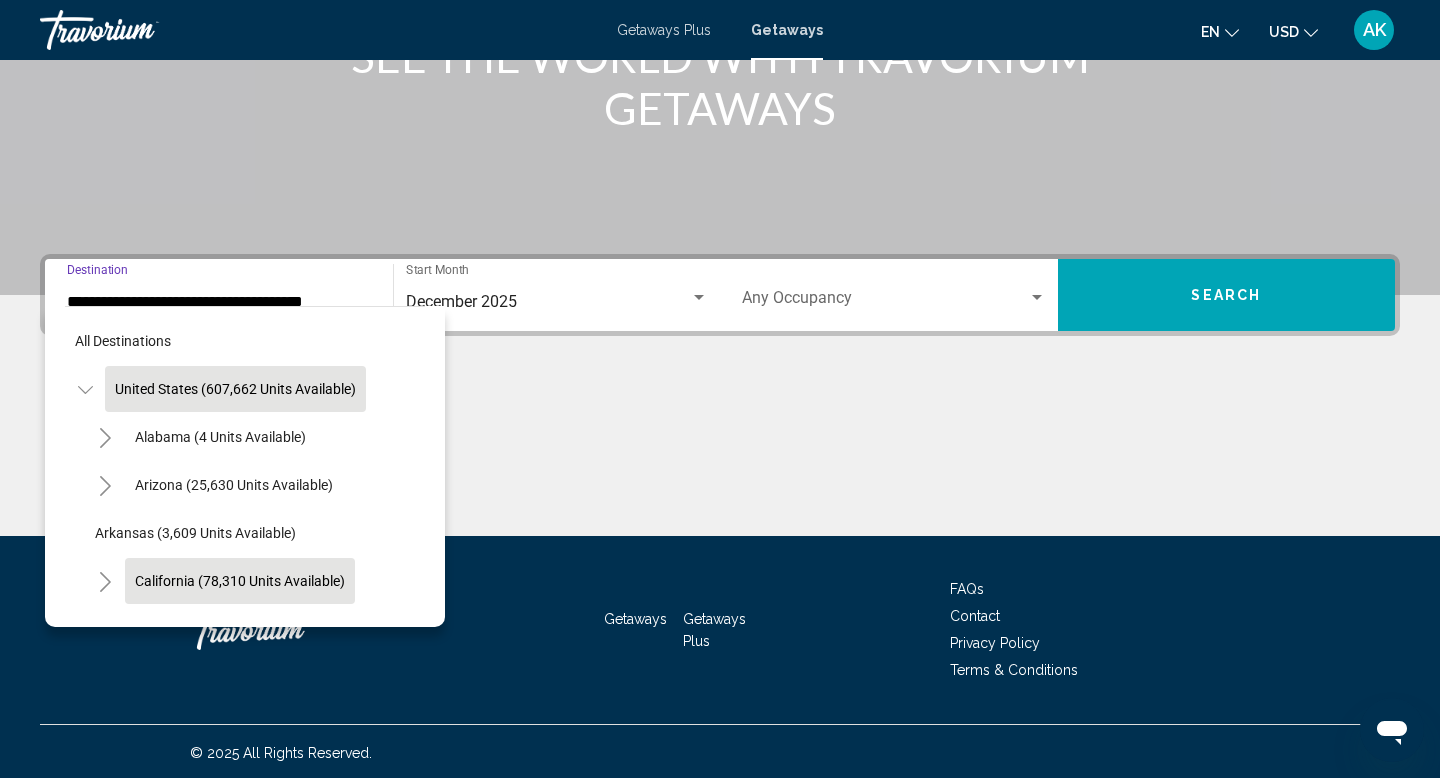 click on "California (78,310 units available)" 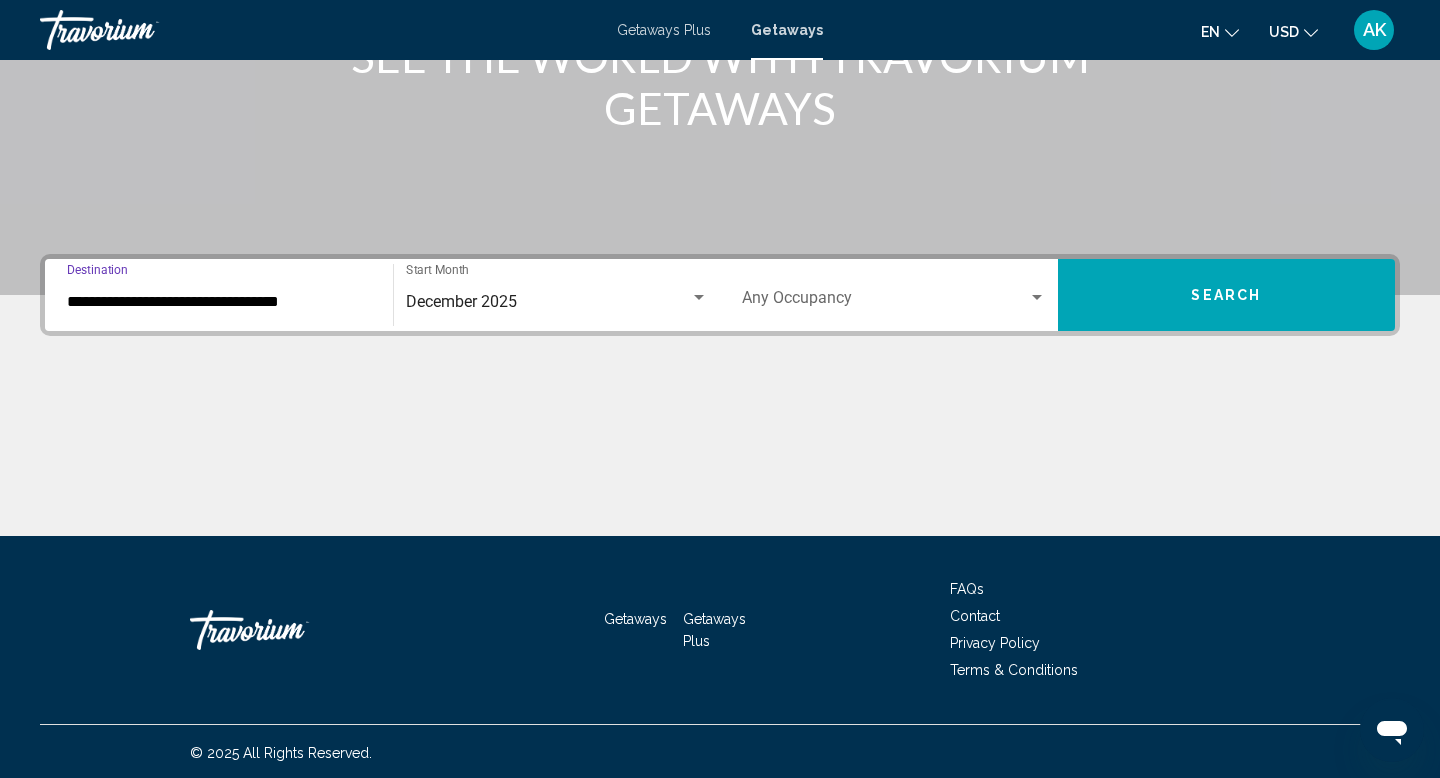 scroll, scrollTop: 308, scrollLeft: 0, axis: vertical 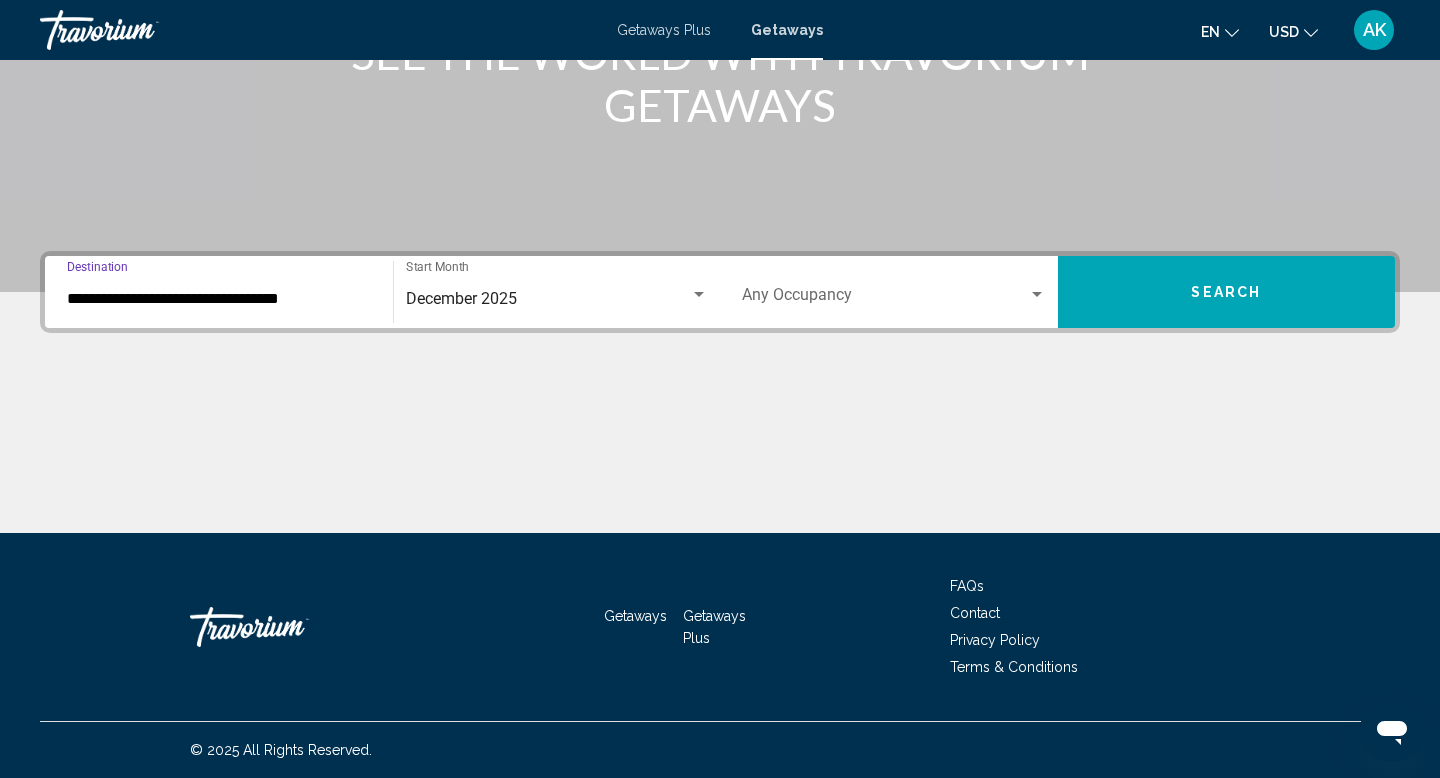 click at bounding box center (885, 299) 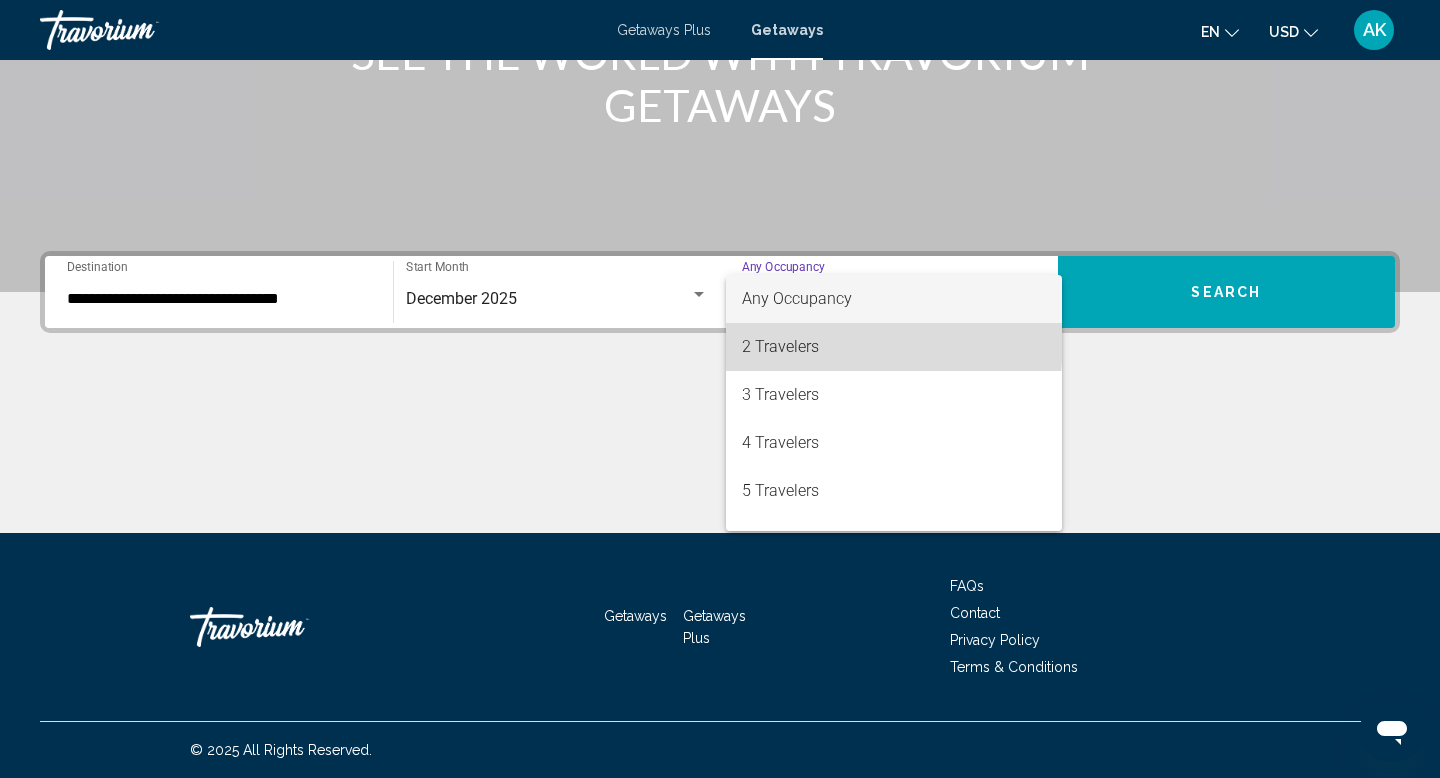 click on "2 Travelers" at bounding box center (894, 347) 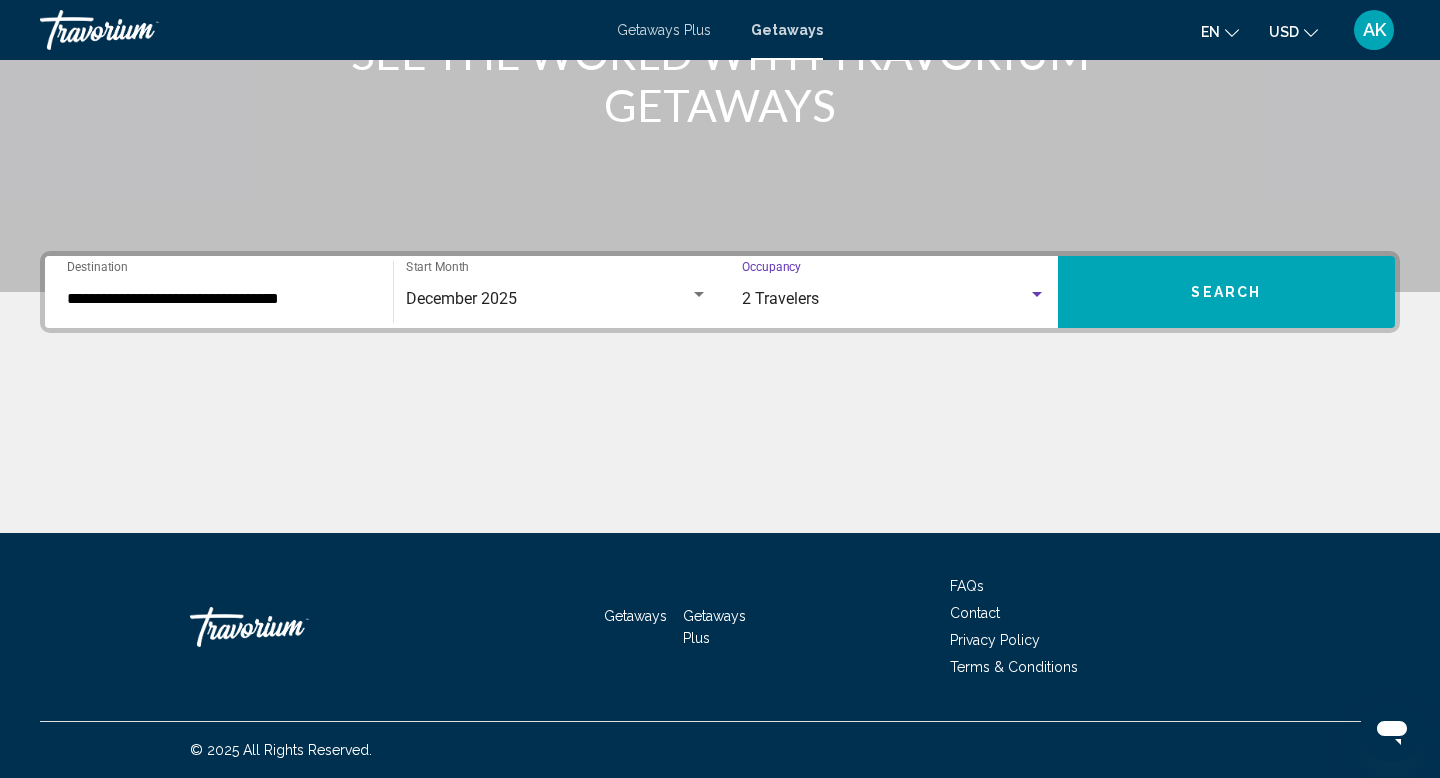 click on "Search" at bounding box center (1227, 292) 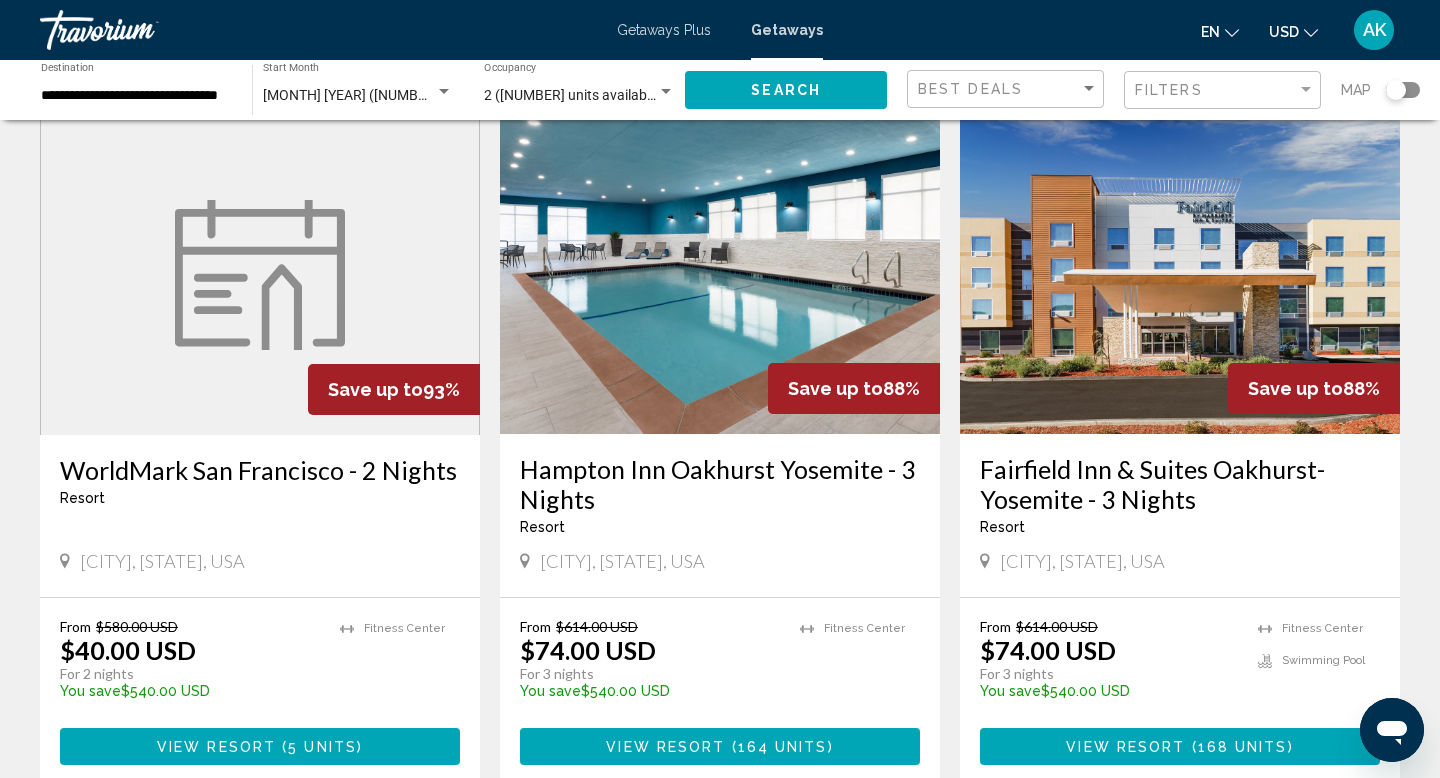 scroll, scrollTop: 2414, scrollLeft: 0, axis: vertical 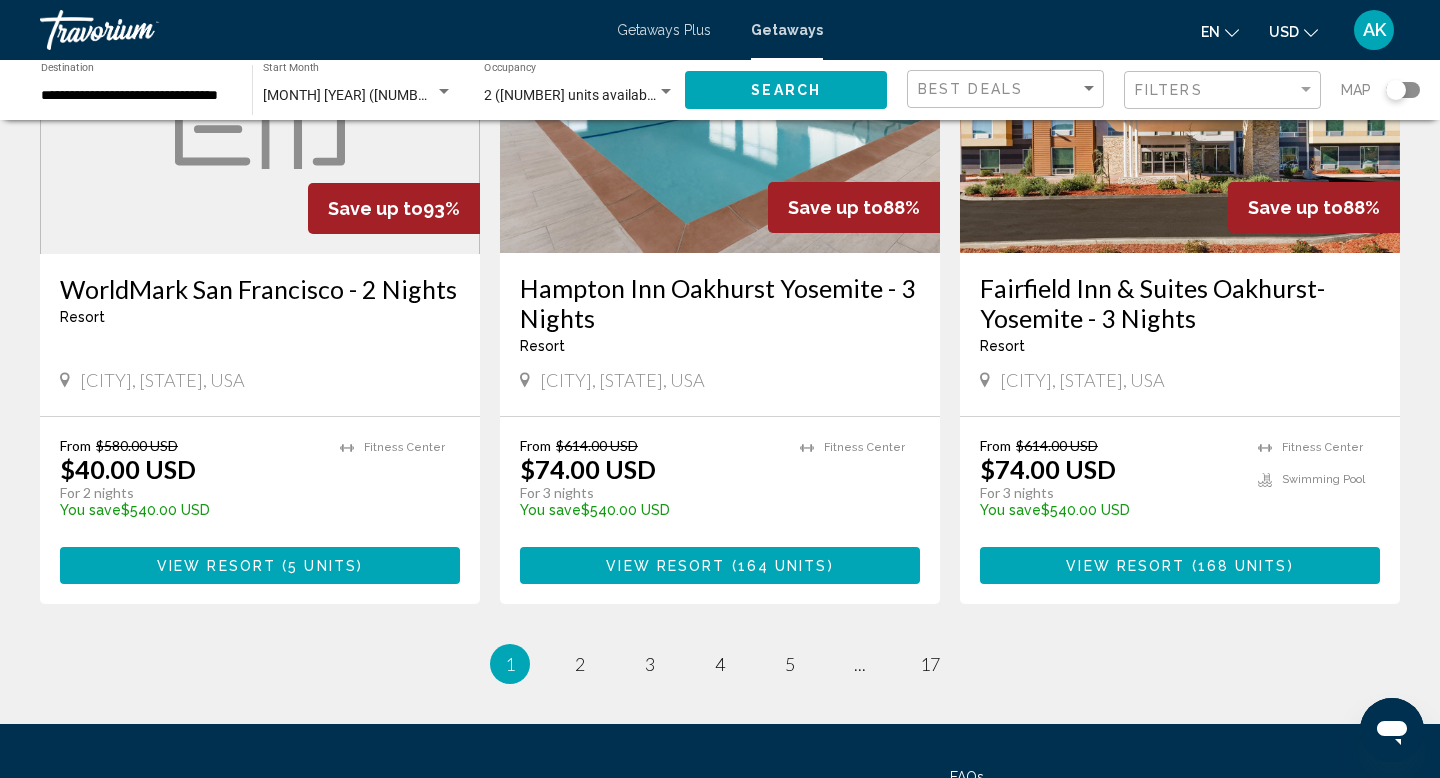 click on "1 / 17  You're on page  1 page  2 page  3 page  4 page  5 page  ... page  17" at bounding box center [720, 664] 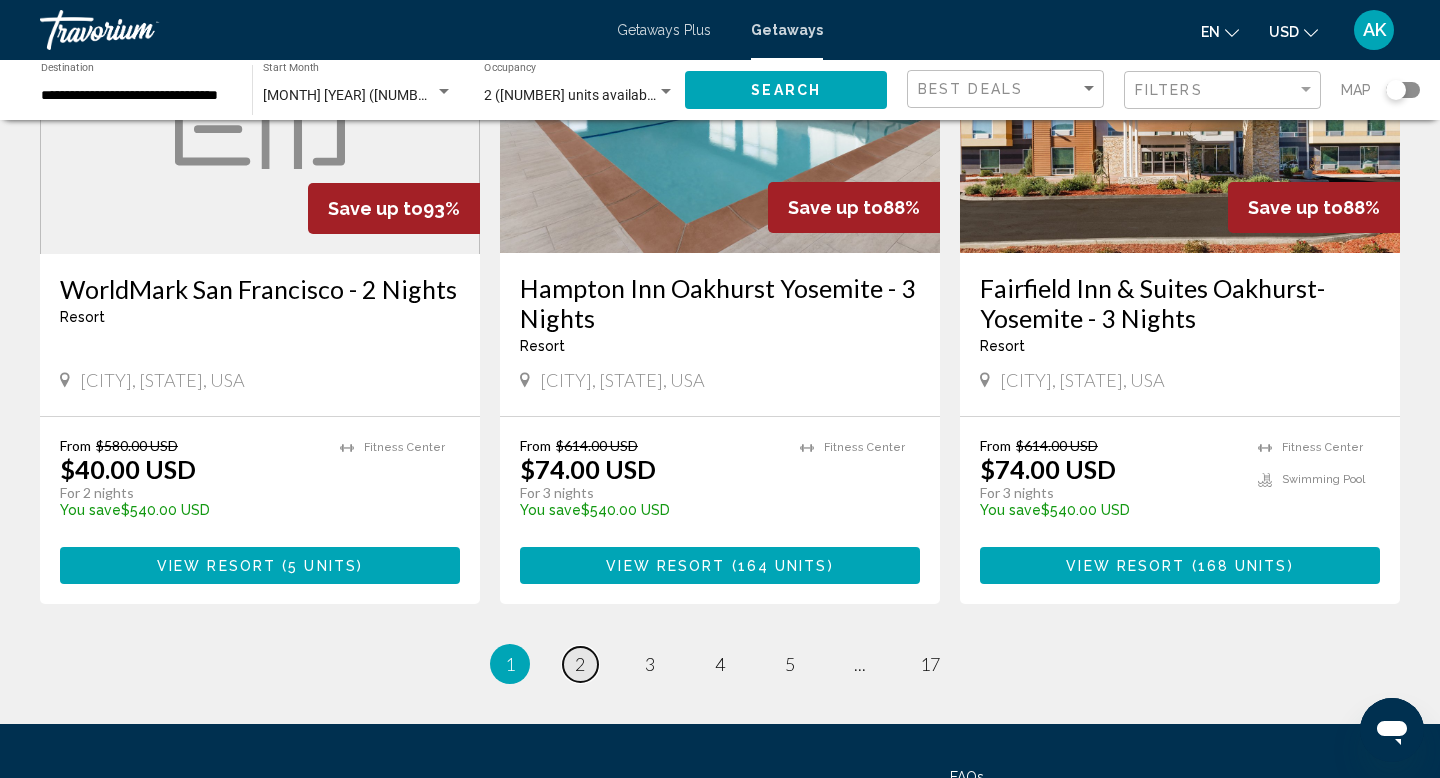 click on "page  2" at bounding box center [580, 664] 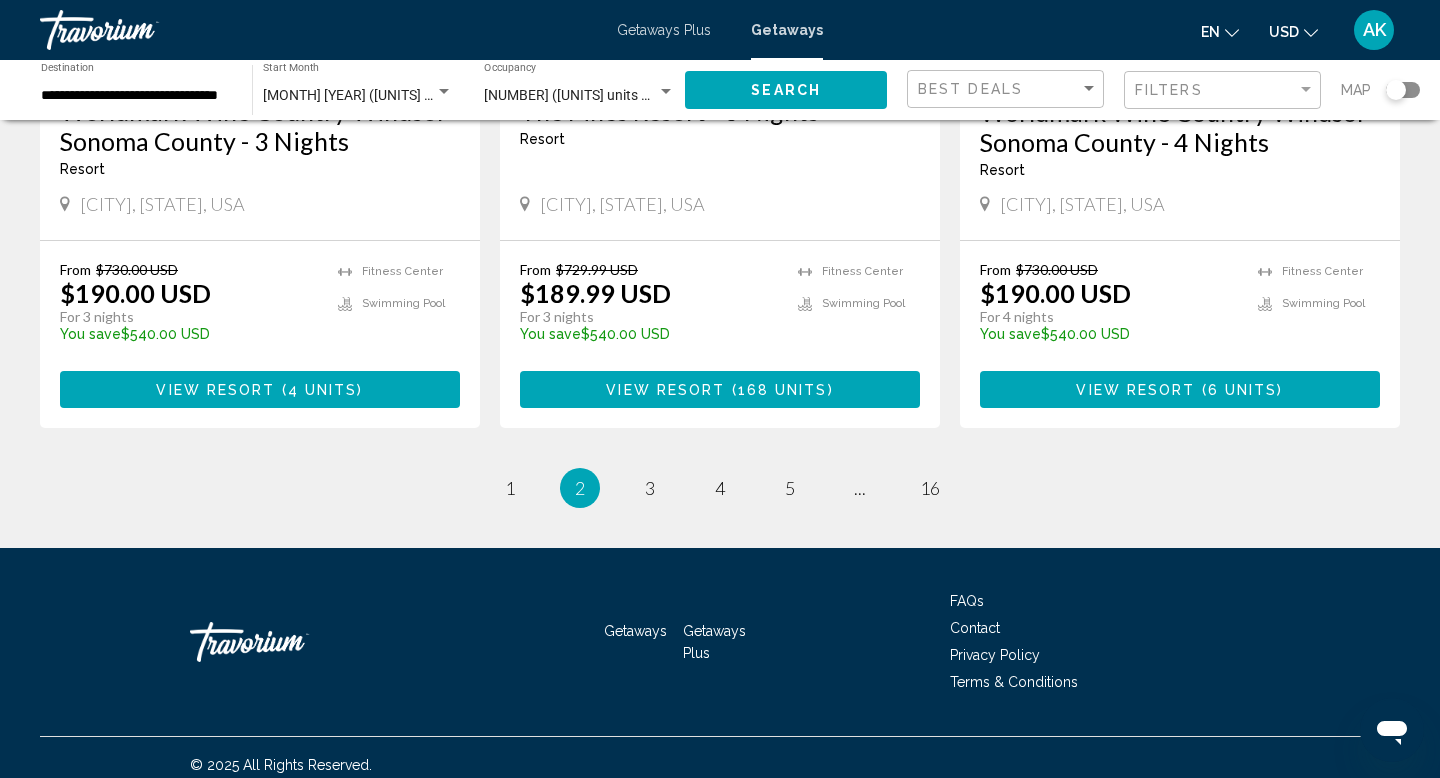 scroll, scrollTop: 2572, scrollLeft: 0, axis: vertical 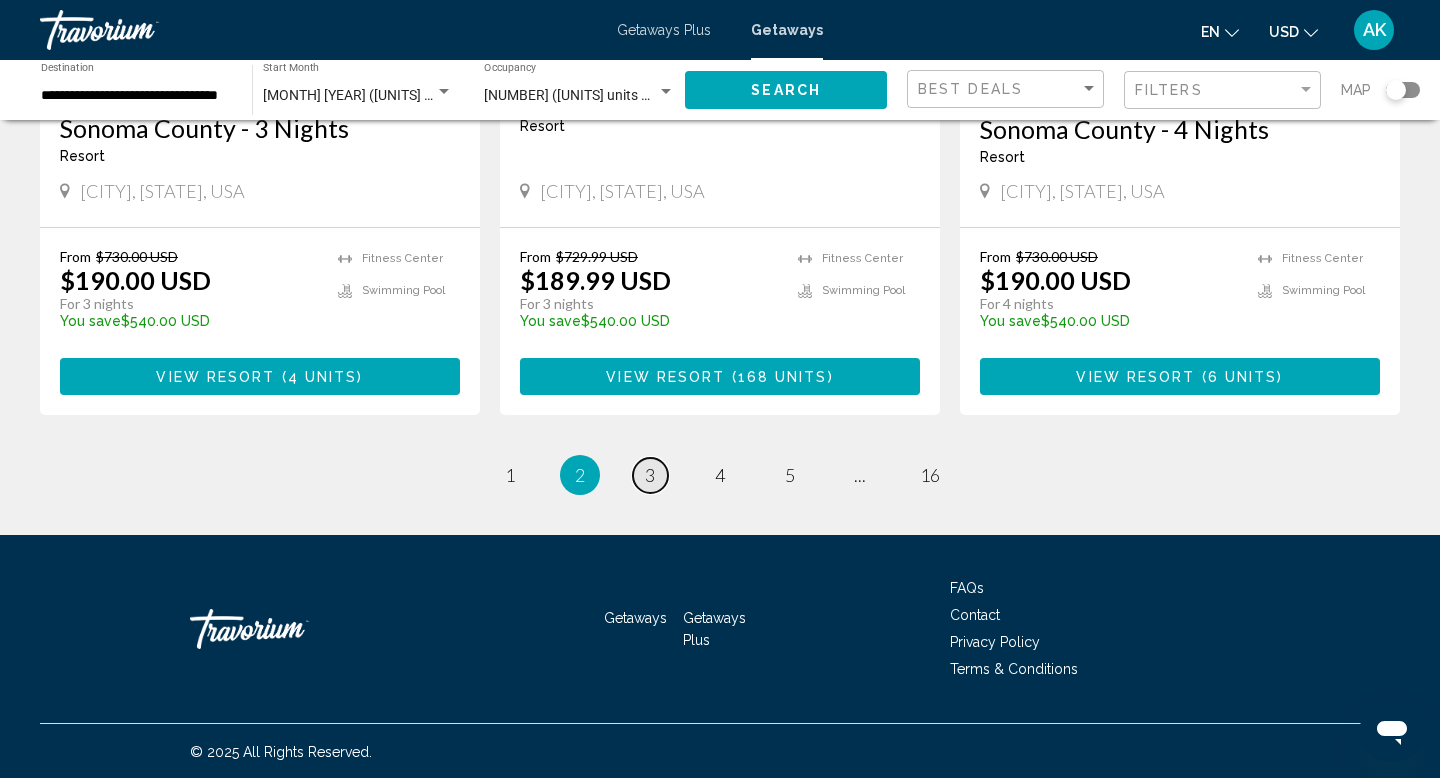 click on "page  3" at bounding box center [650, 475] 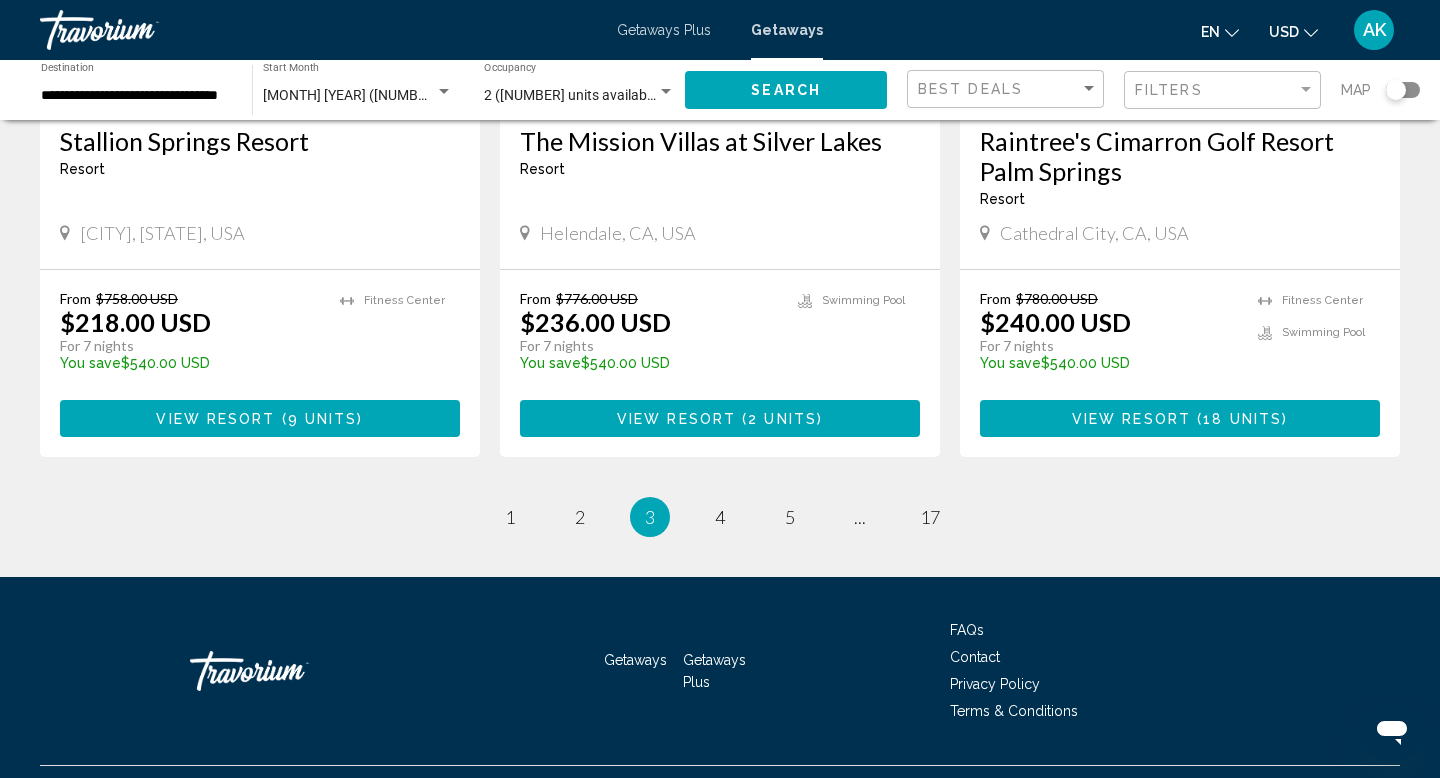 scroll, scrollTop: 2602, scrollLeft: 0, axis: vertical 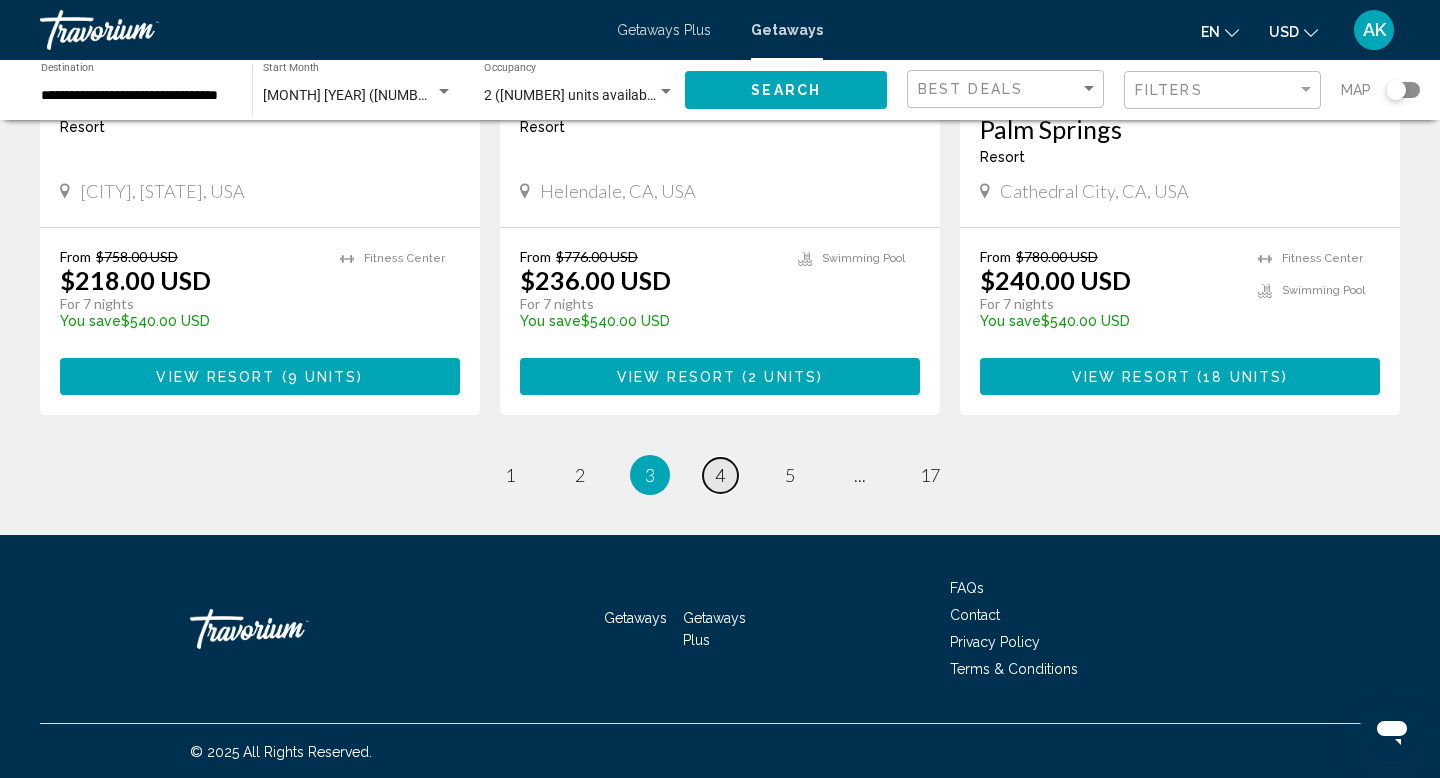 click on "page  4" at bounding box center (720, 475) 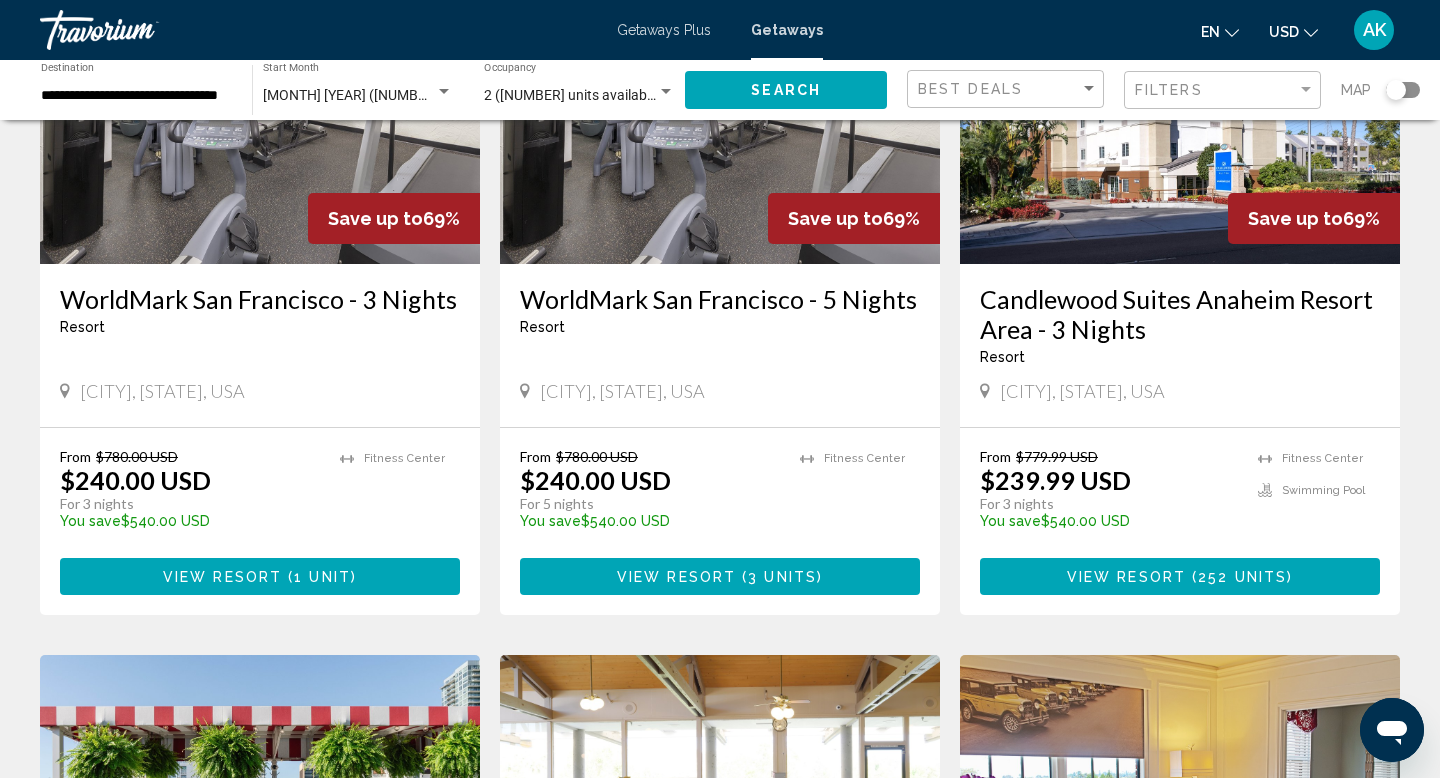 scroll, scrollTop: 1549, scrollLeft: 0, axis: vertical 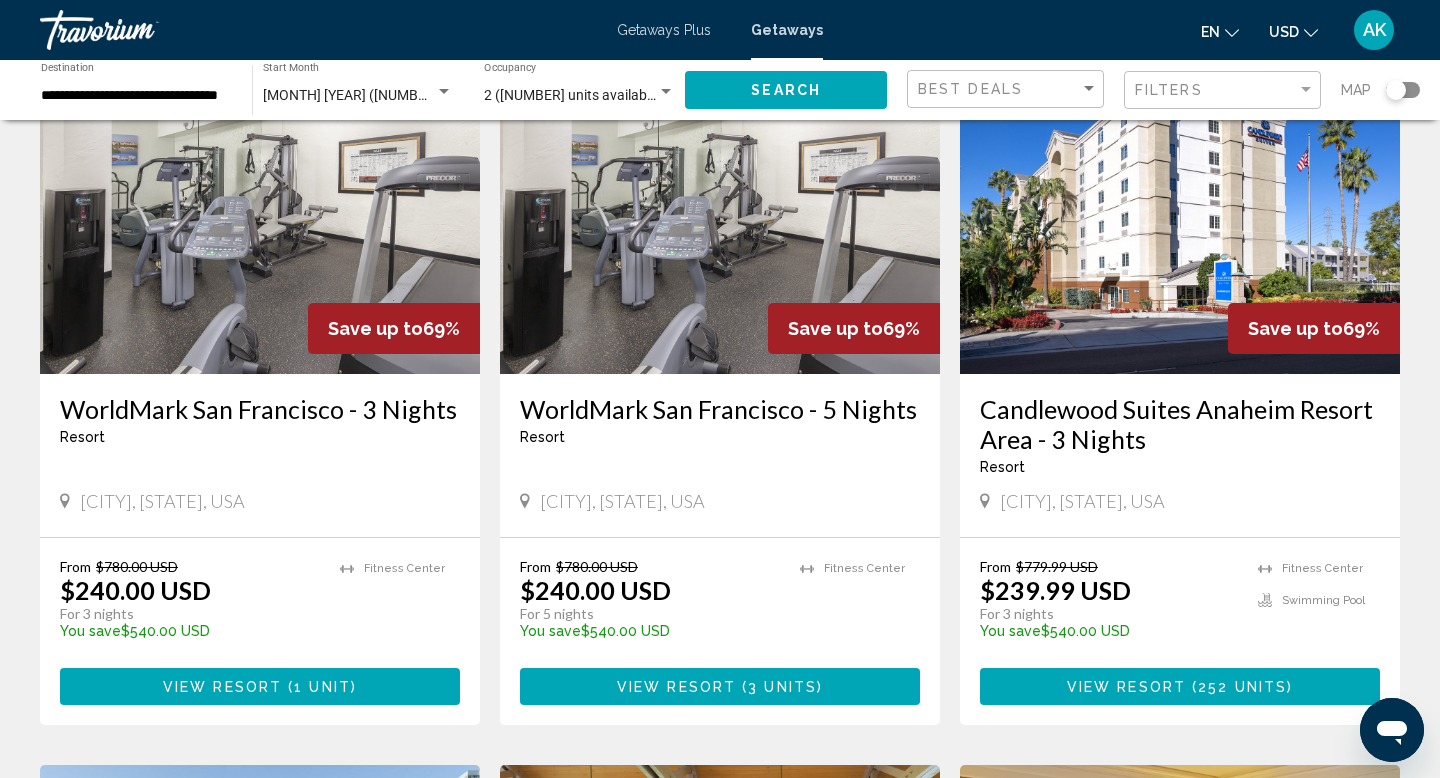 click at bounding box center (1180, 214) 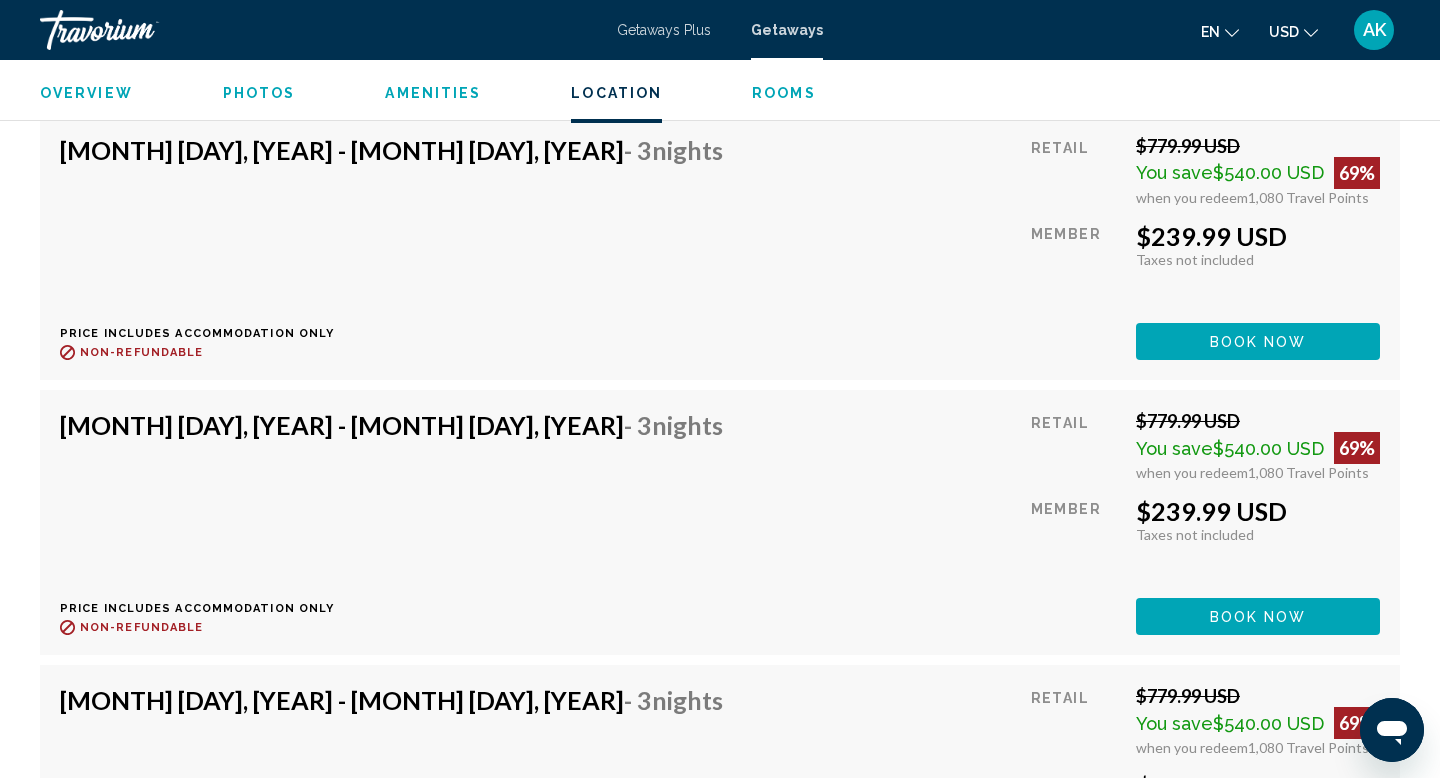 scroll, scrollTop: 8933, scrollLeft: 0, axis: vertical 